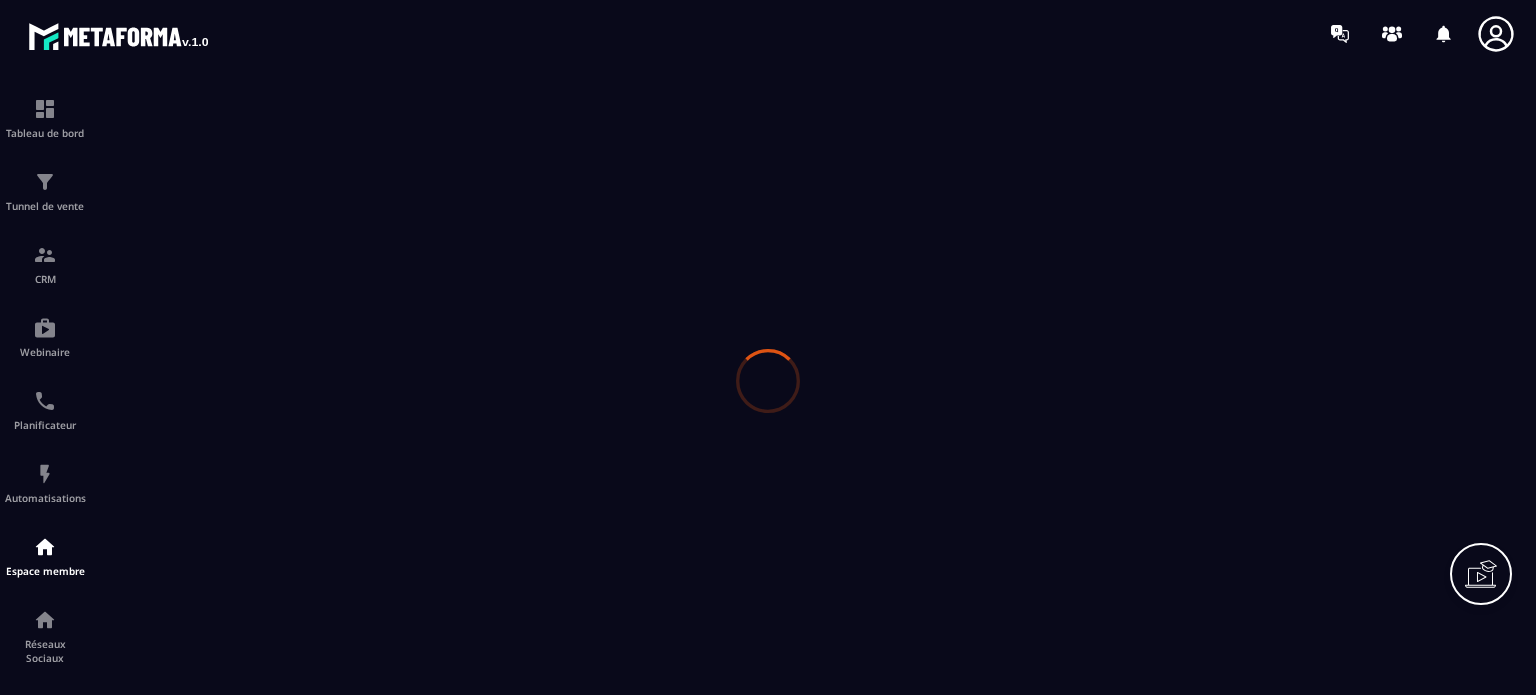 scroll, scrollTop: 0, scrollLeft: 0, axis: both 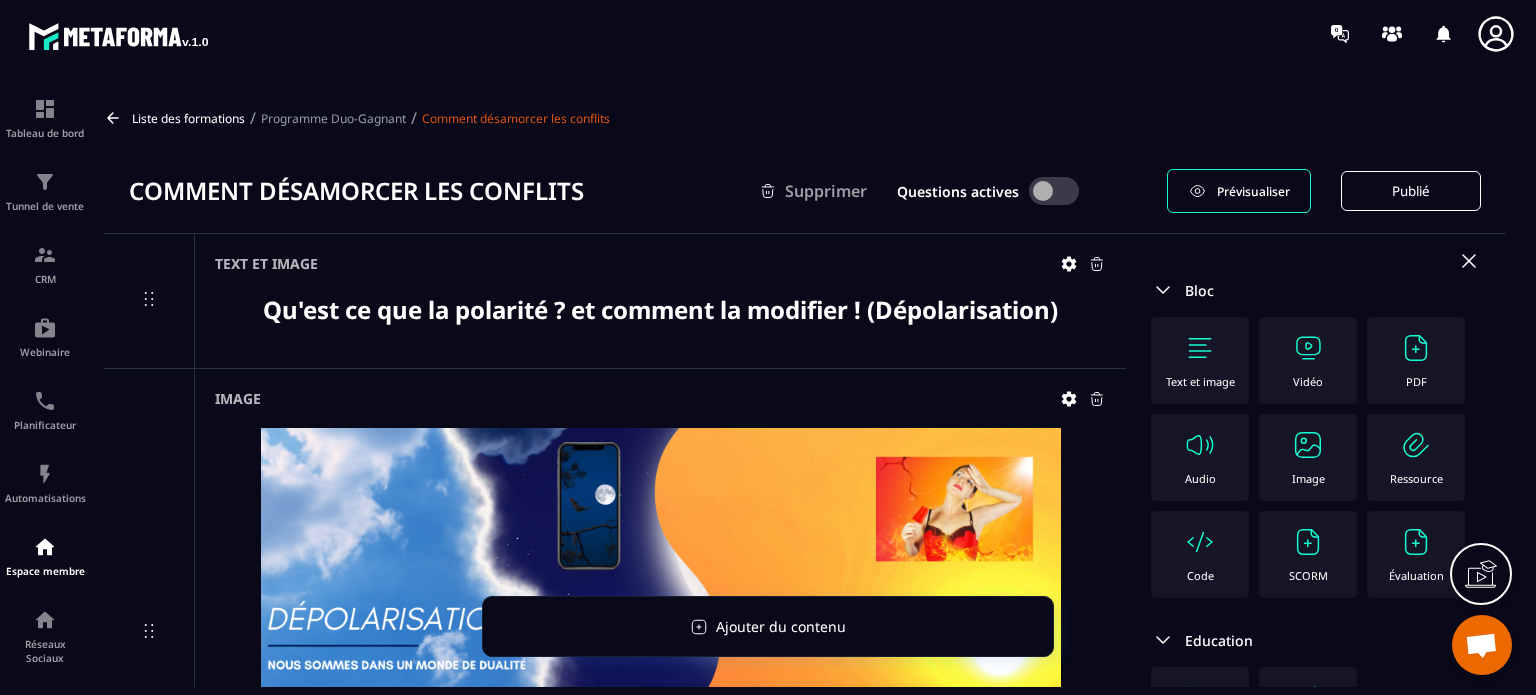 click on "Qu'est ce que la polarité ? et comment la modifier ! (Dépolarisation)" at bounding box center [660, 309] 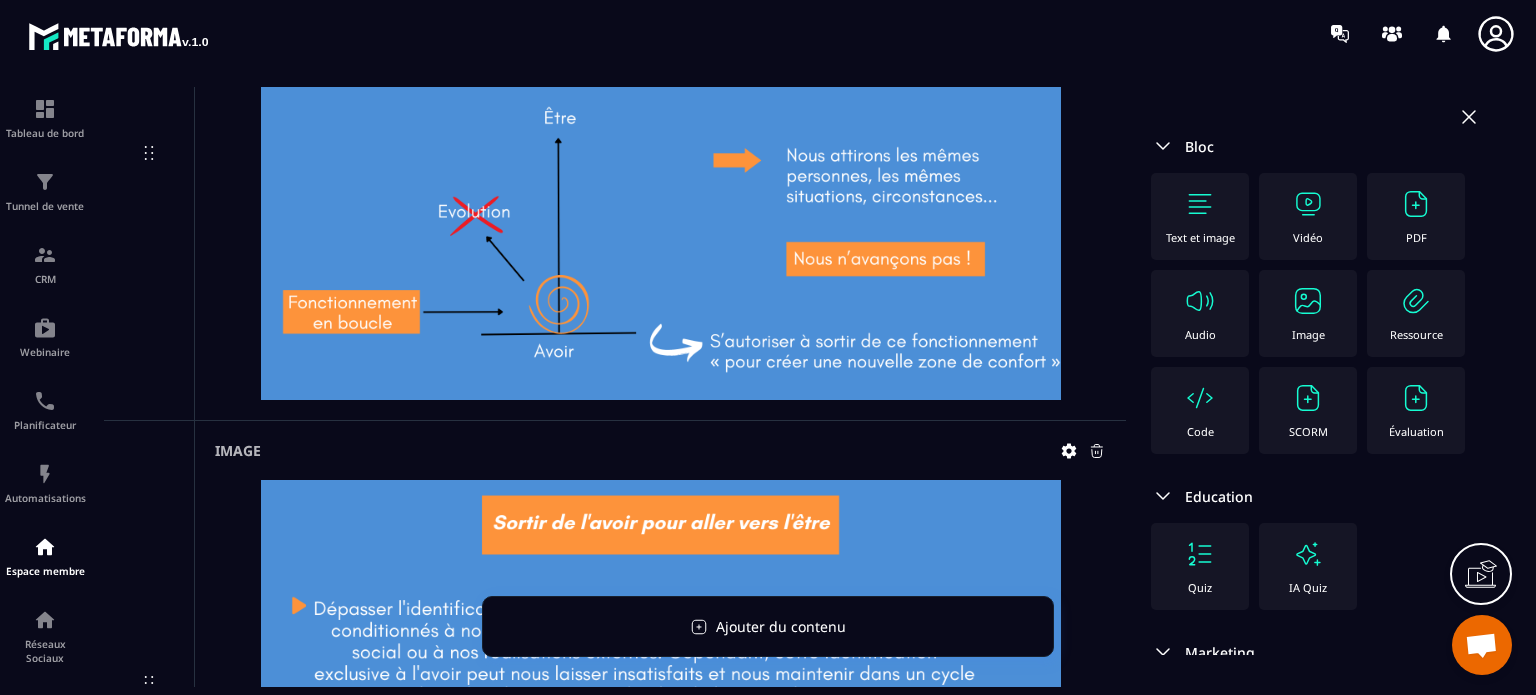 scroll, scrollTop: 4240, scrollLeft: 0, axis: vertical 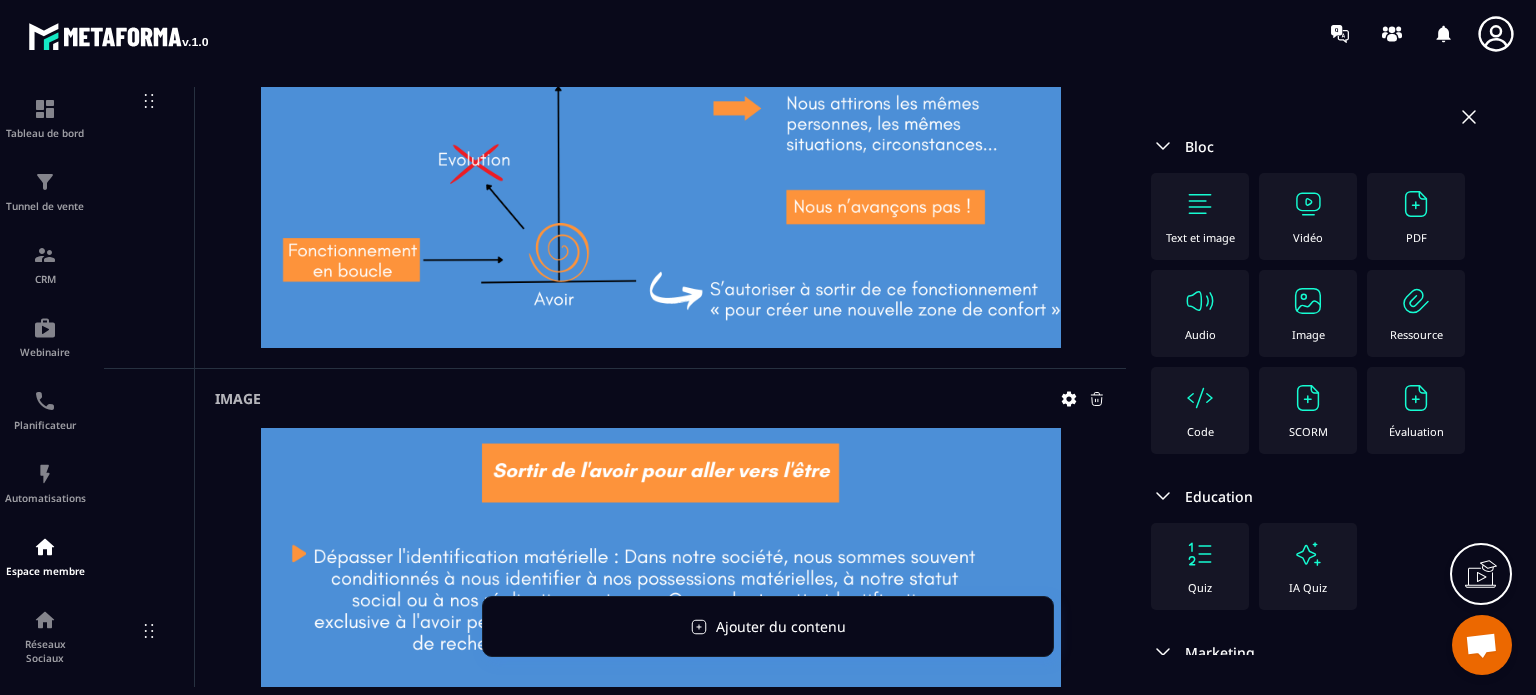 click on "Image" at bounding box center [660, 103] 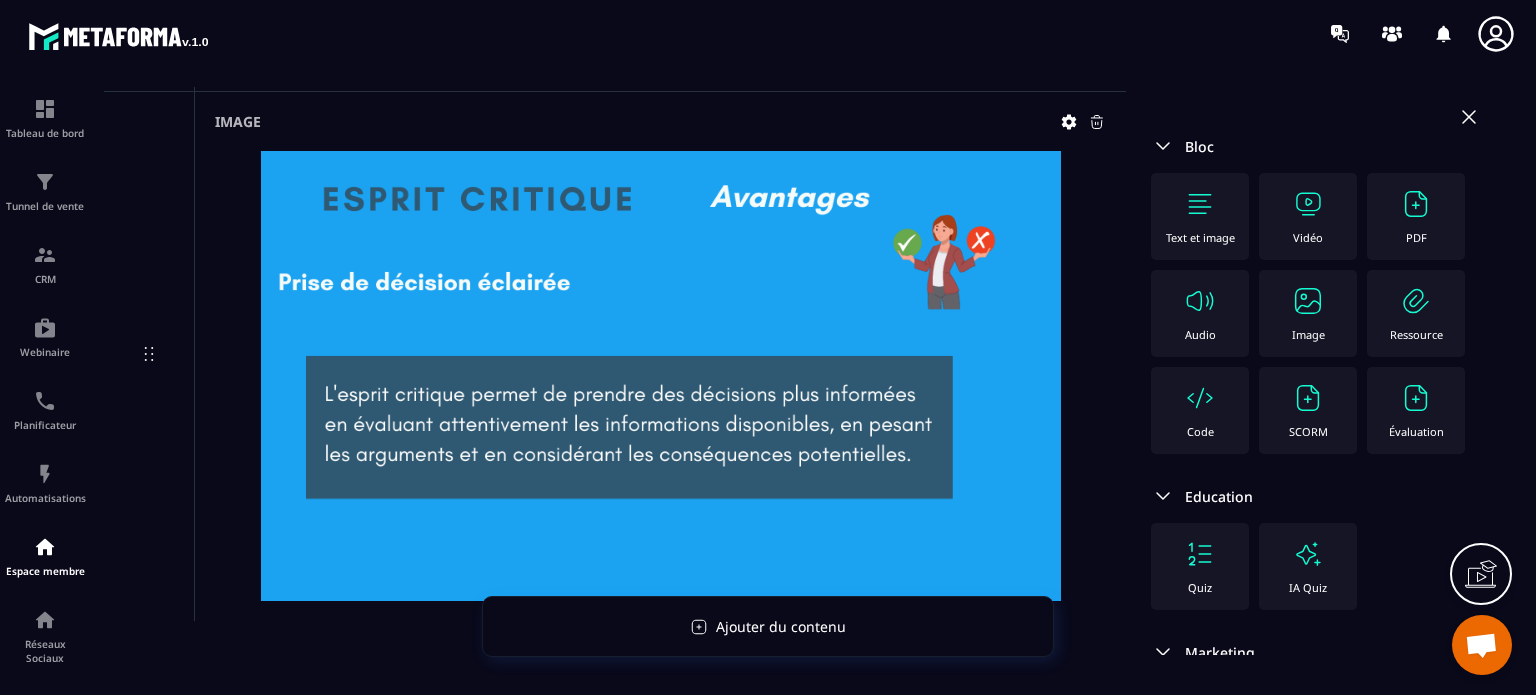 scroll, scrollTop: 27922, scrollLeft: 0, axis: vertical 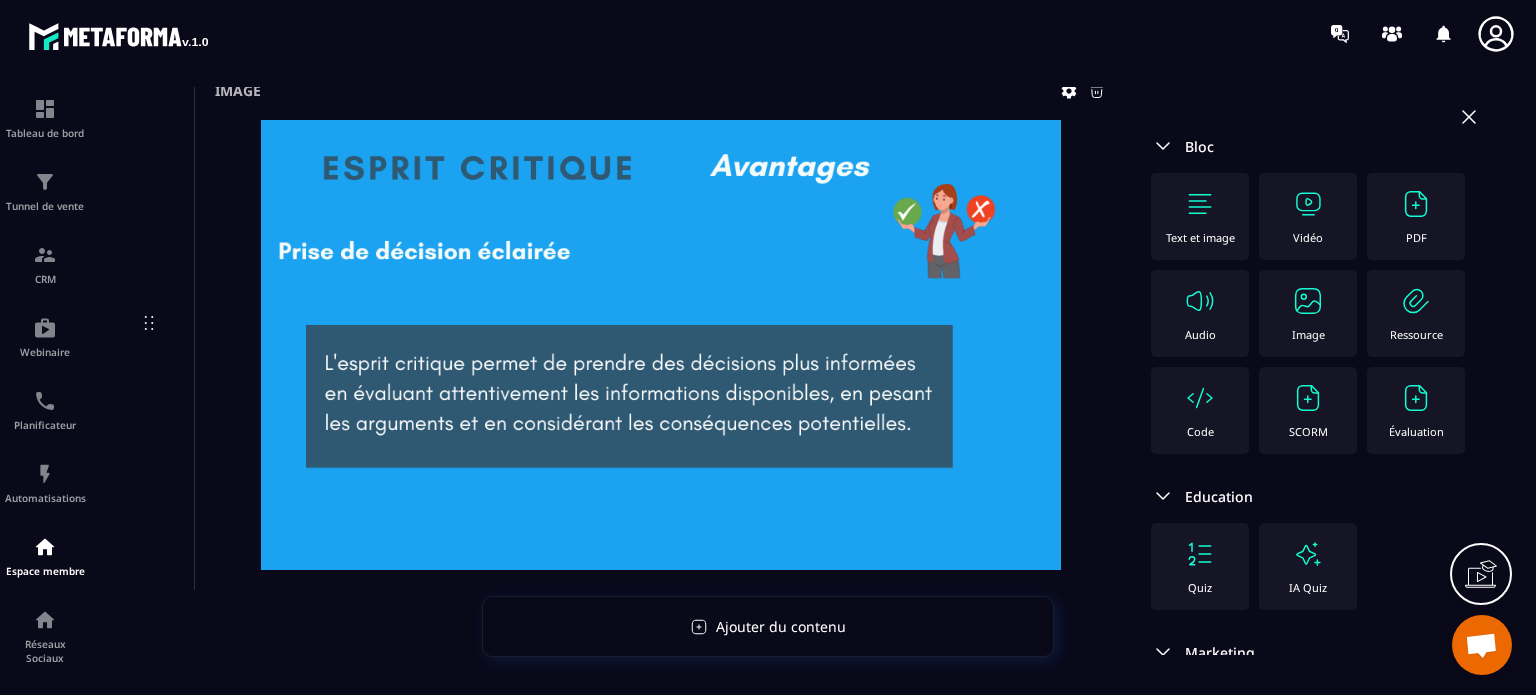 click on "Image" 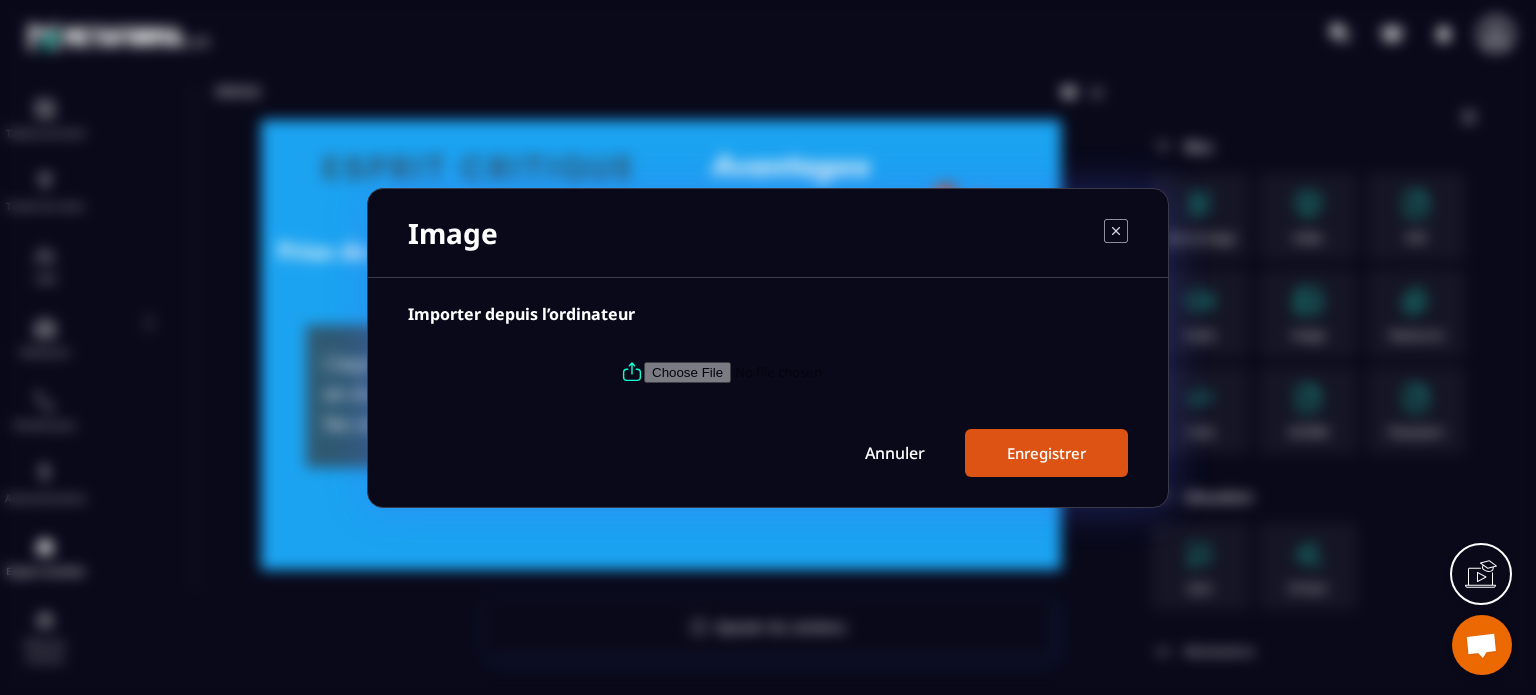 click at bounding box center [780, 371] 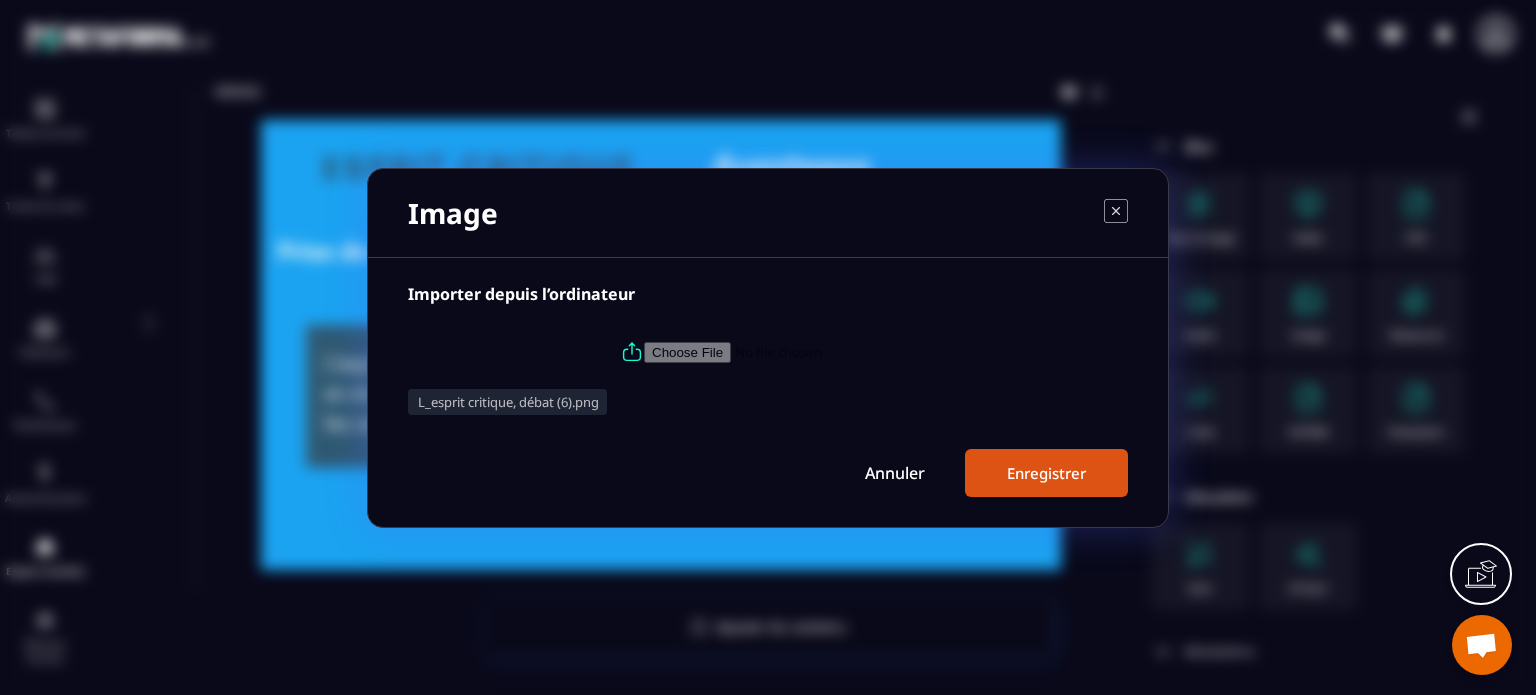 click on "Enregistrer" at bounding box center (1046, 473) 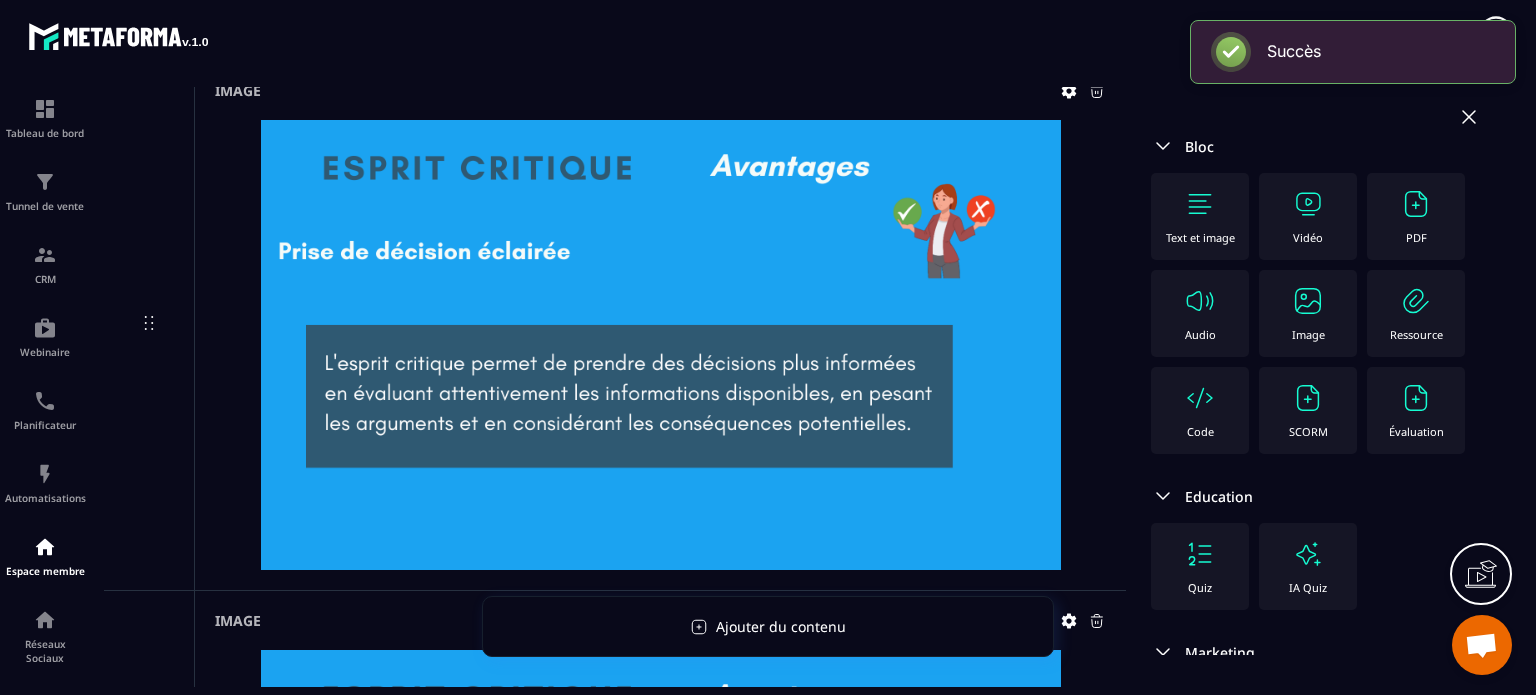click on "Image" at bounding box center [1308, 313] 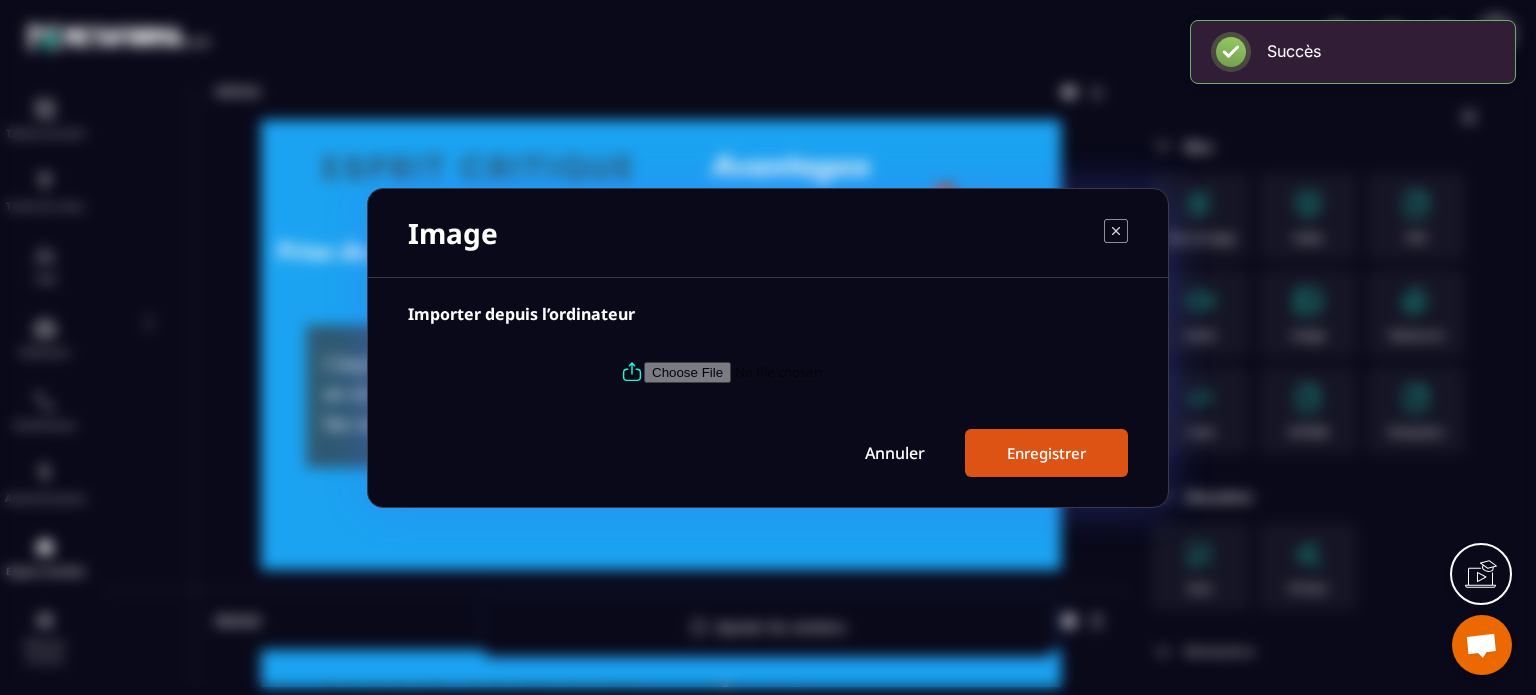 click at bounding box center [780, 371] 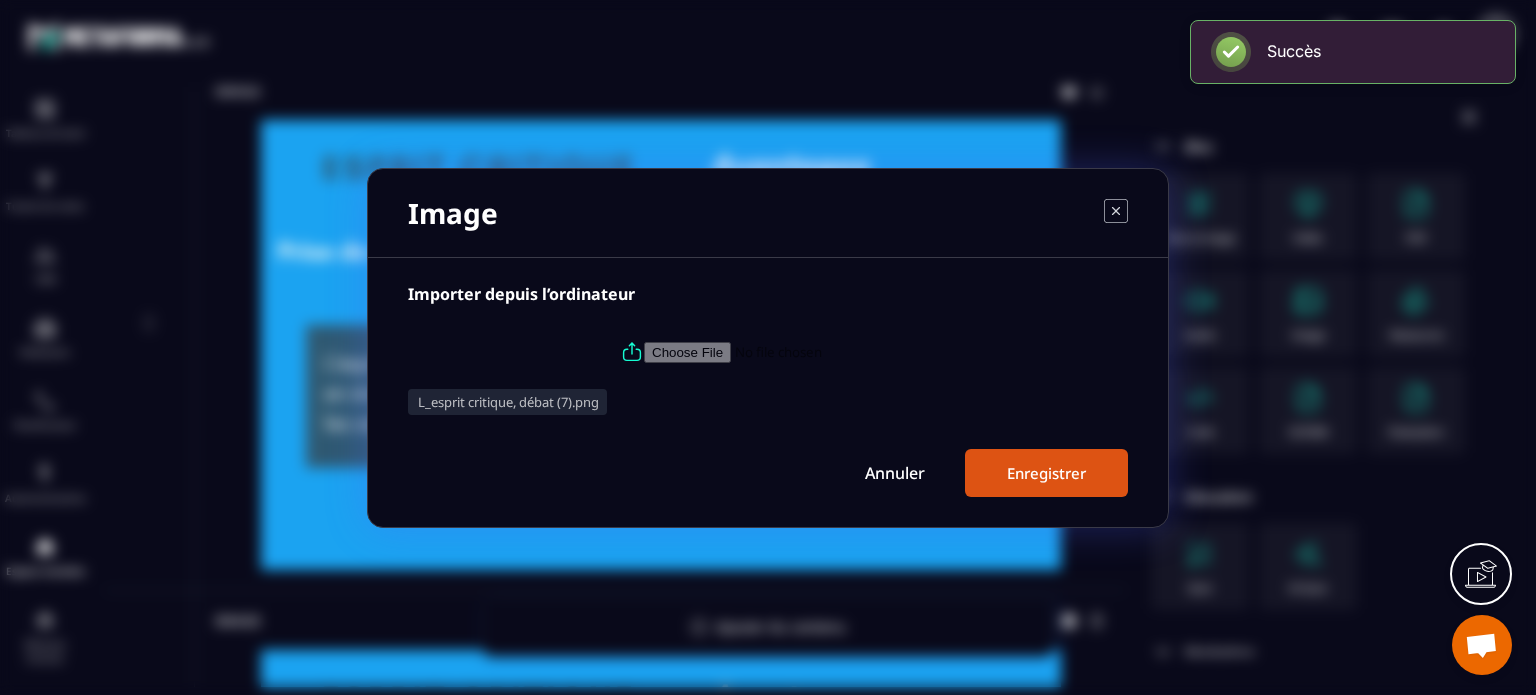 click on "Enregistrer" at bounding box center (1046, 473) 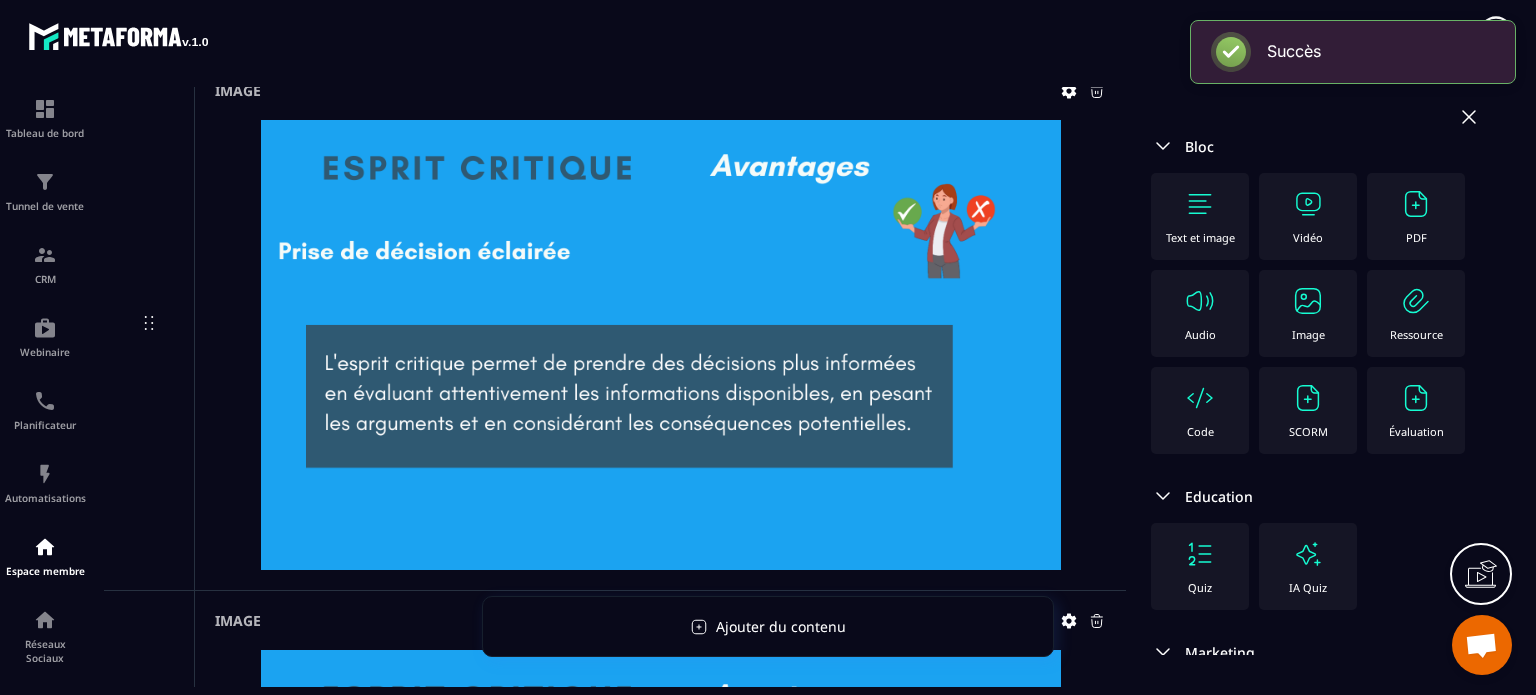 click on "Image" at bounding box center [1308, 313] 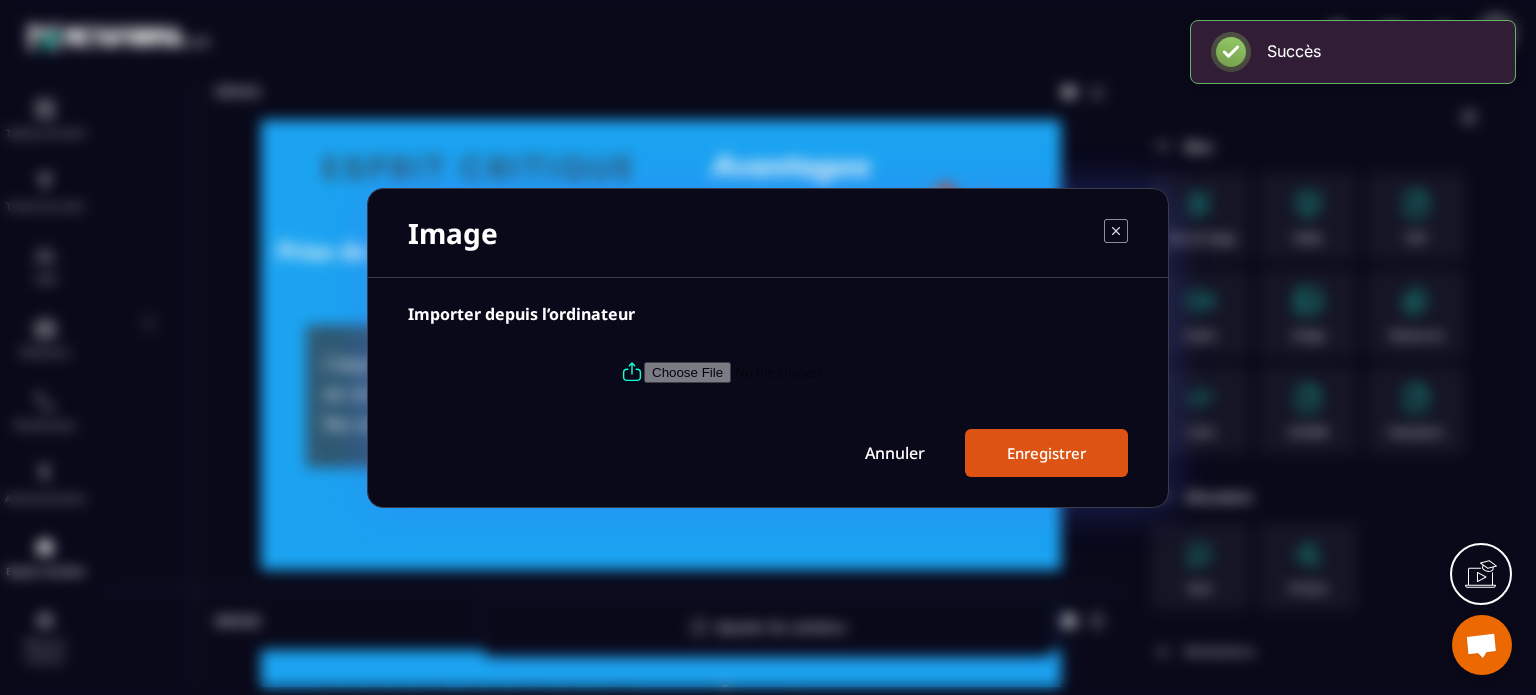 click at bounding box center [780, 371] 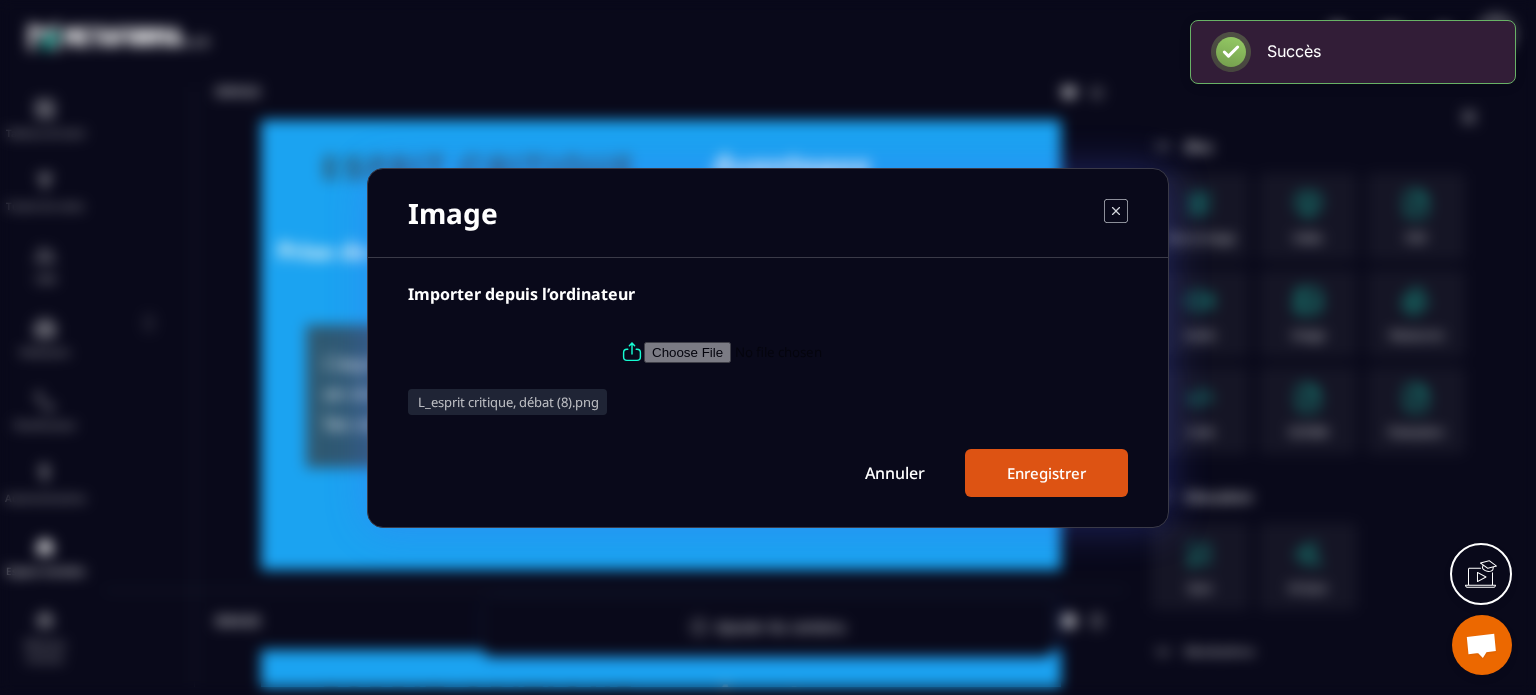 click on "Enregistrer" at bounding box center [1046, 473] 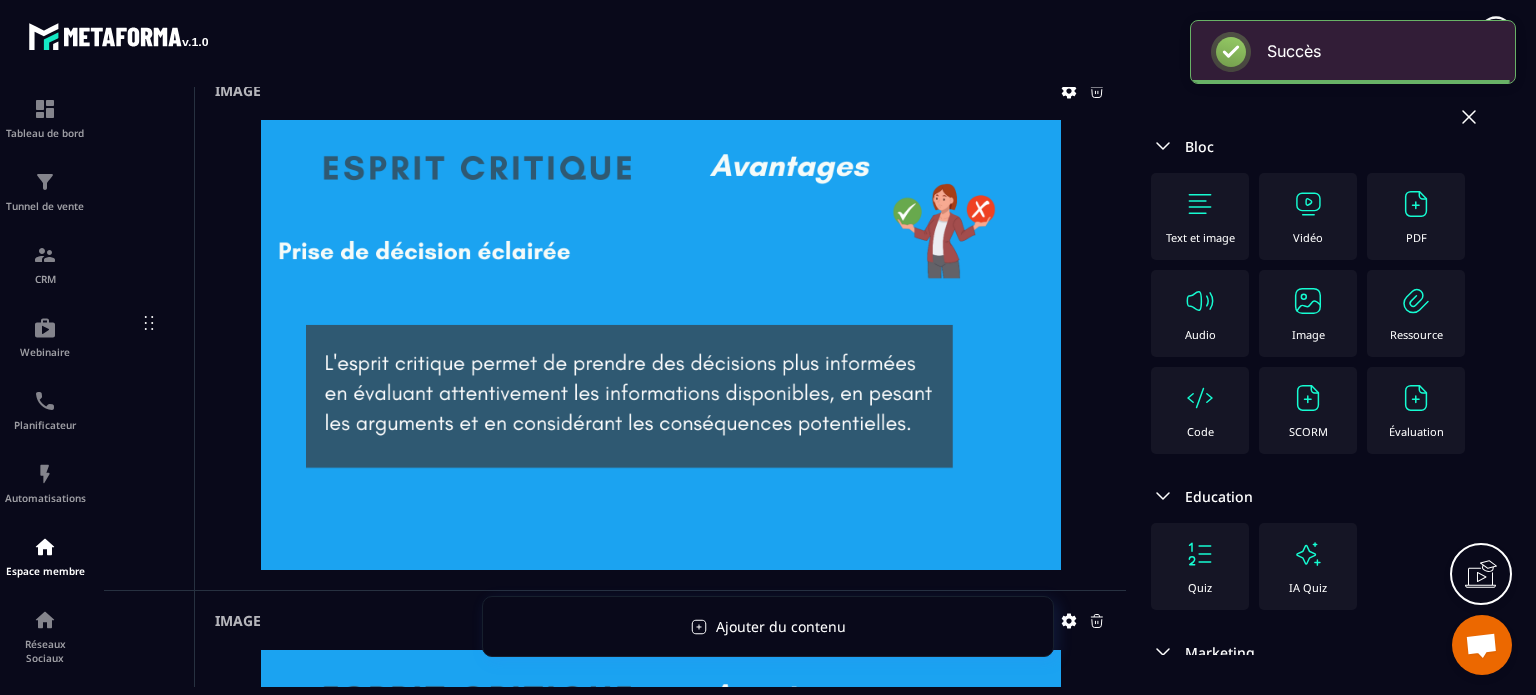 click on "Image" at bounding box center [1308, 313] 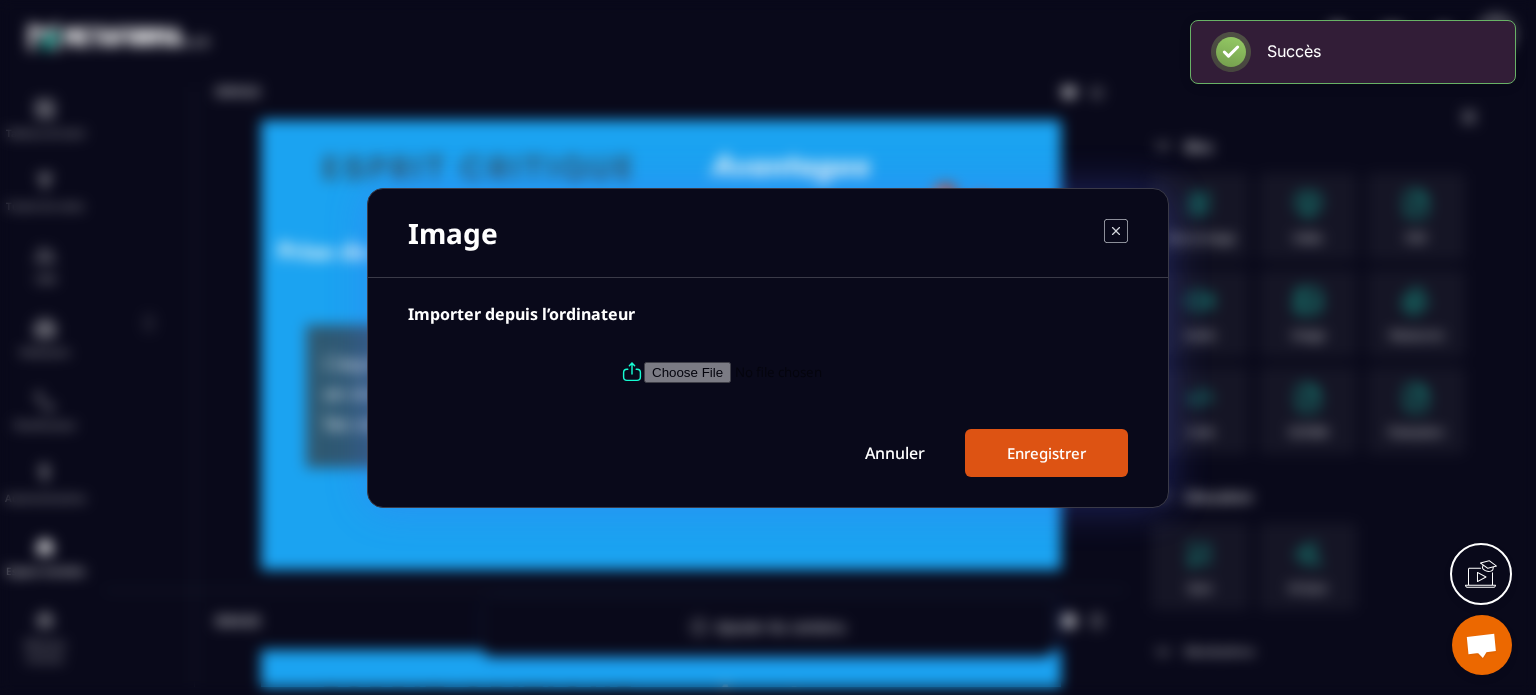 click at bounding box center (780, 371) 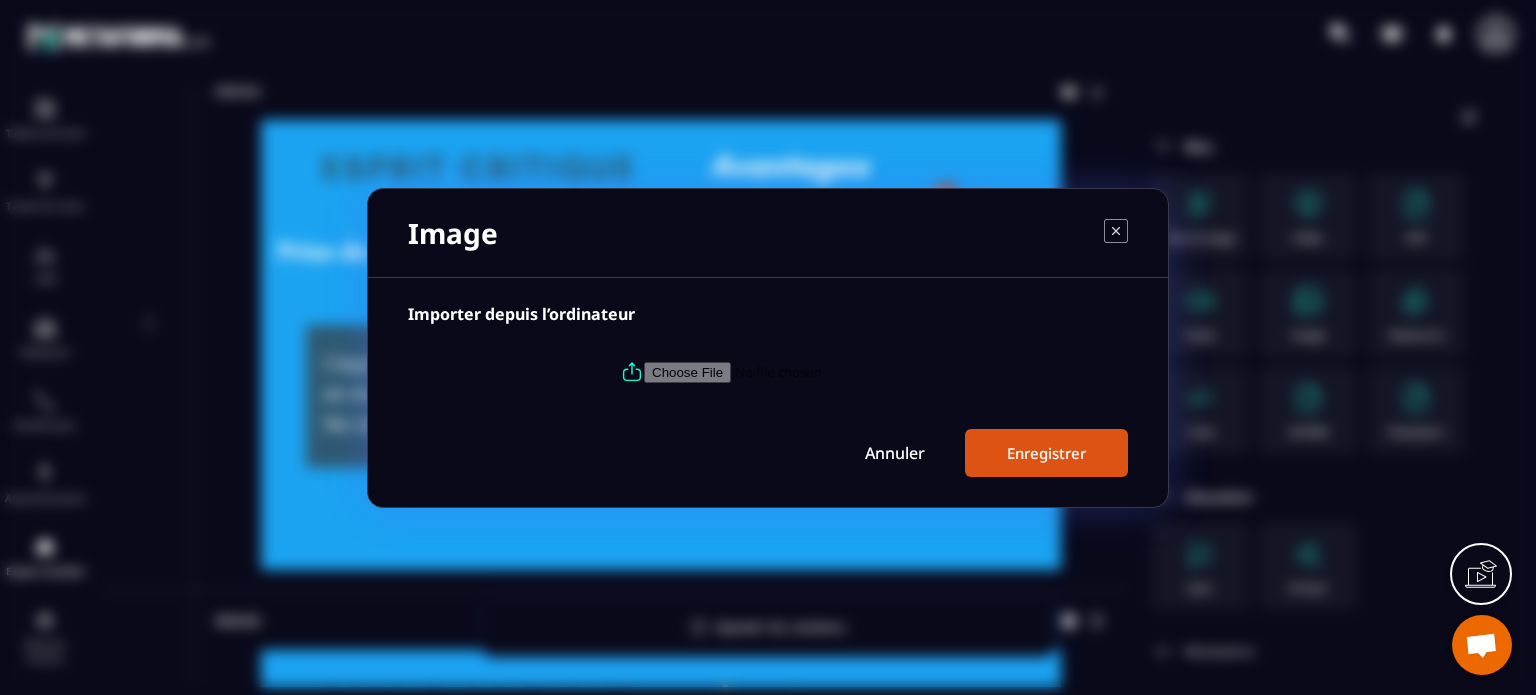 type on "**********" 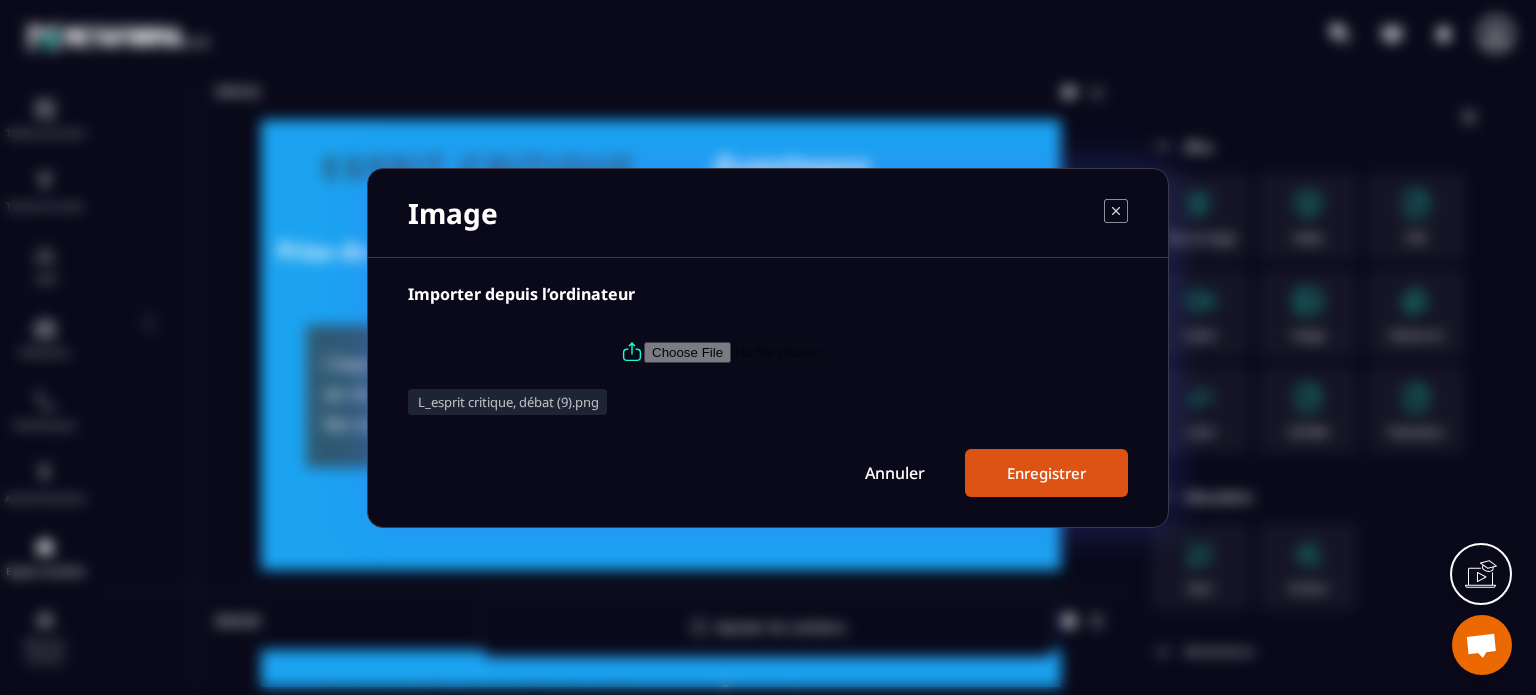 click on "Enregistrer" at bounding box center (1046, 473) 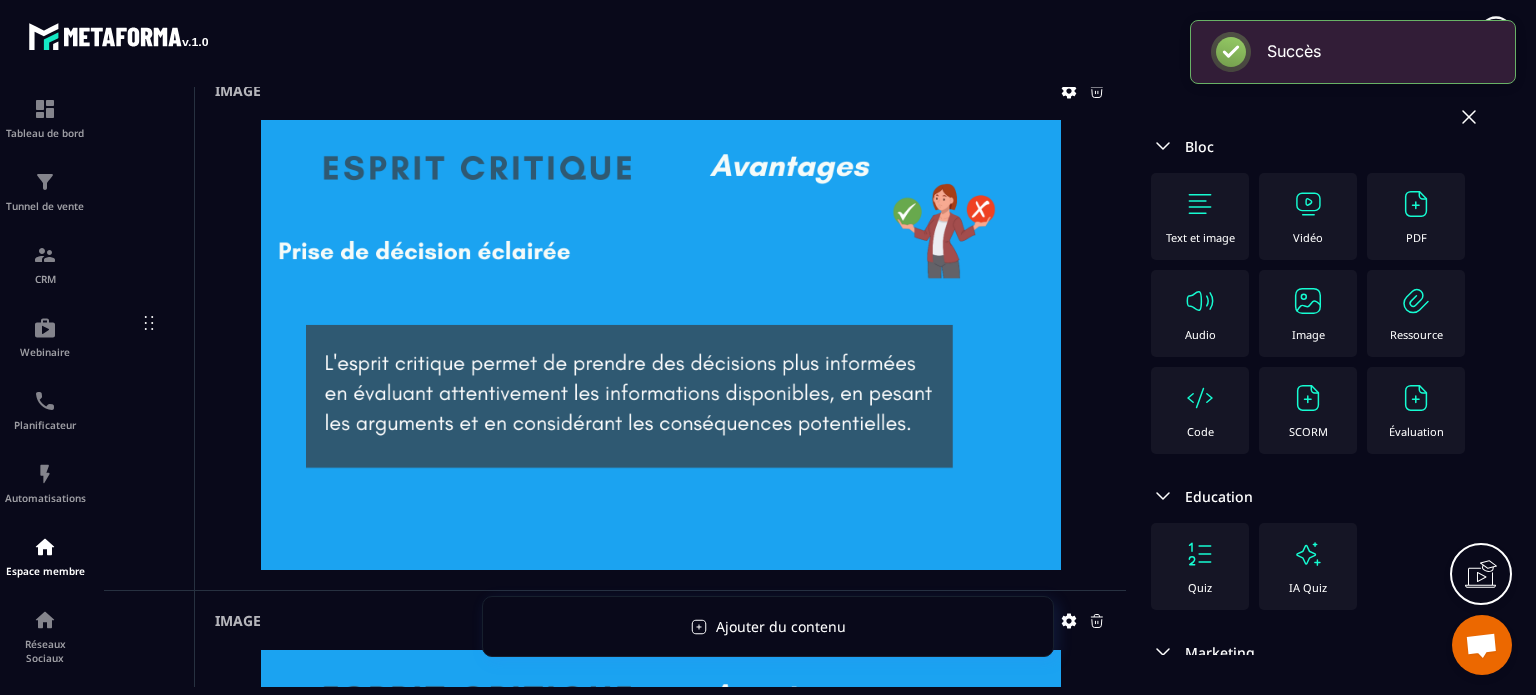 click on "Image" at bounding box center (1308, 313) 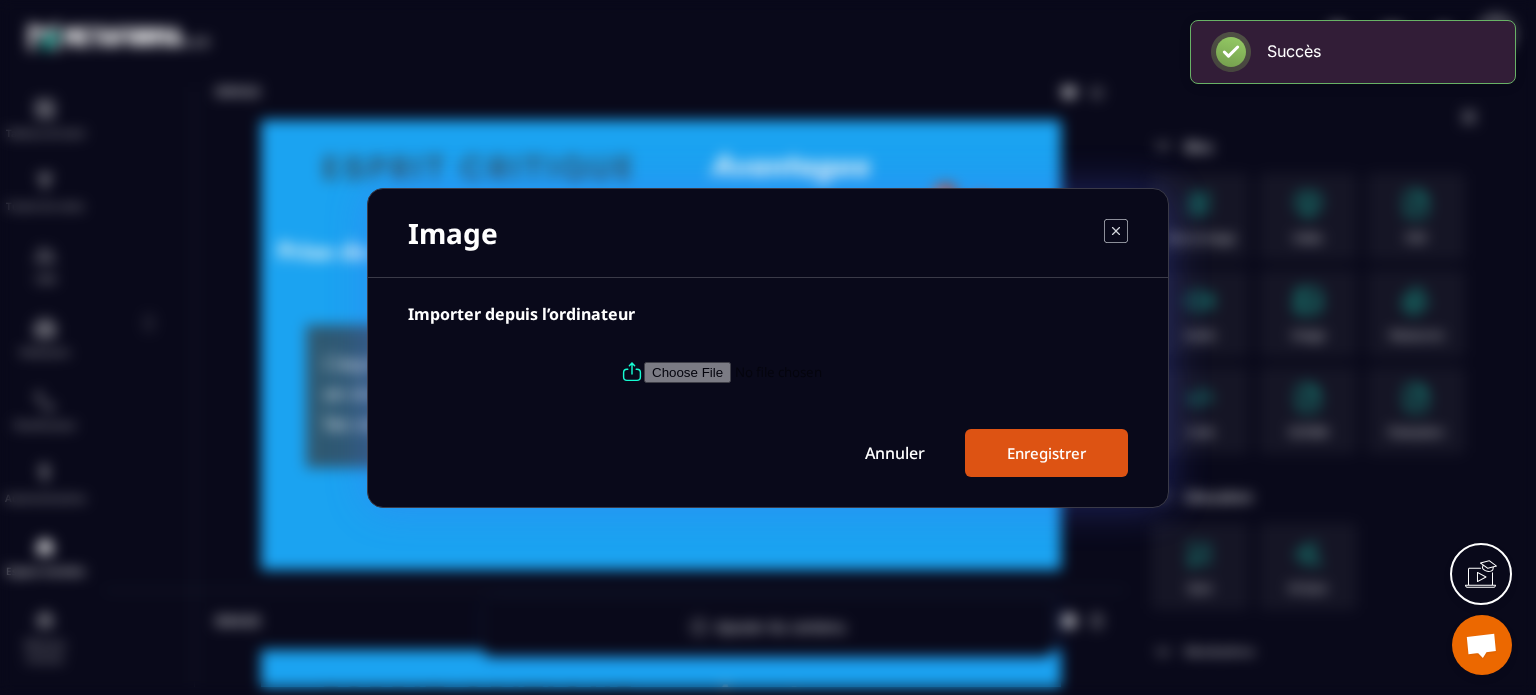click at bounding box center [780, 371] 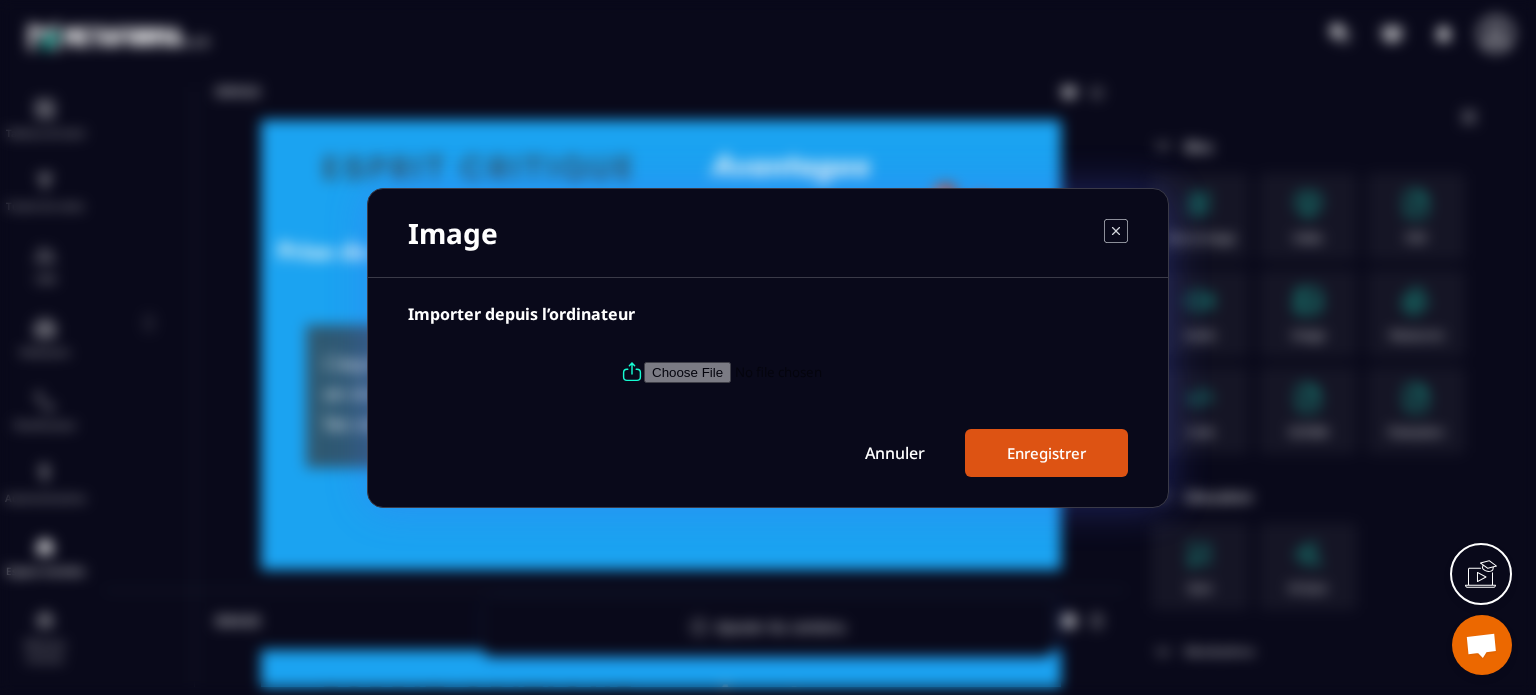 type on "**********" 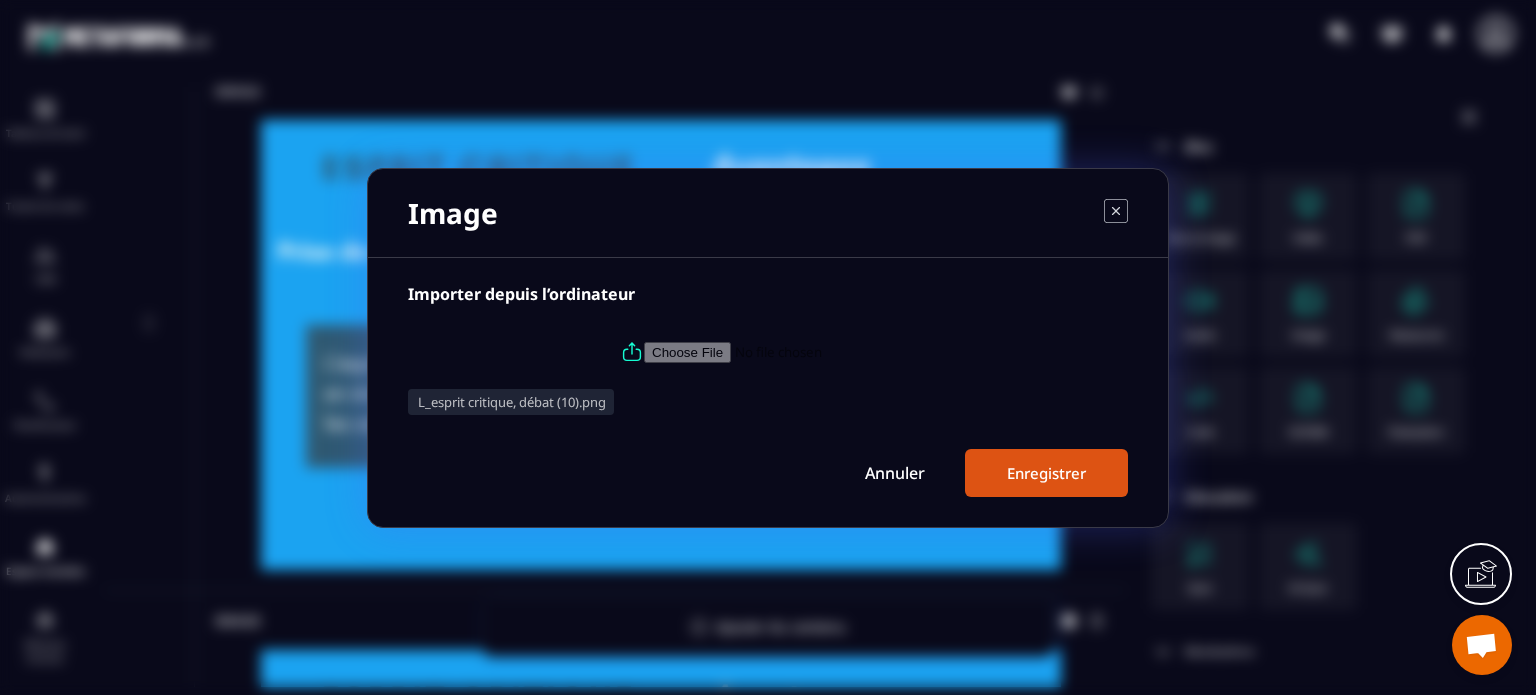click on "Enregistrer" at bounding box center (1046, 473) 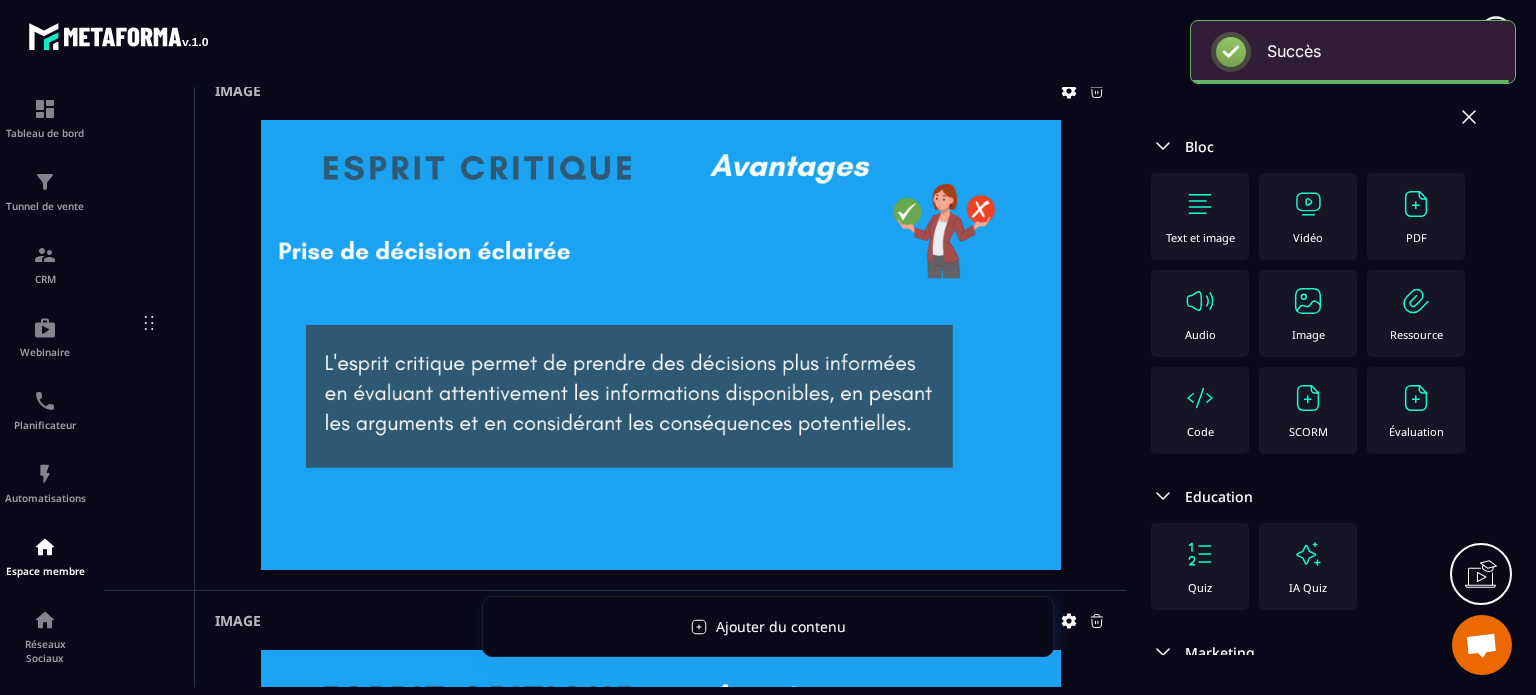 click on "Image" at bounding box center [1308, 313] 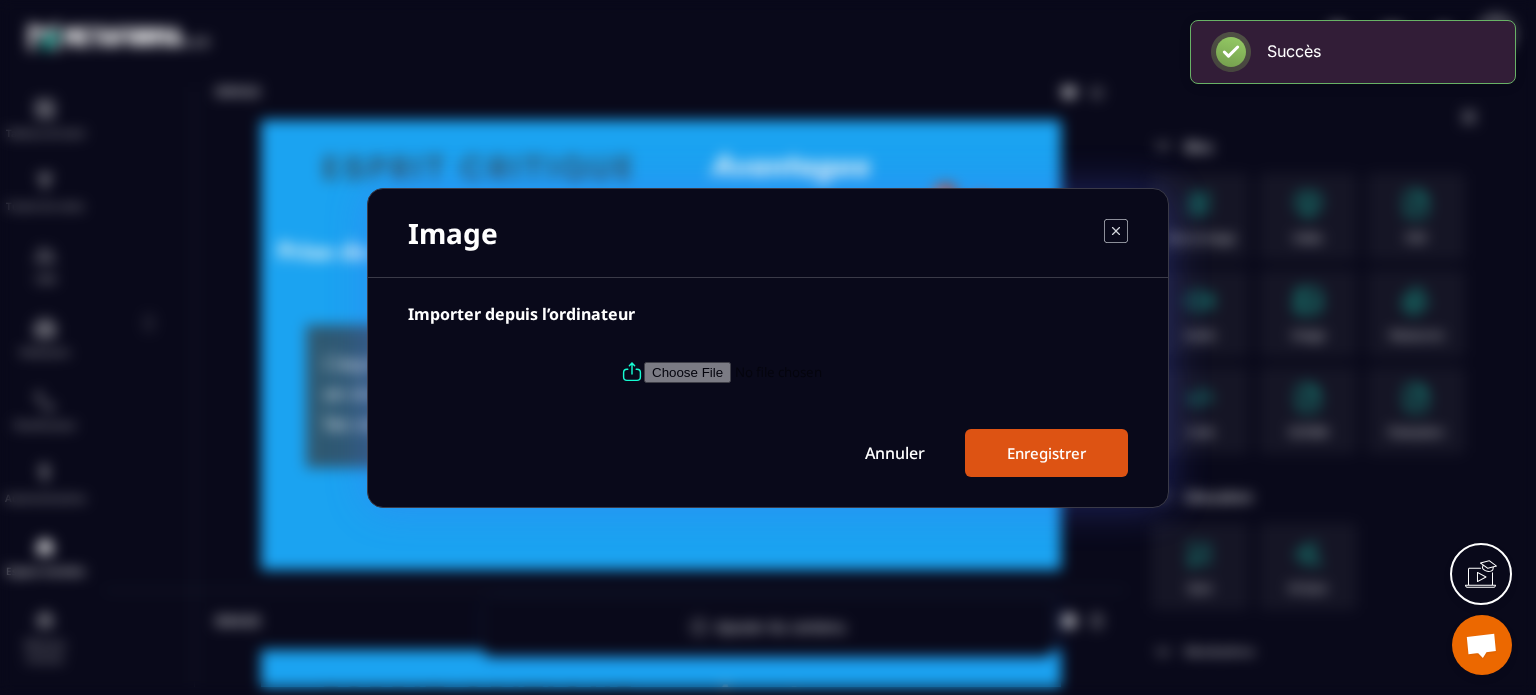 click at bounding box center [780, 371] 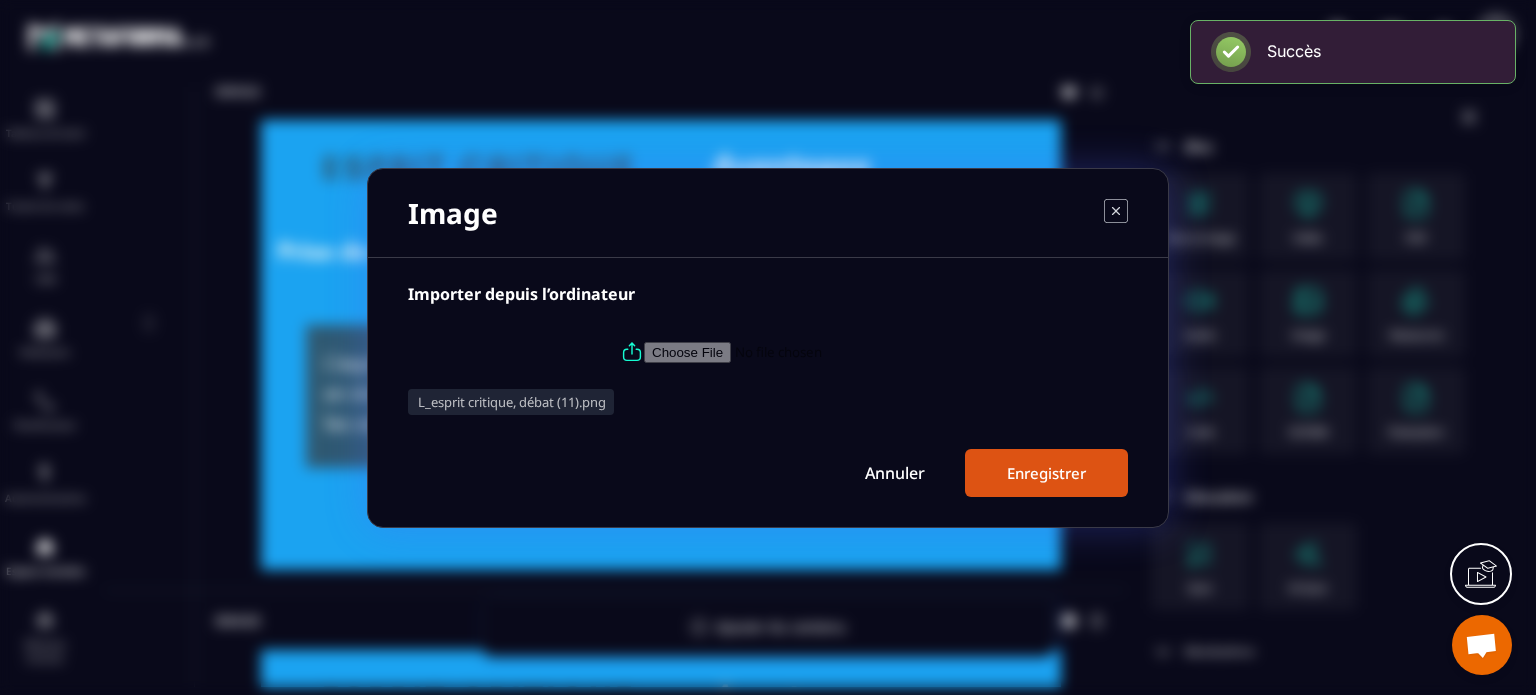 click on "Enregistrer" at bounding box center [1046, 473] 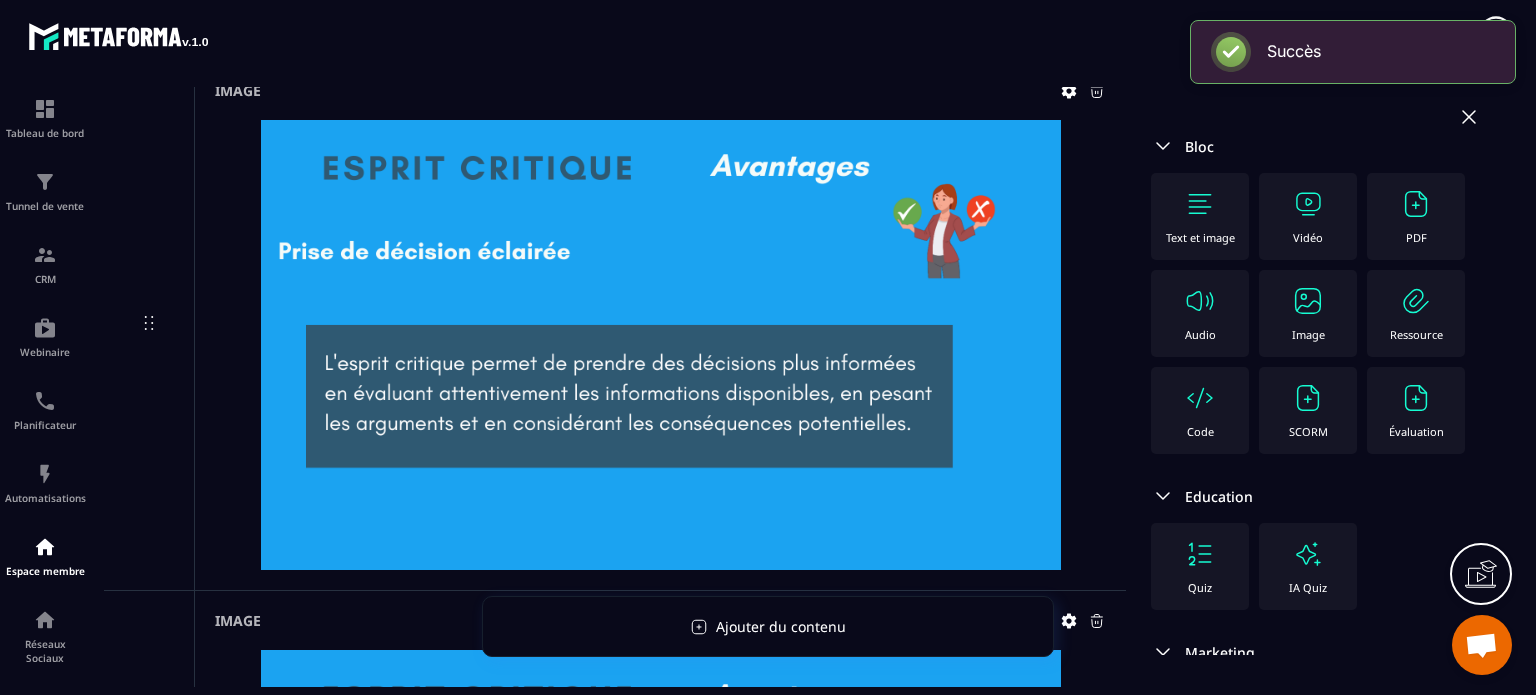 click at bounding box center (1308, 301) 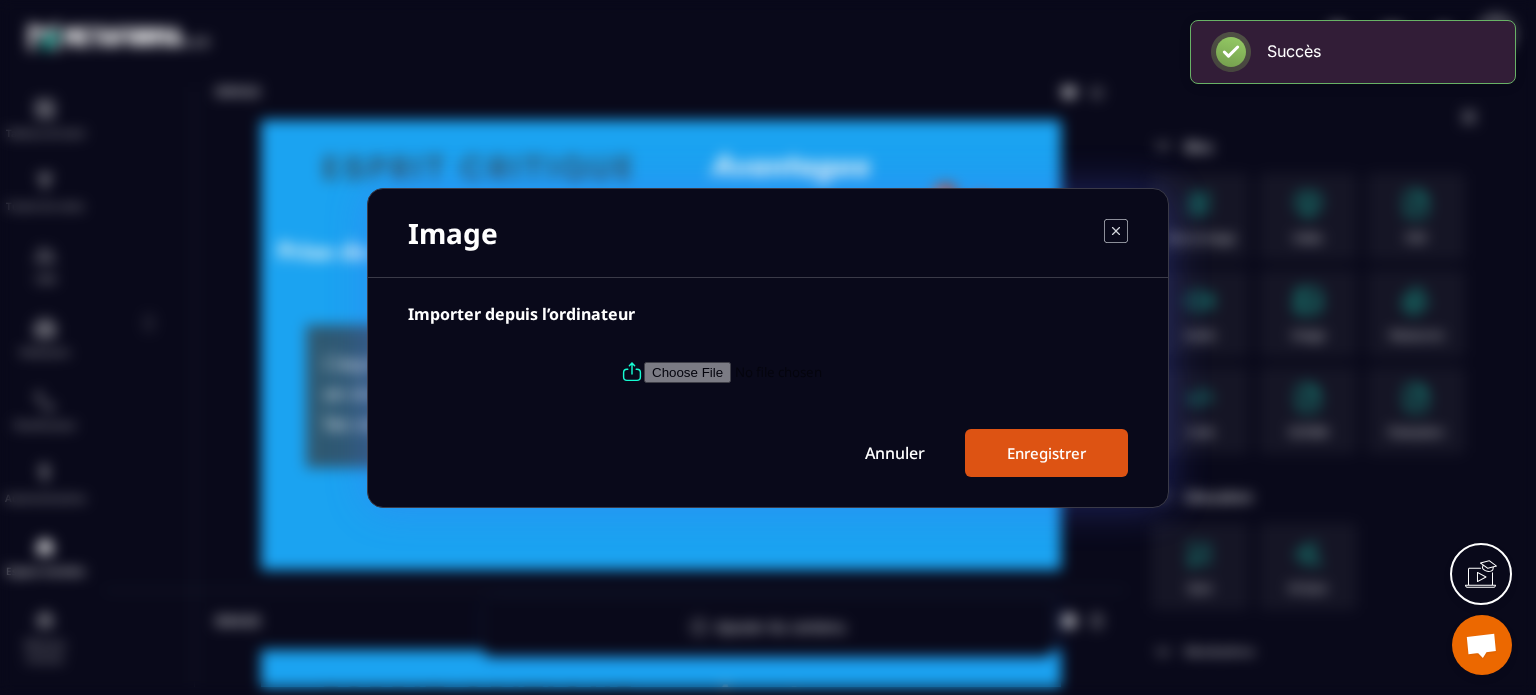 click at bounding box center (780, 371) 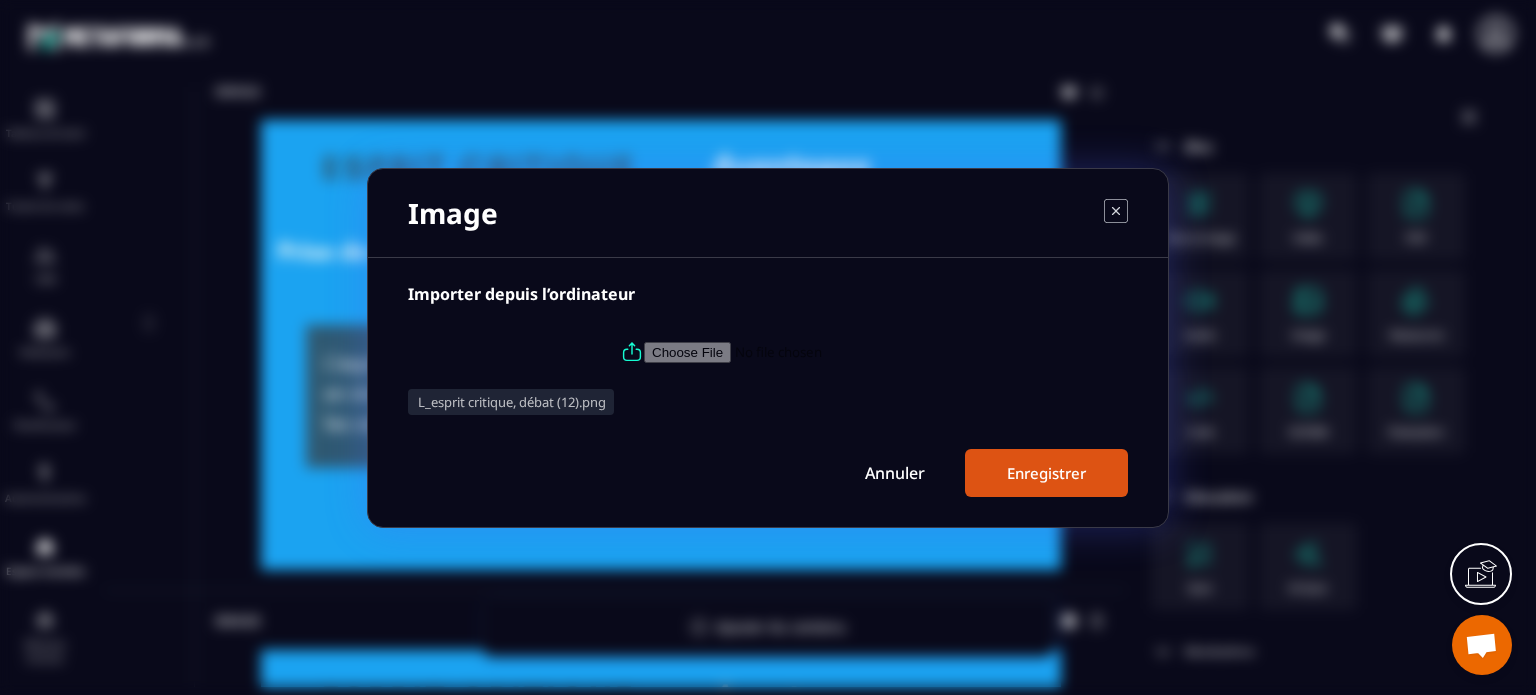 click on "Enregistrer" at bounding box center (1046, 473) 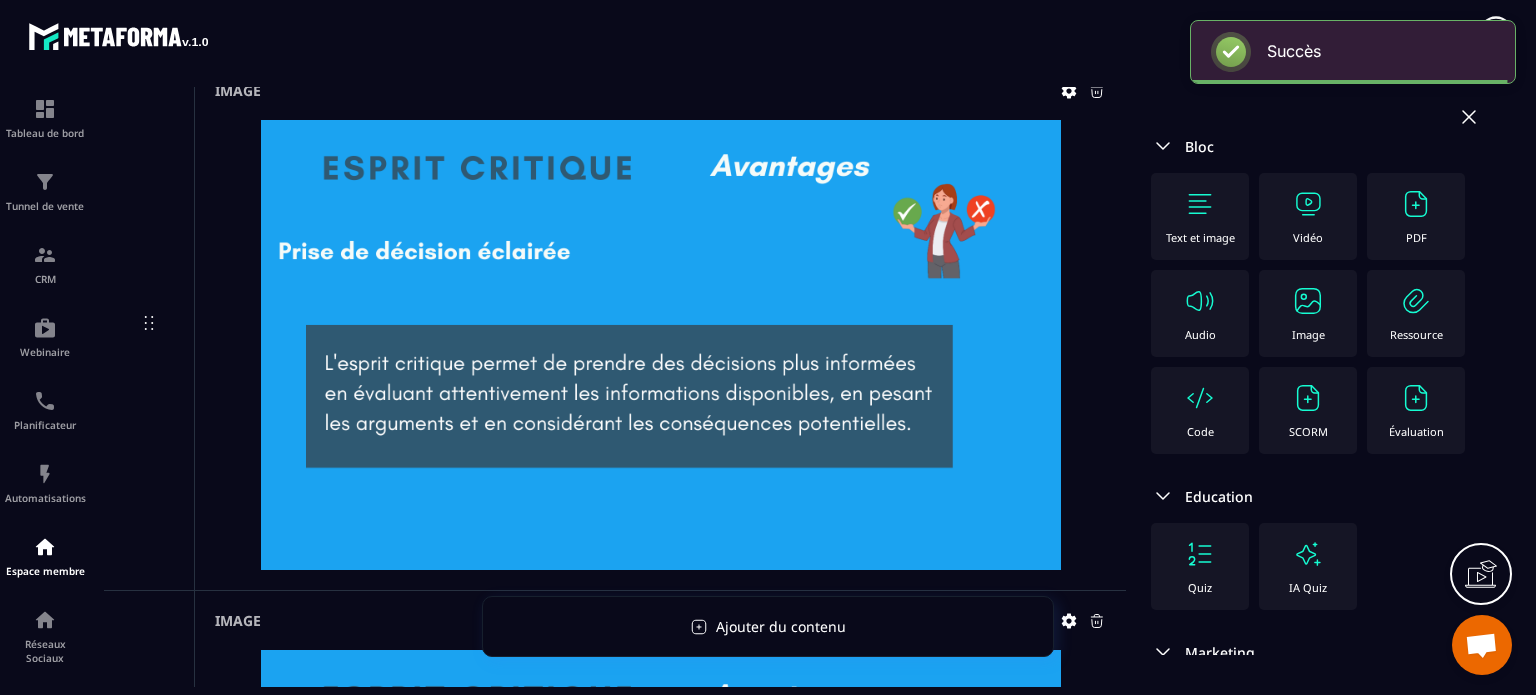 click at bounding box center (1308, 301) 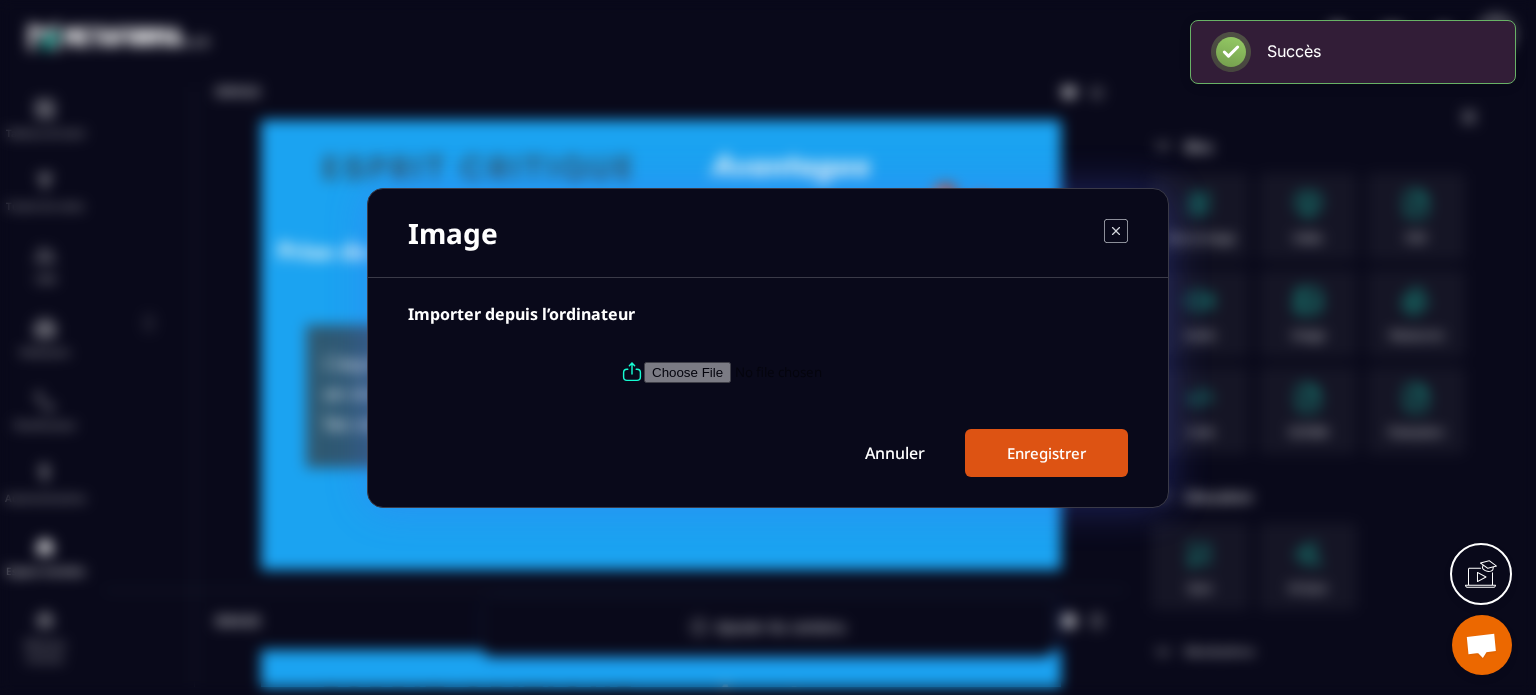 click at bounding box center (780, 371) 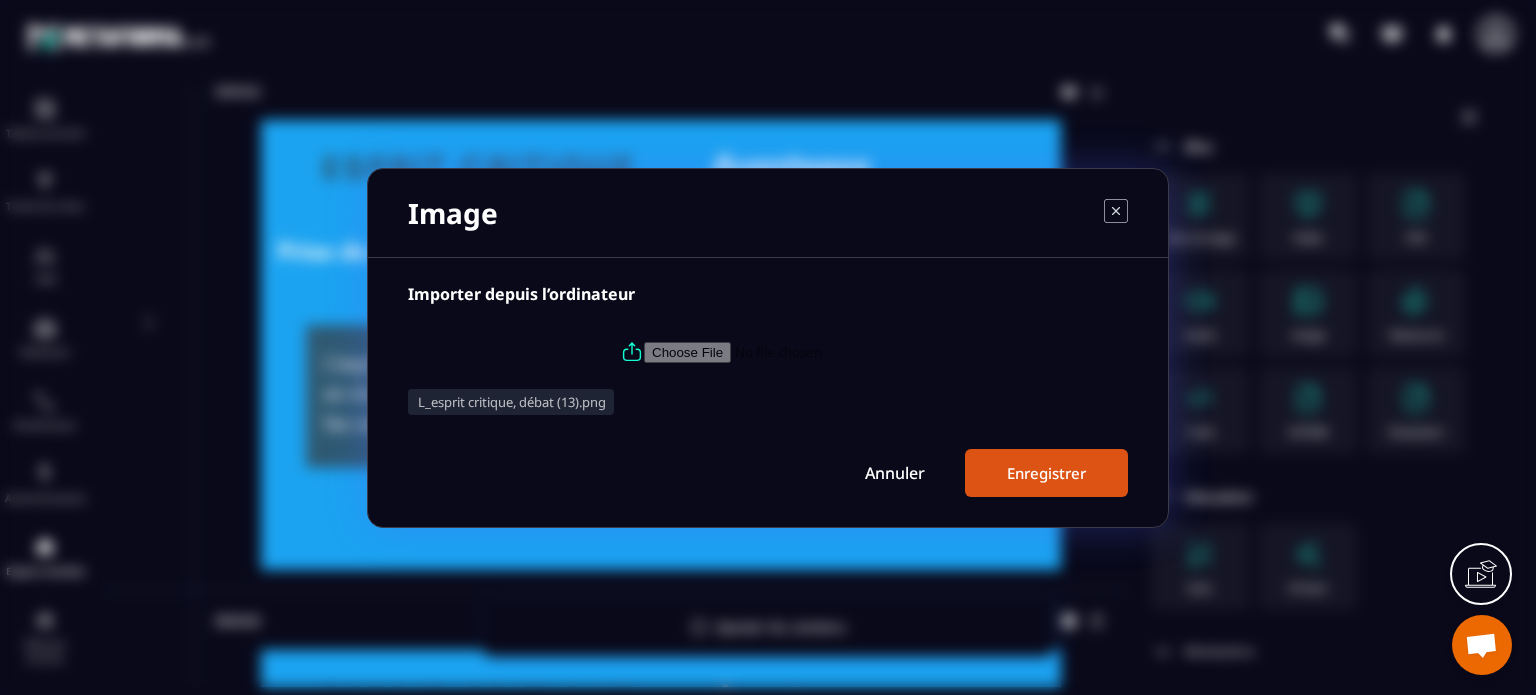 click on "Enregistrer" at bounding box center (1046, 473) 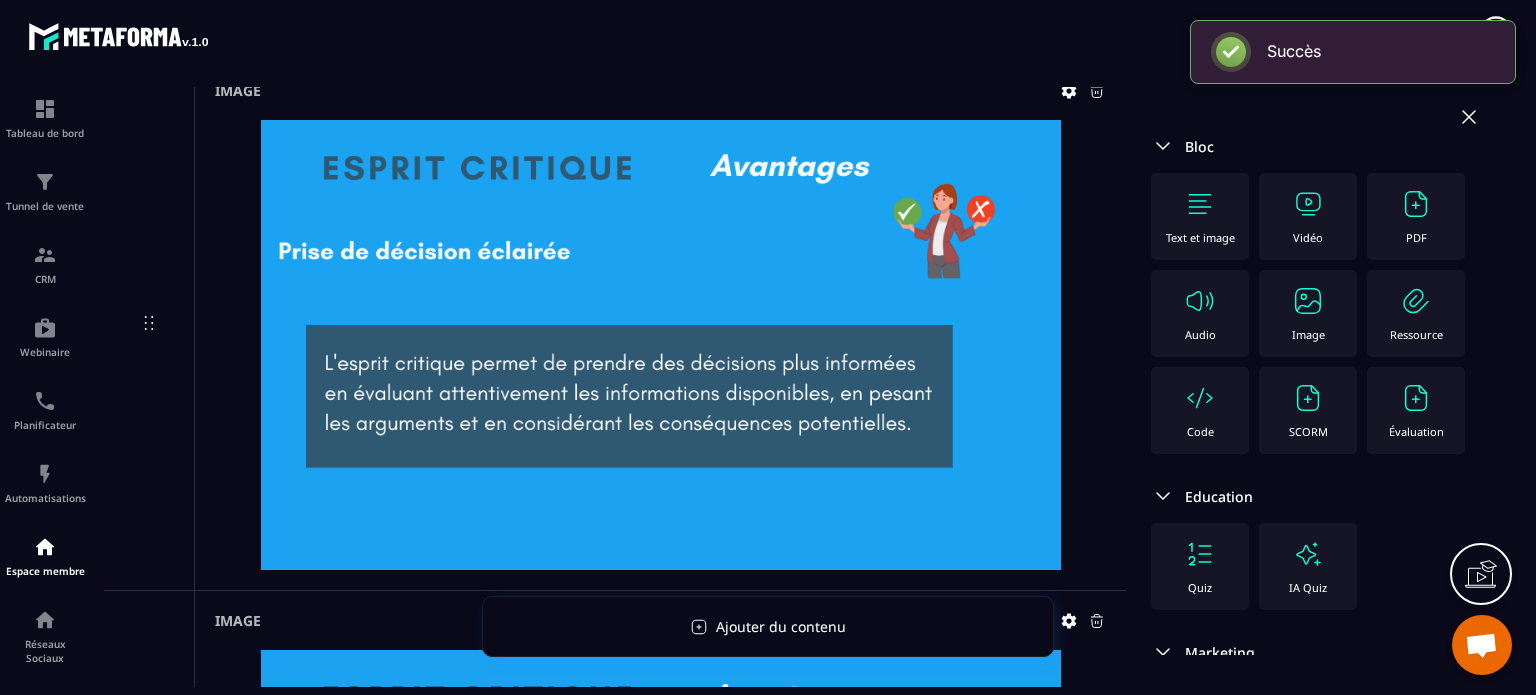 click at bounding box center [1308, 301] 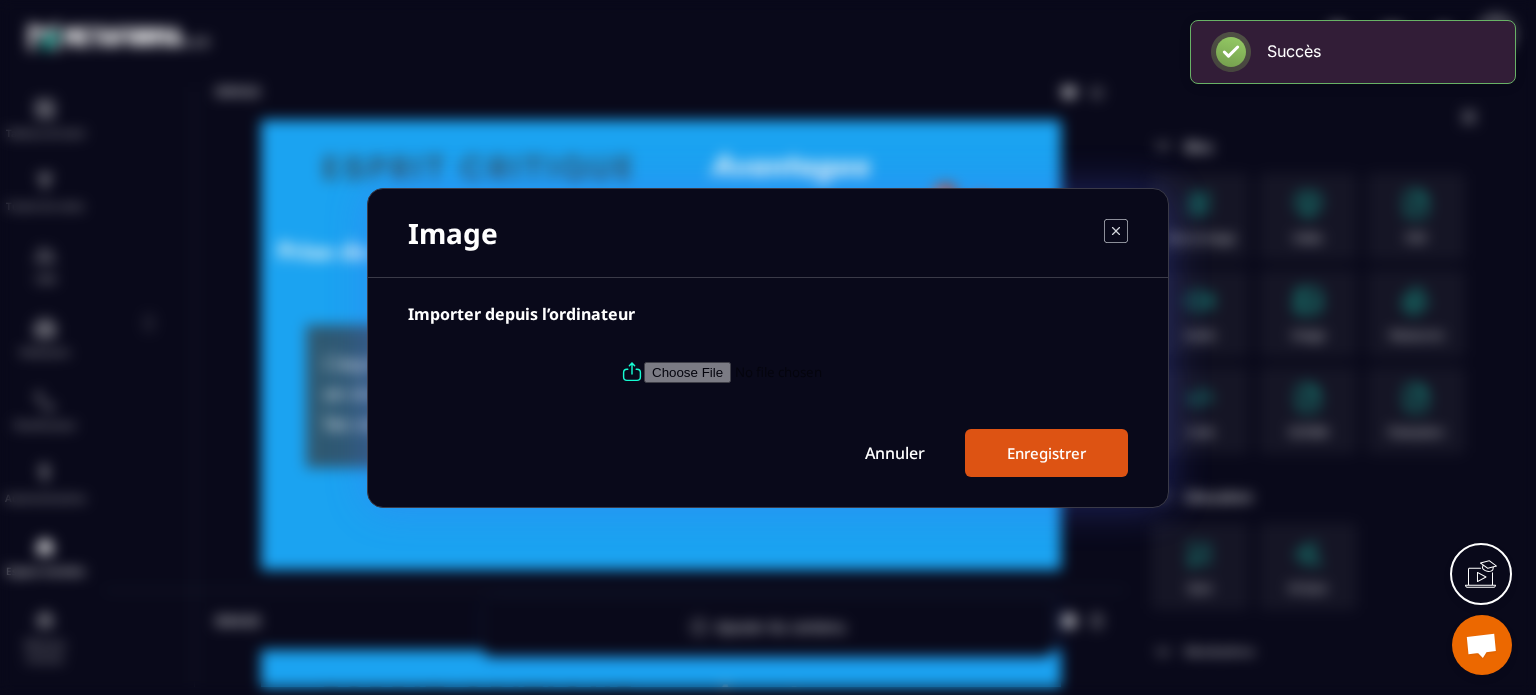 click at bounding box center (780, 371) 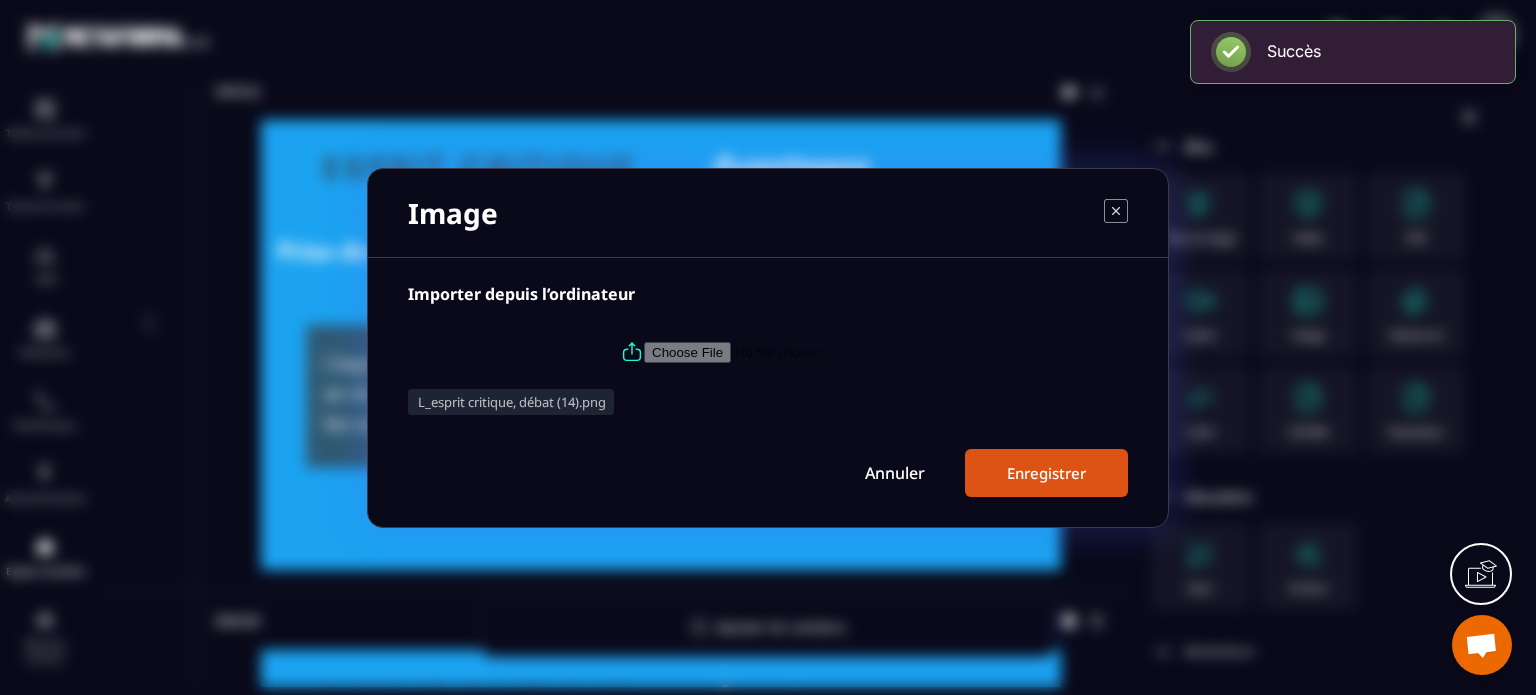 click on "Enregistrer" at bounding box center (1046, 473) 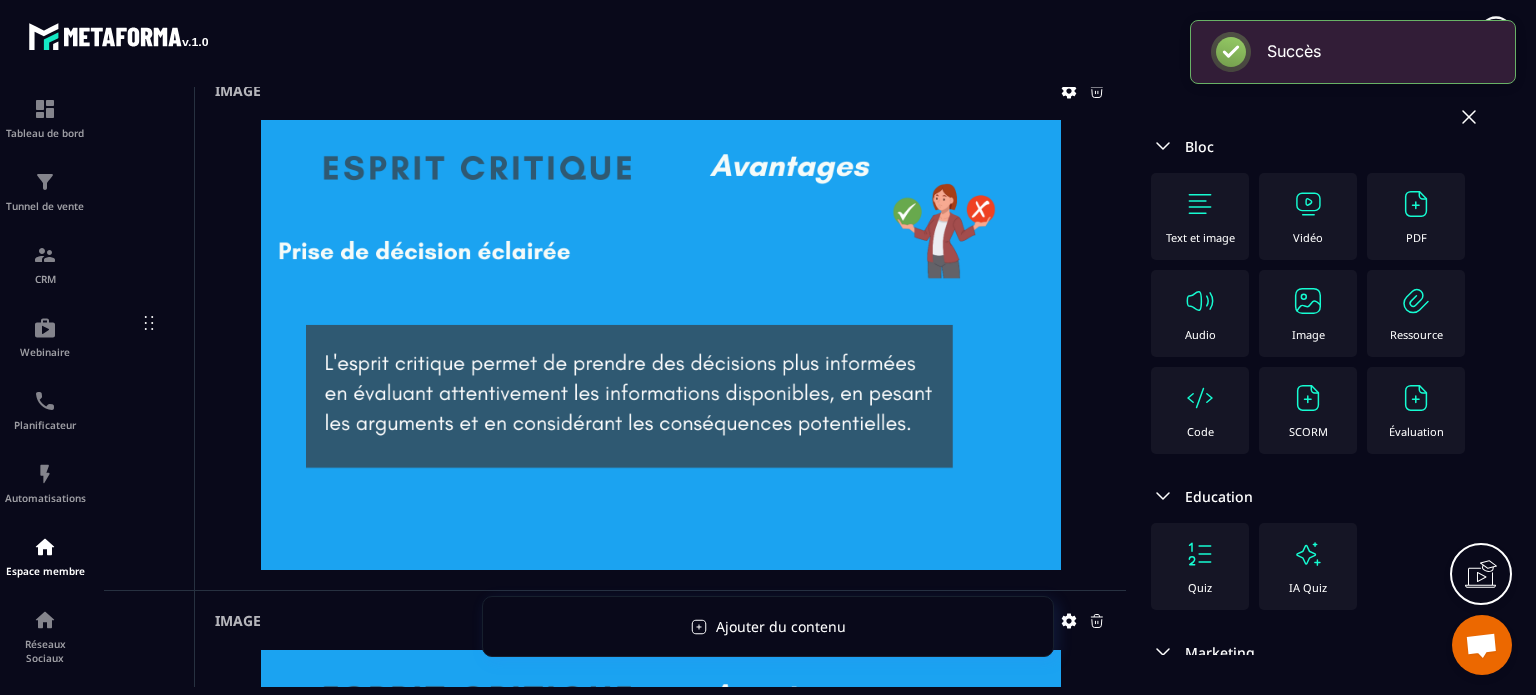 click on "Image" at bounding box center (1308, 334) 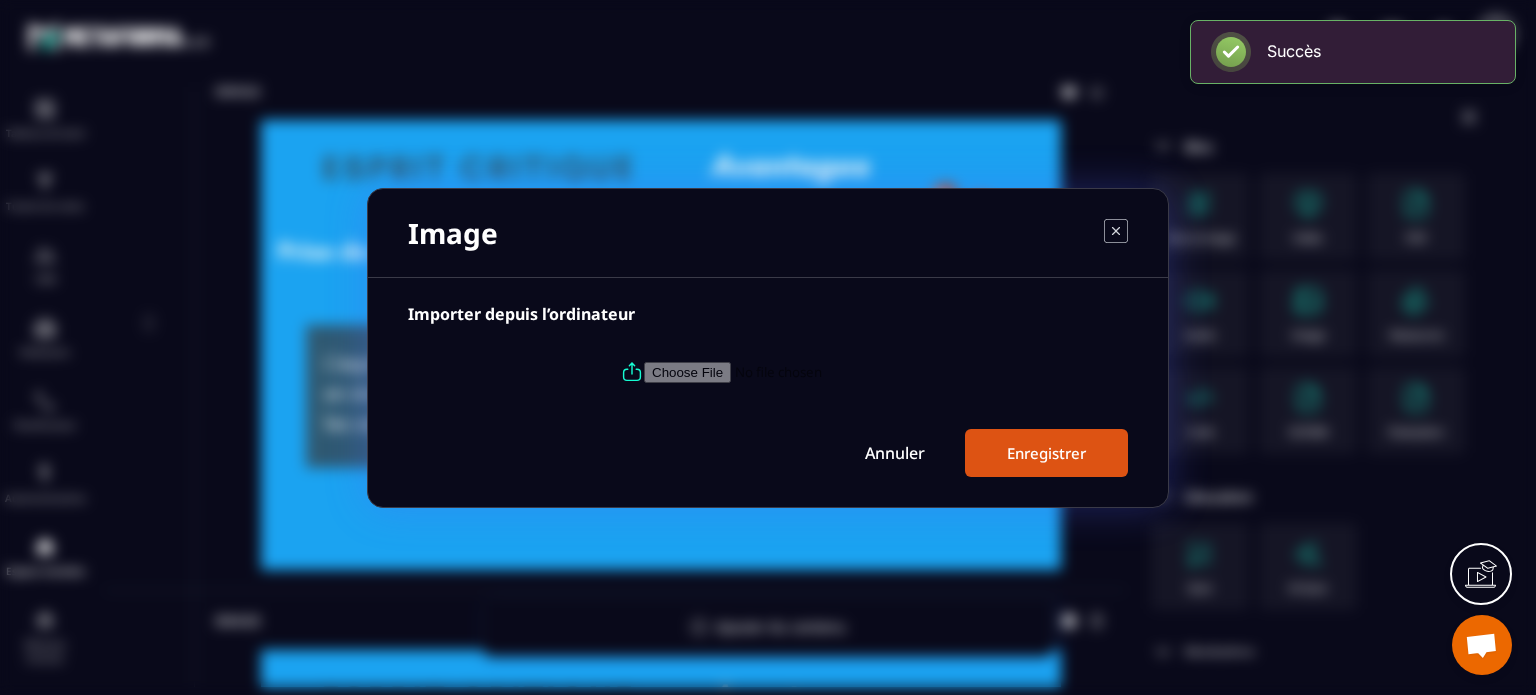 click at bounding box center [780, 371] 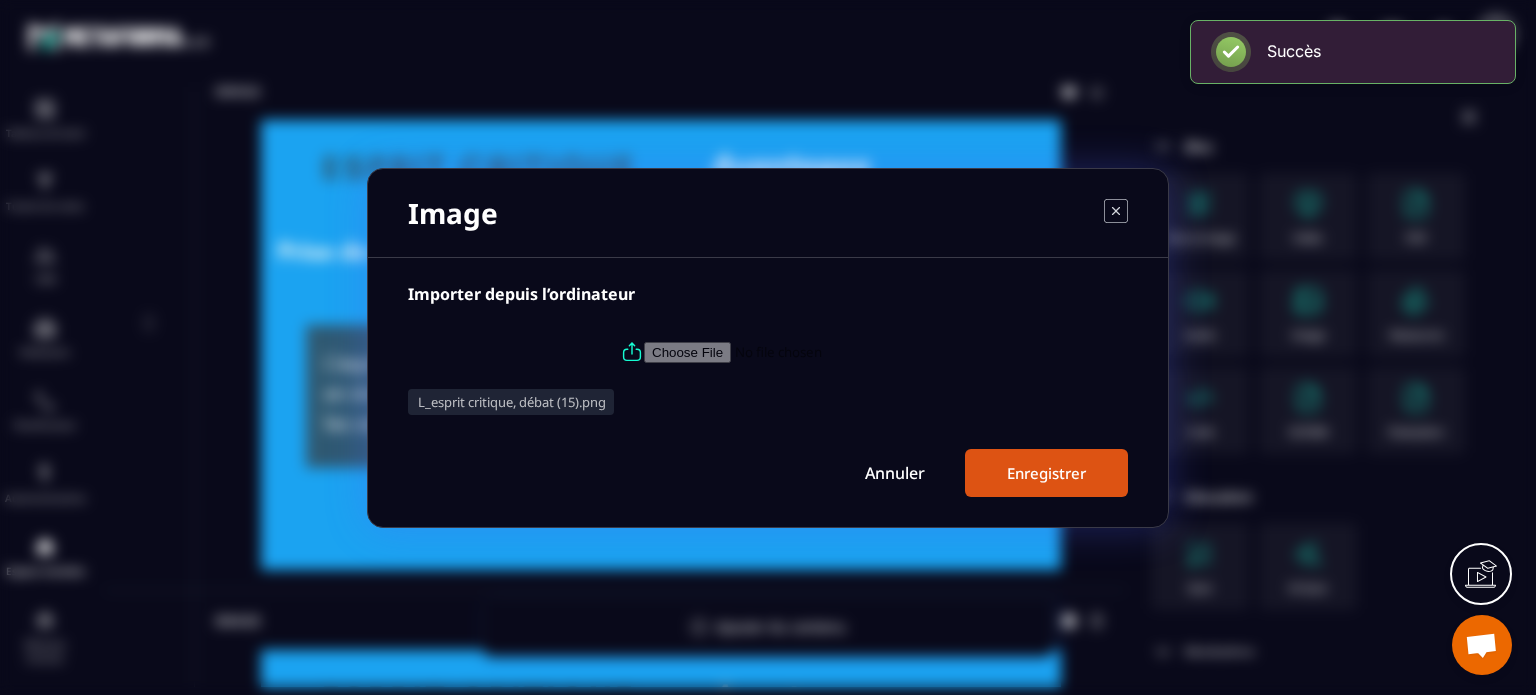 click on "Enregistrer" at bounding box center [1046, 473] 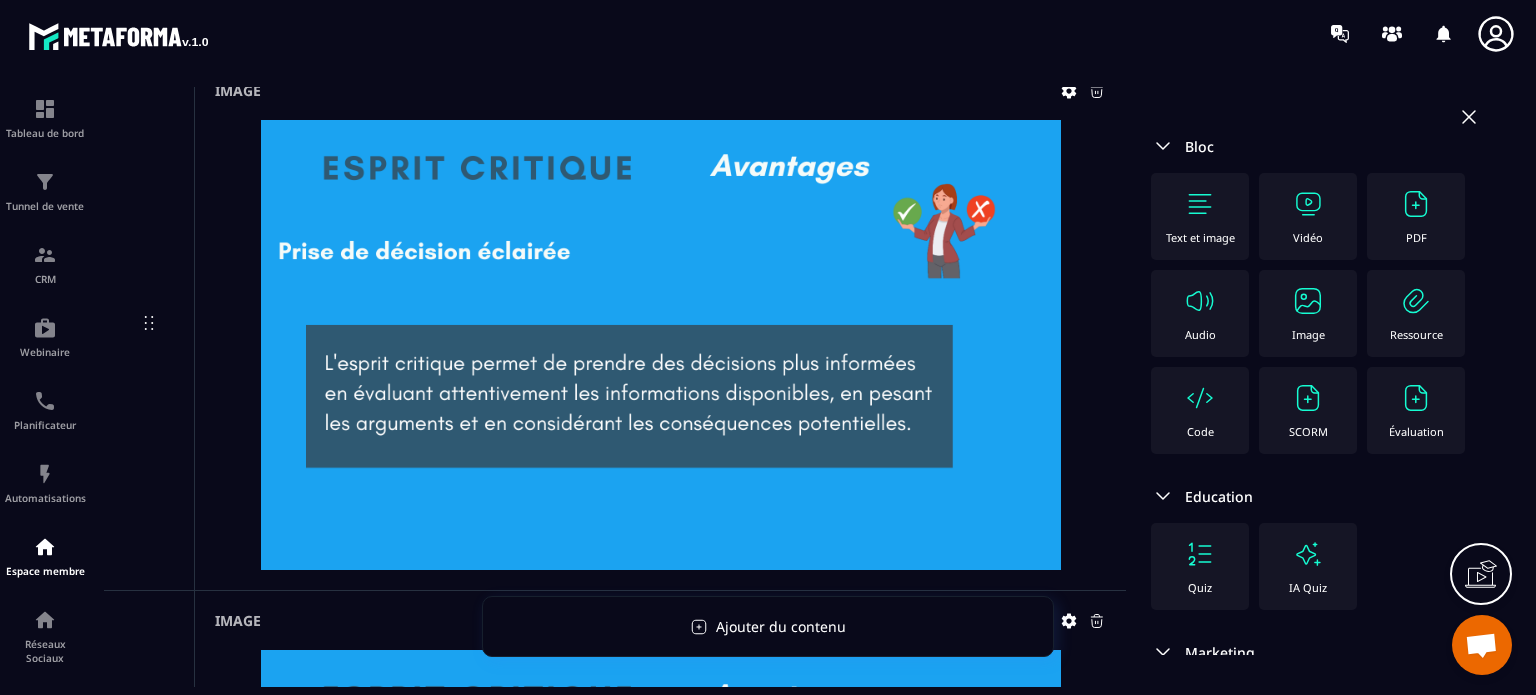 click on "Text et image" at bounding box center (1200, 216) 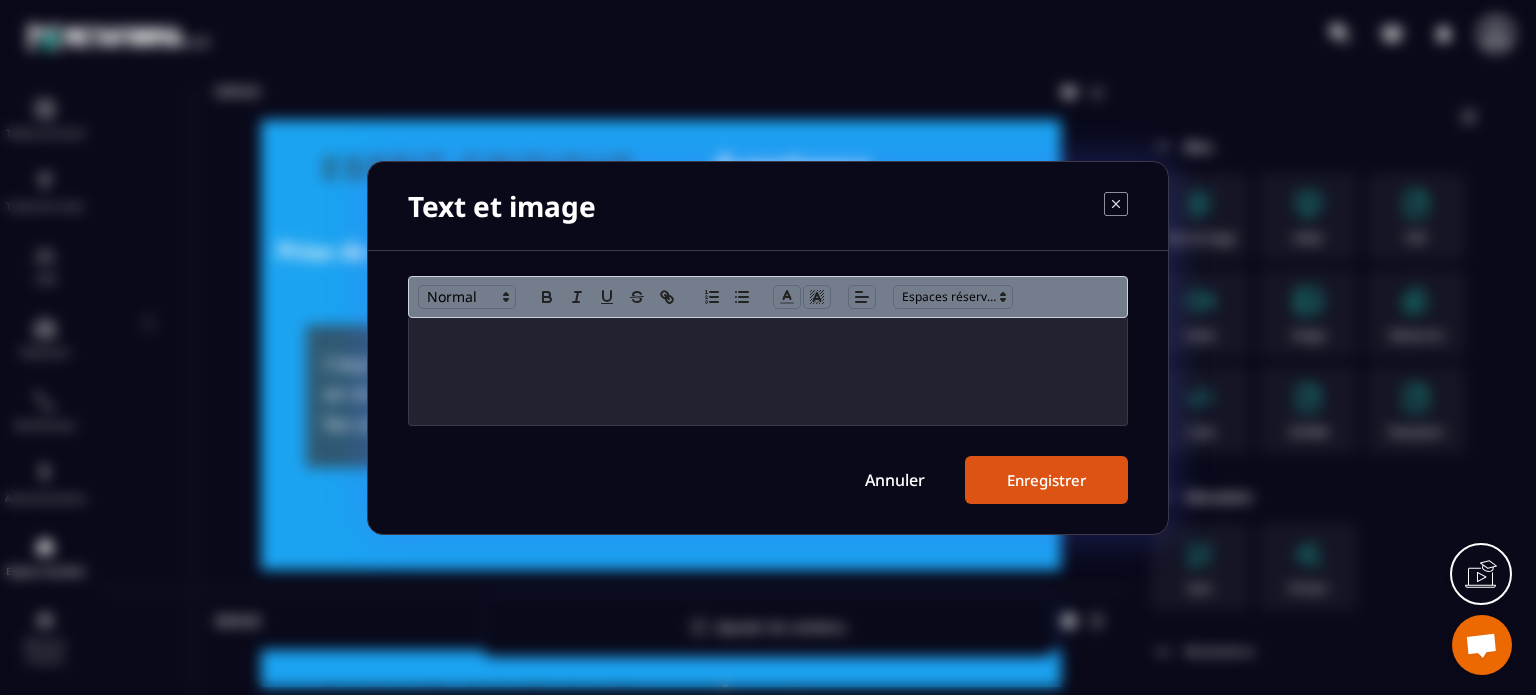 click at bounding box center (768, 371) 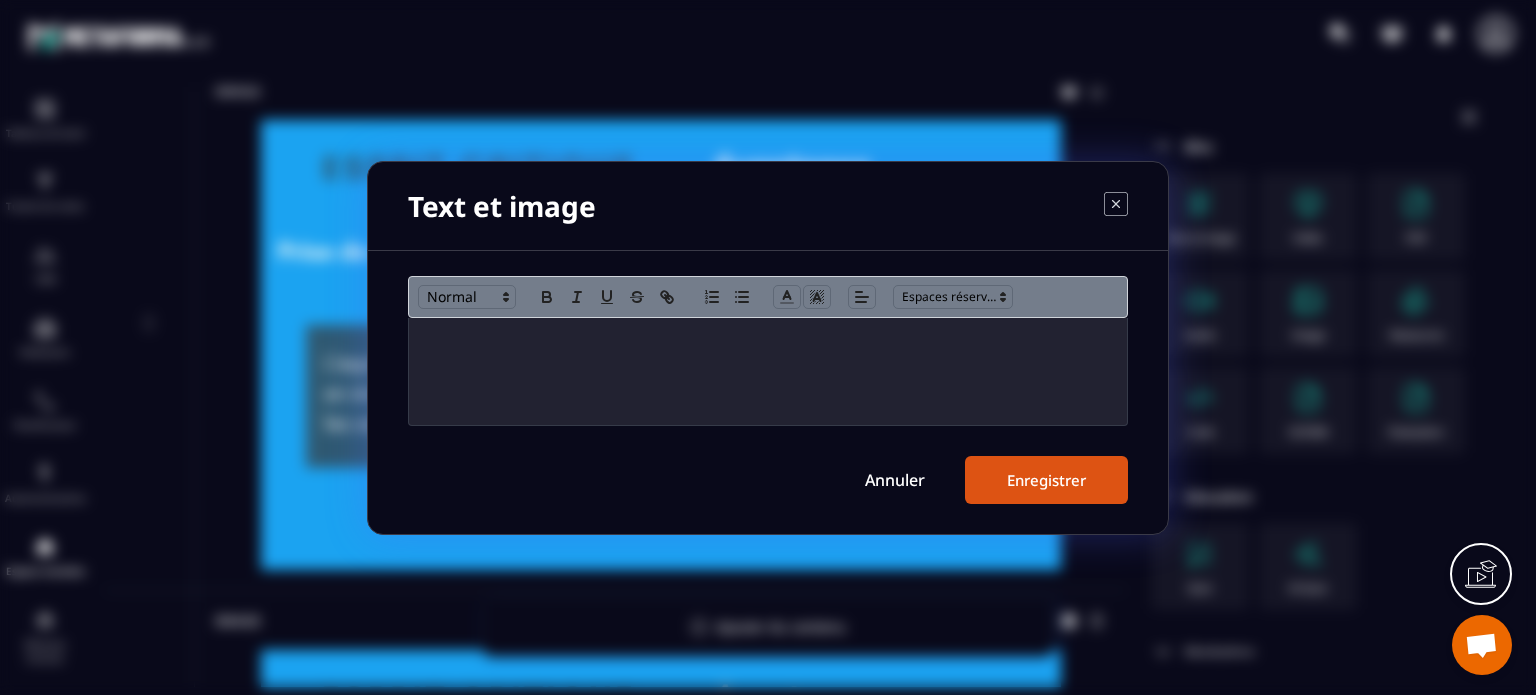 scroll, scrollTop: 0, scrollLeft: 0, axis: both 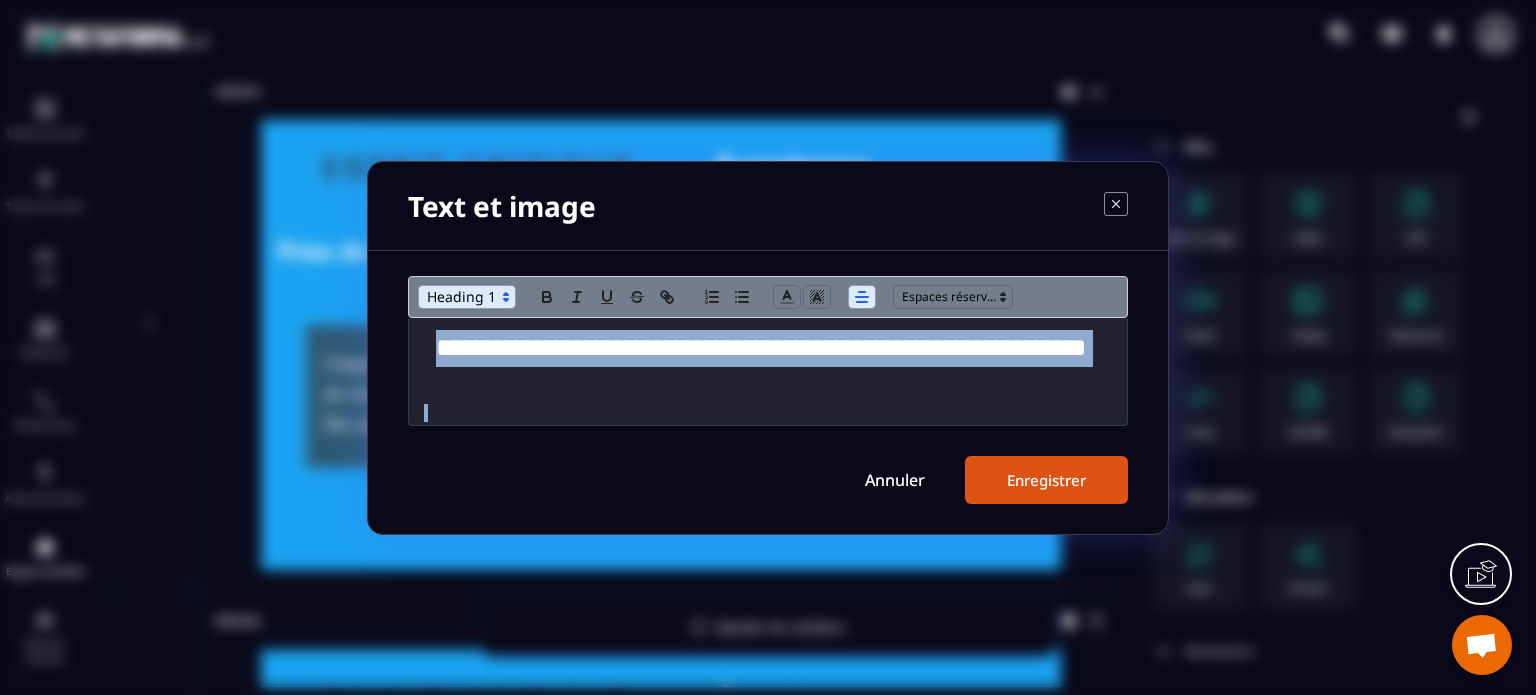 click at bounding box center (467, 297) 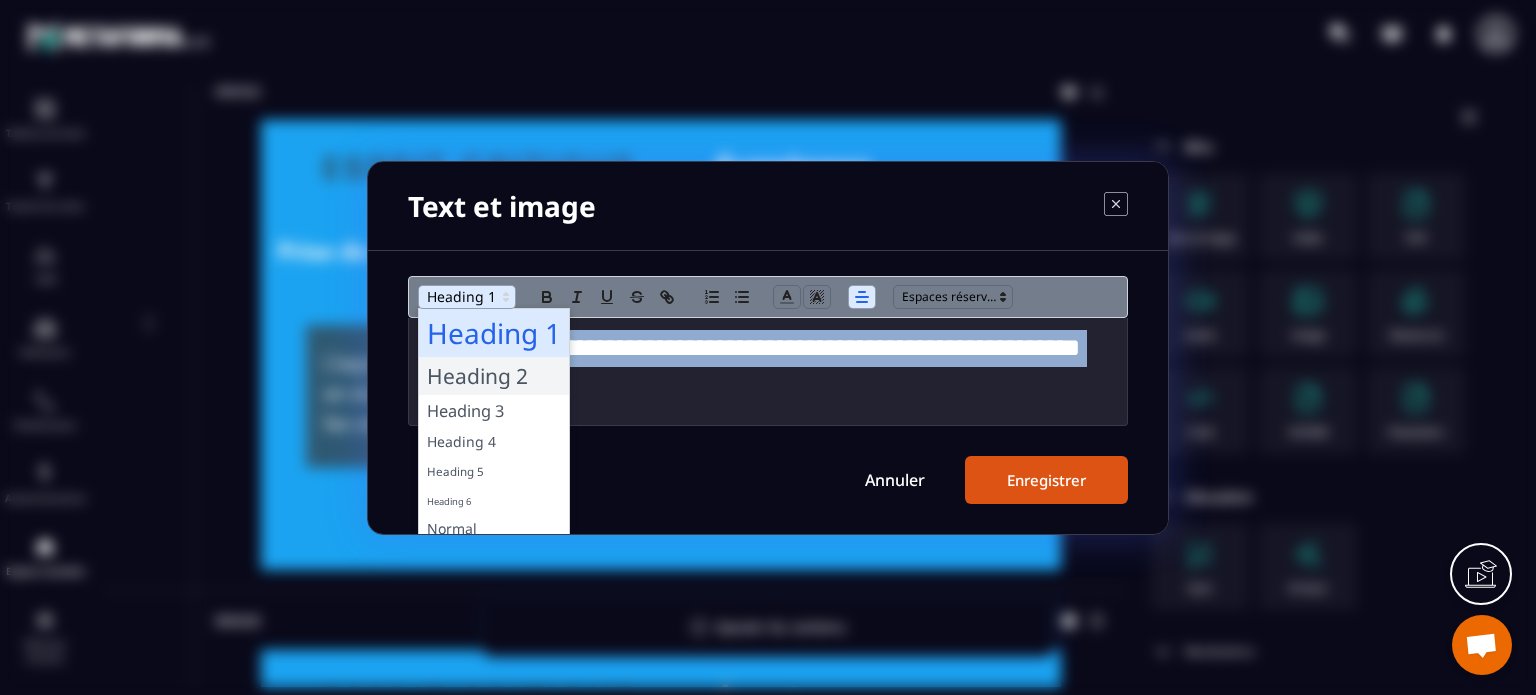 click at bounding box center (494, 376) 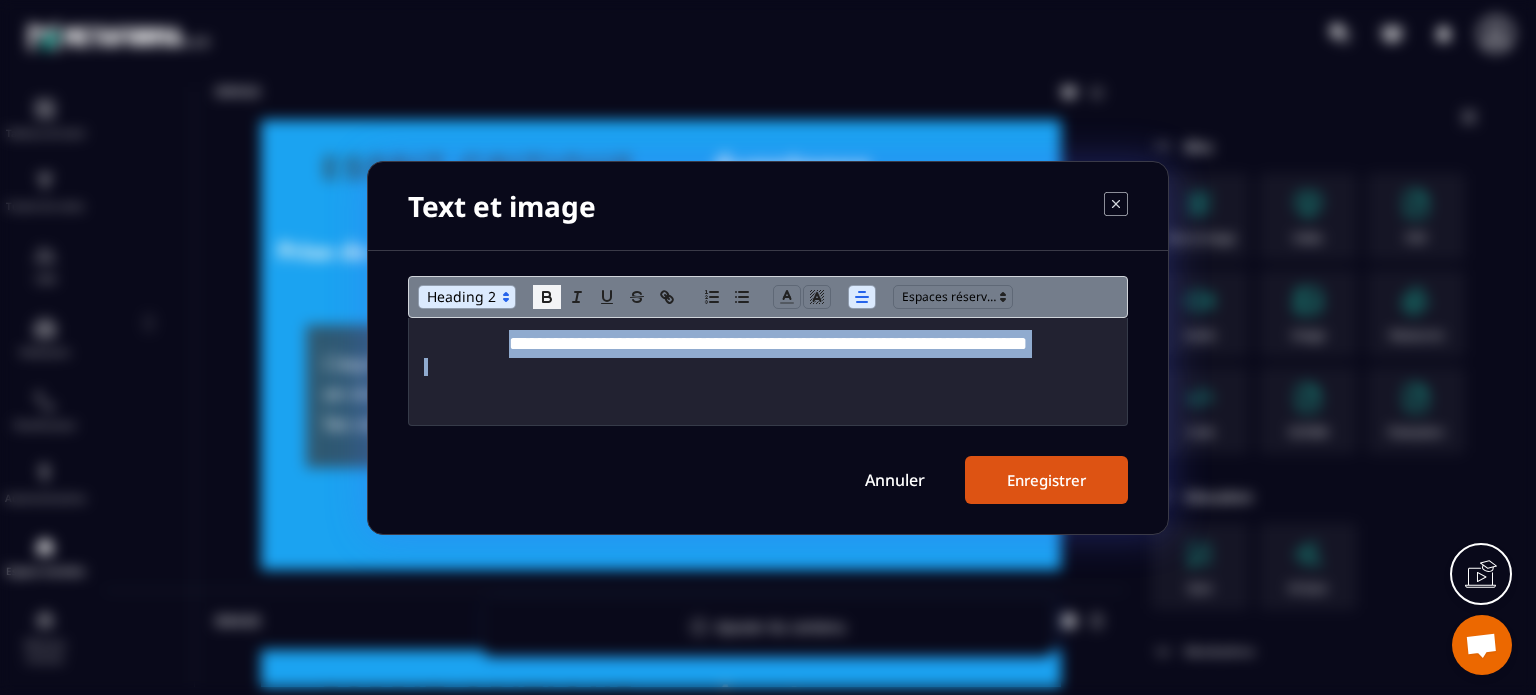 click at bounding box center (547, 297) 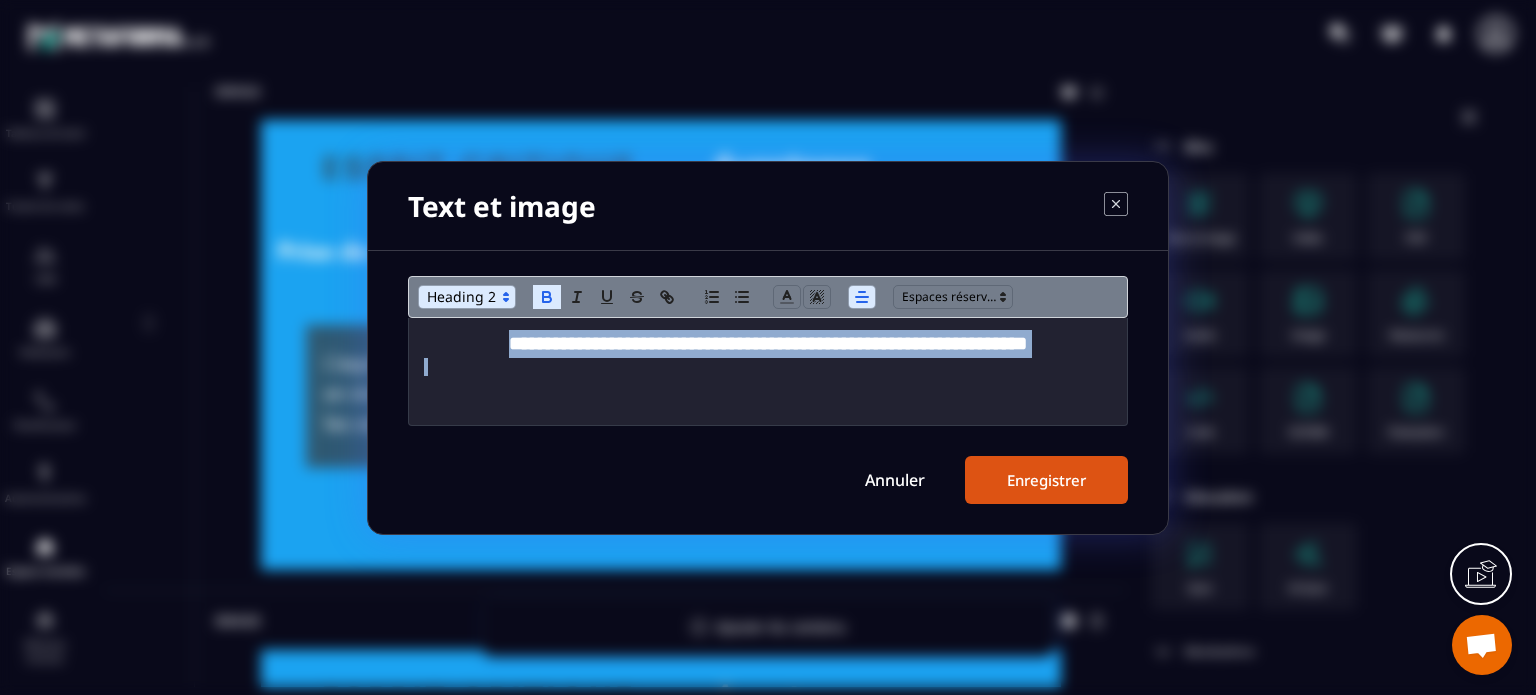 click on "Enregistrer" at bounding box center [1046, 480] 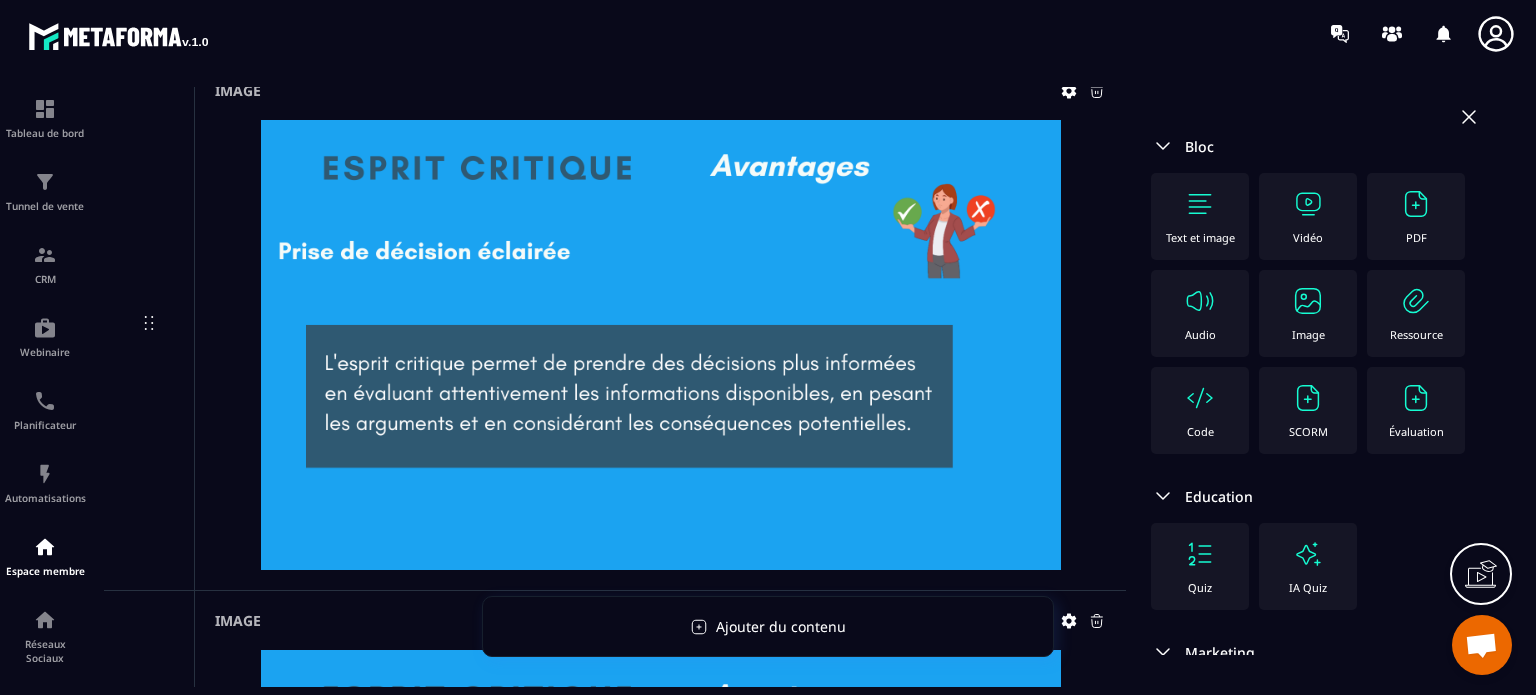 click at bounding box center [661, 345] 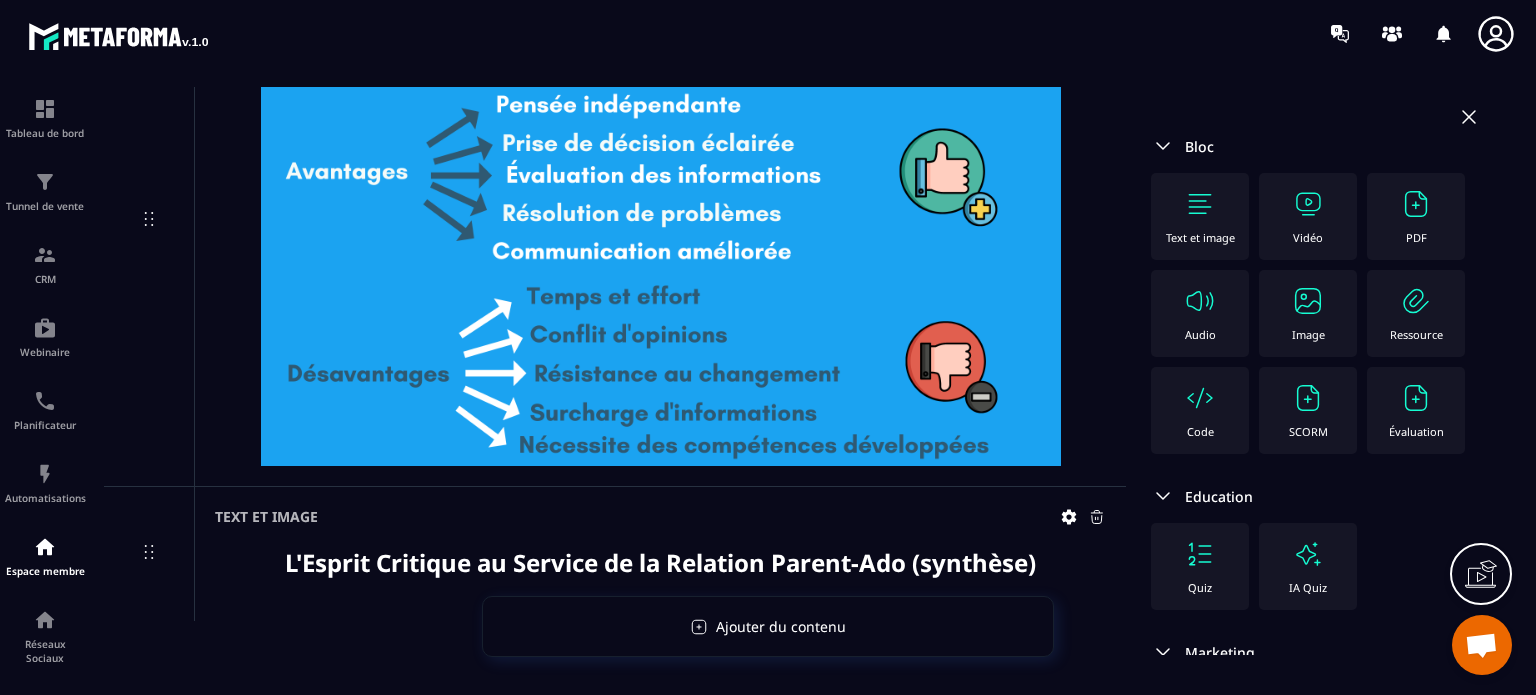 scroll, scrollTop: 33356, scrollLeft: 0, axis: vertical 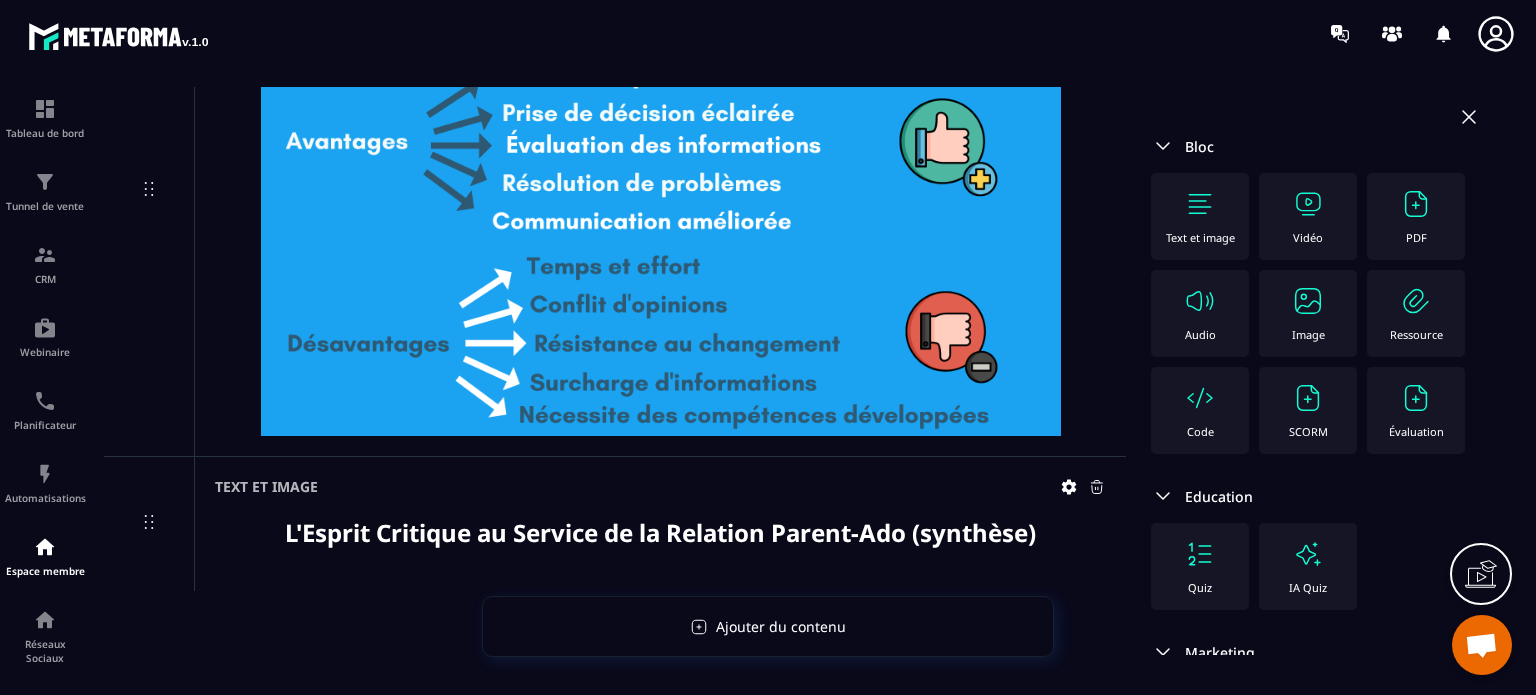 click on "Image" at bounding box center [1308, 313] 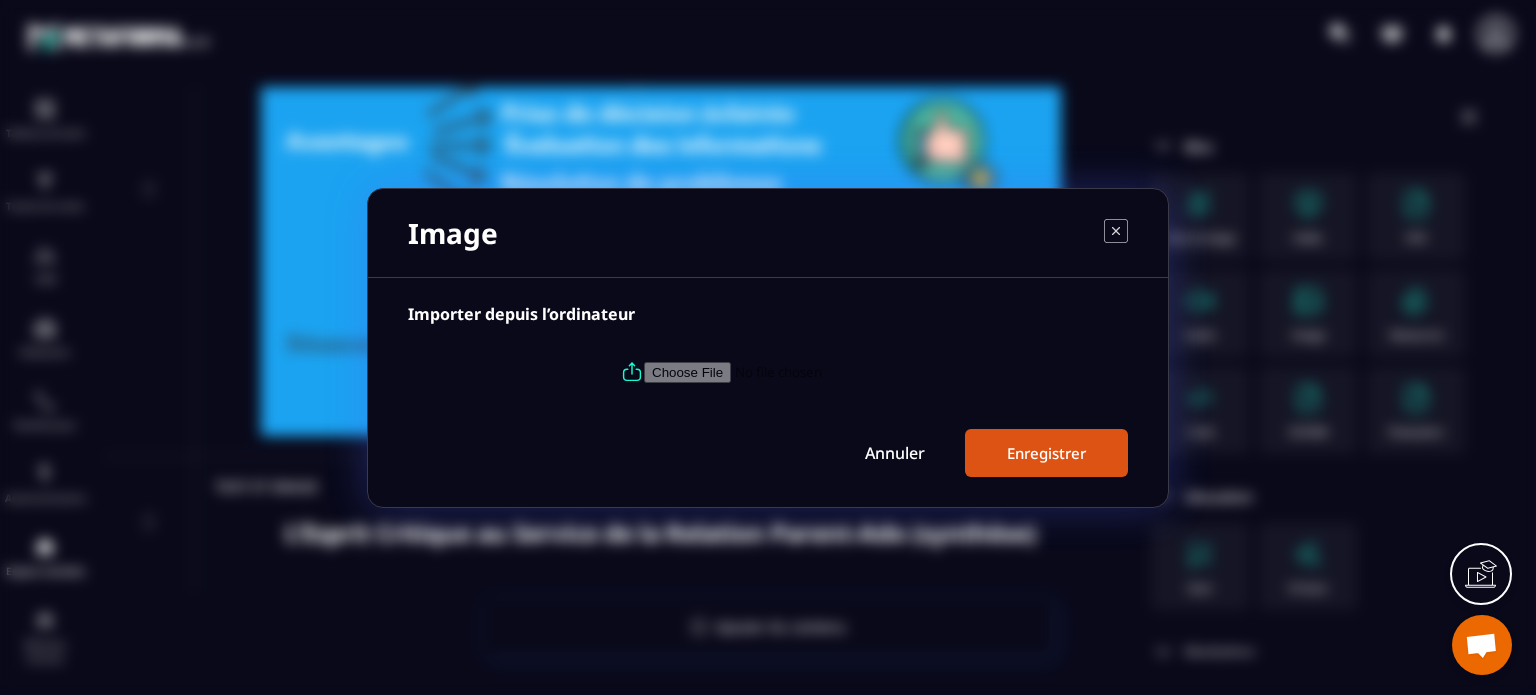 click at bounding box center [780, 371] 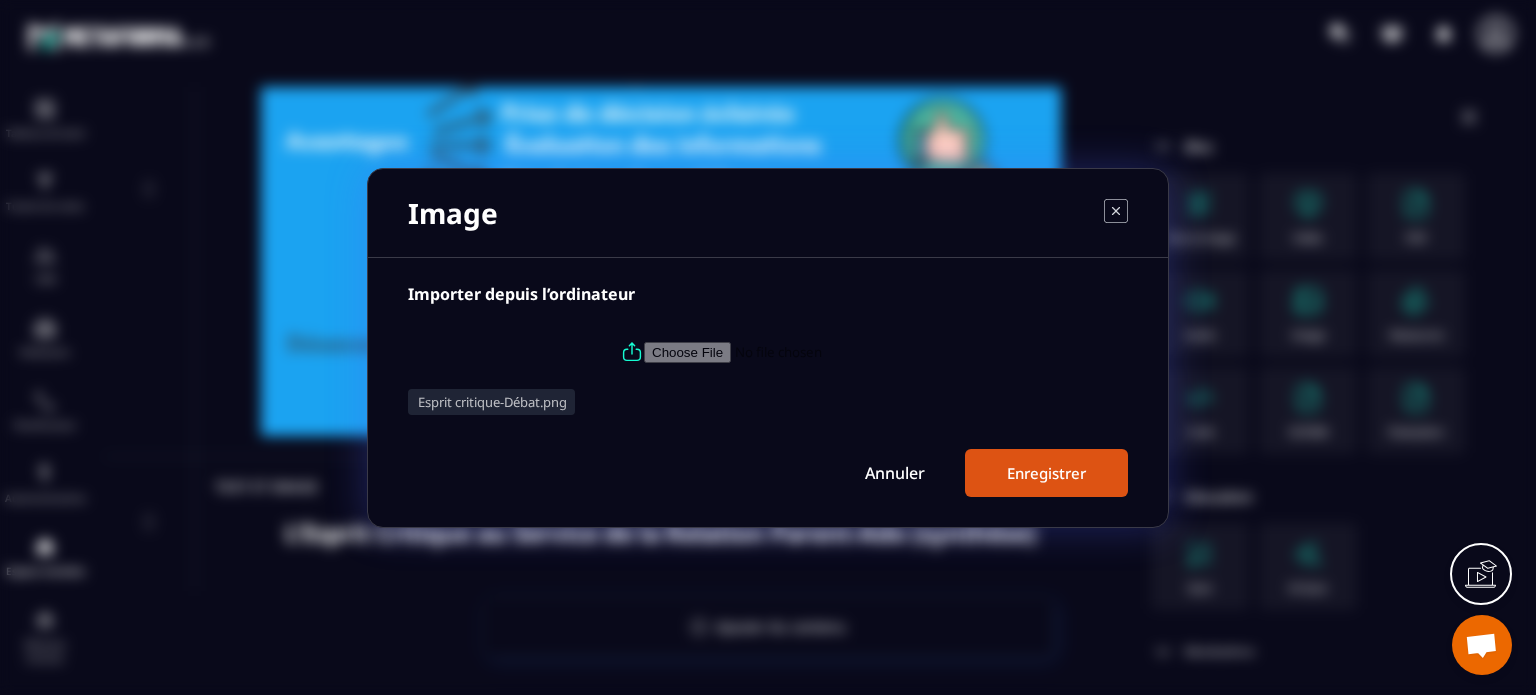 click on "Enregistrer" at bounding box center [1046, 473] 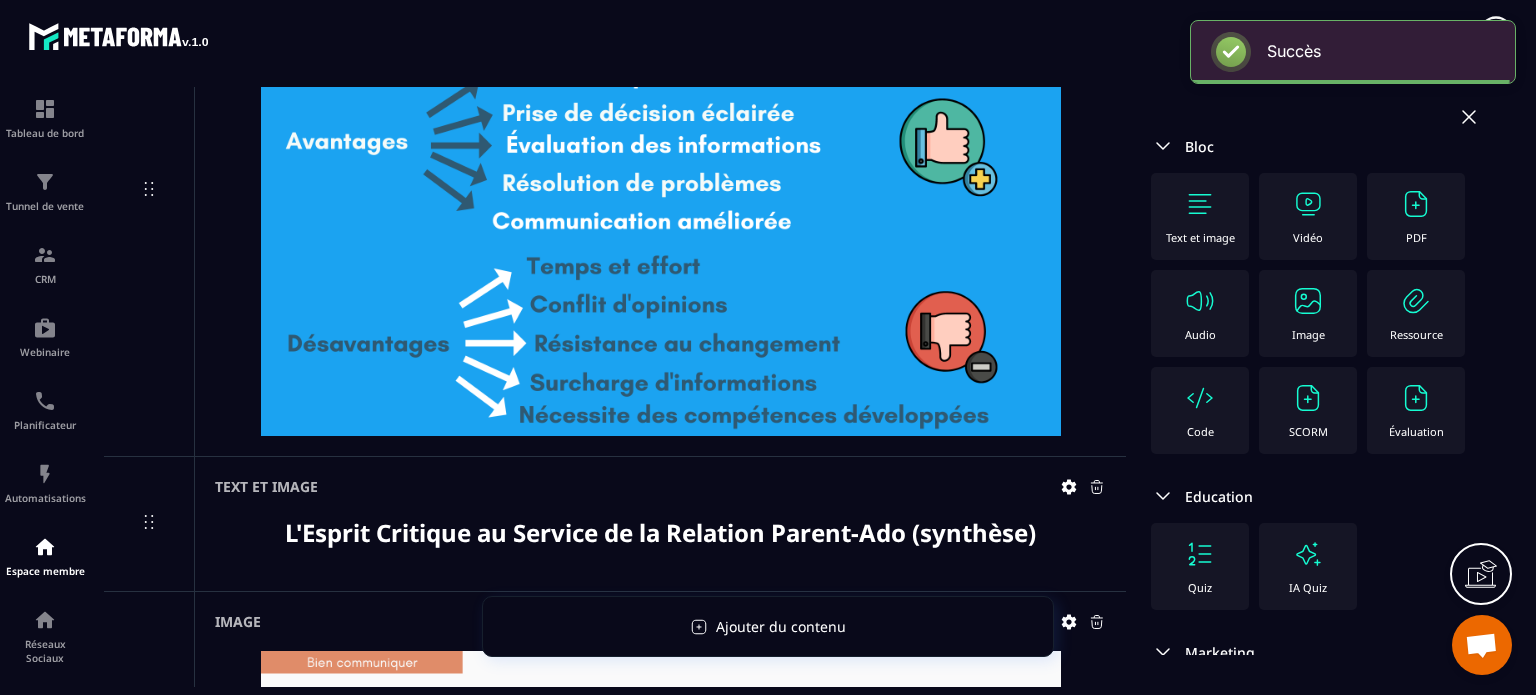 click at bounding box center (1308, 301) 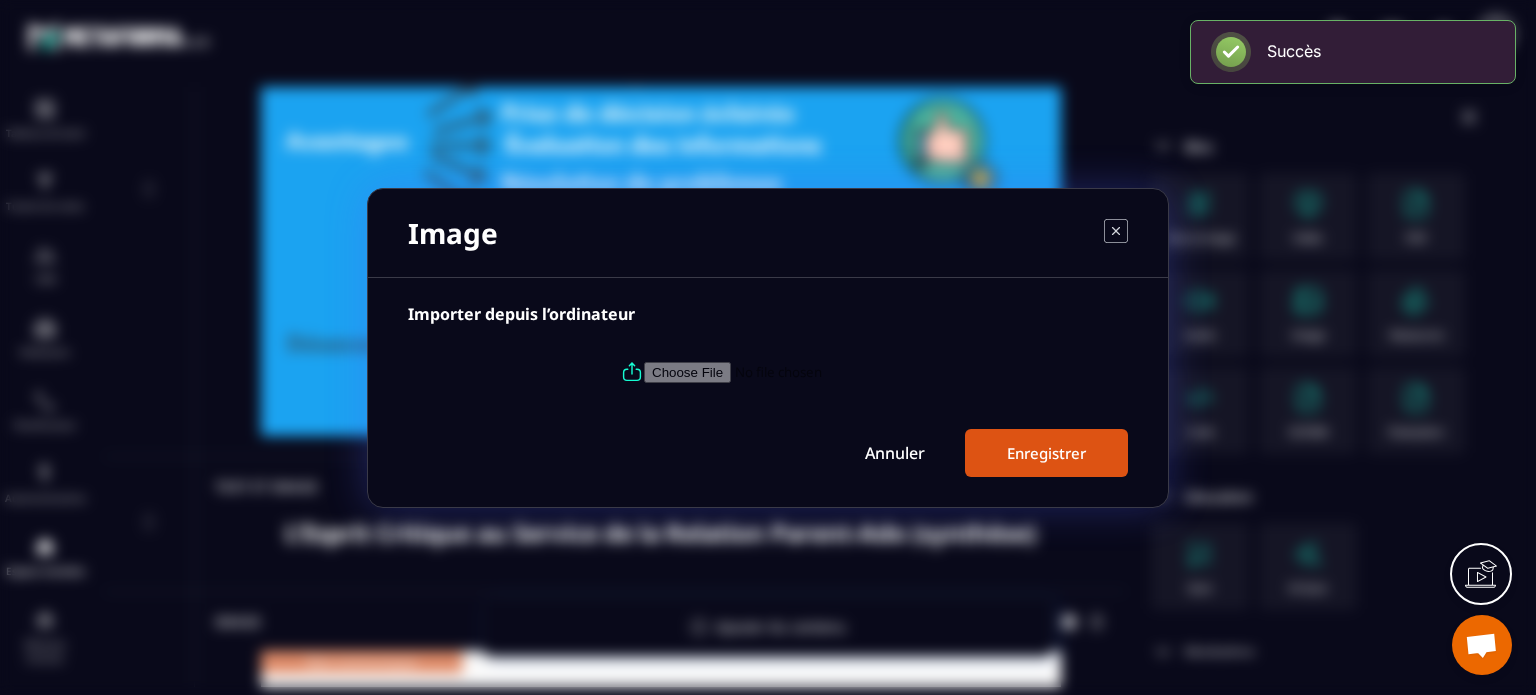 click at bounding box center (780, 371) 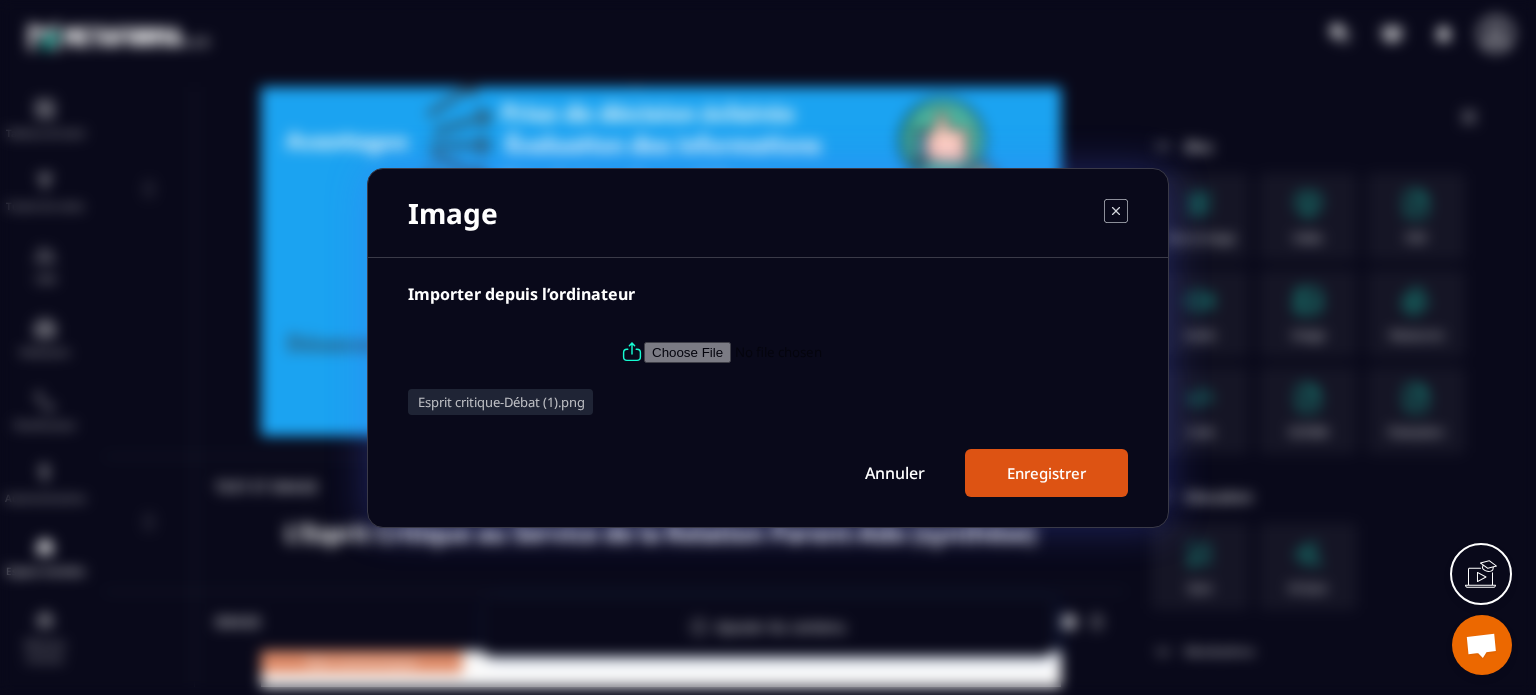 click on "Enregistrer" at bounding box center [1046, 473] 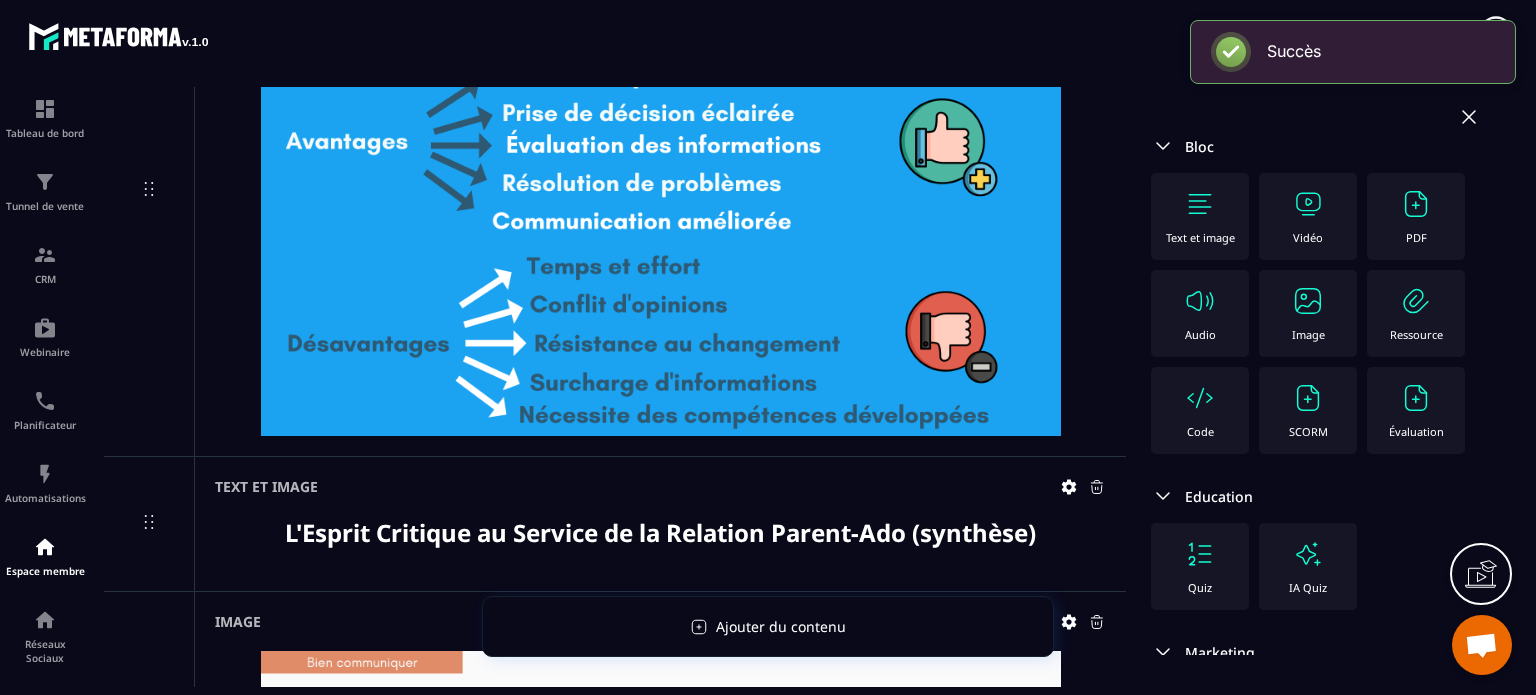 click on "Image" at bounding box center [1308, 313] 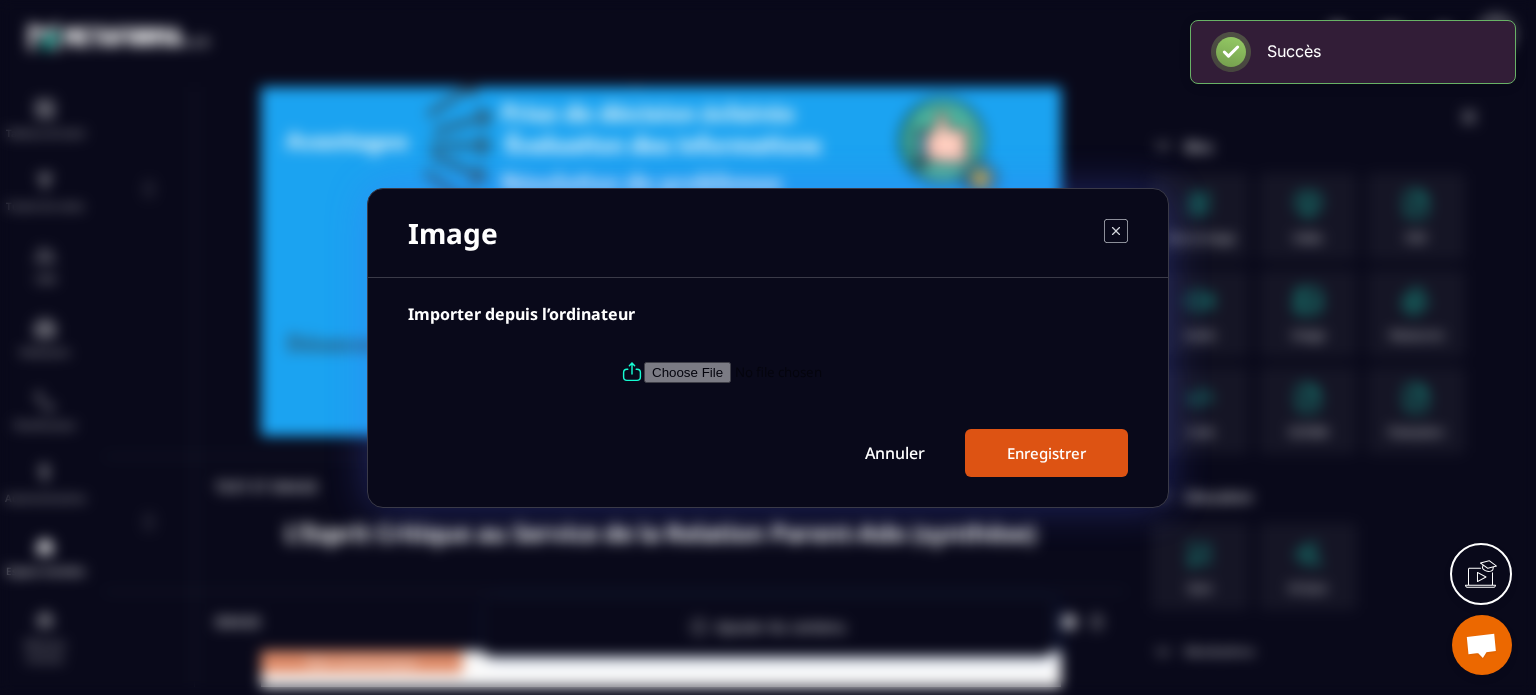 click at bounding box center [780, 371] 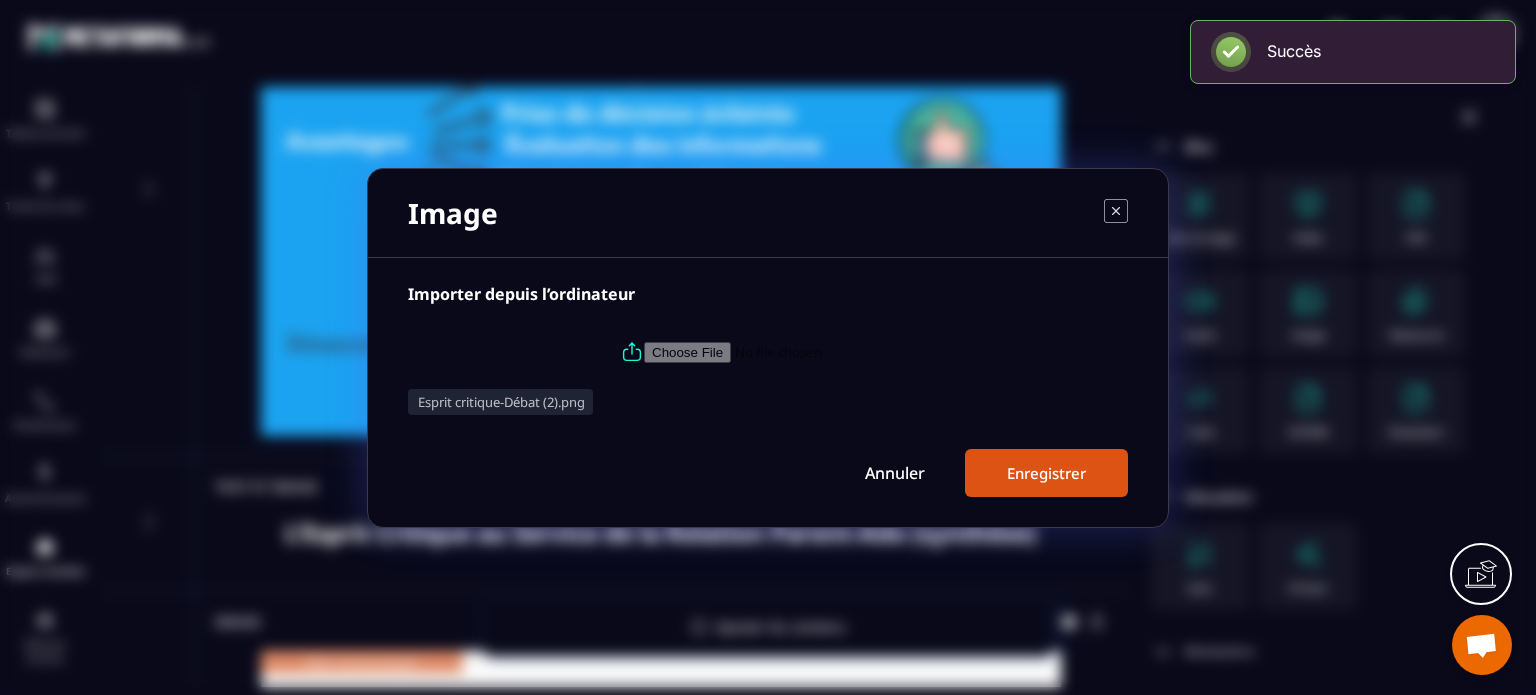 click on "Enregistrer" at bounding box center (1046, 473) 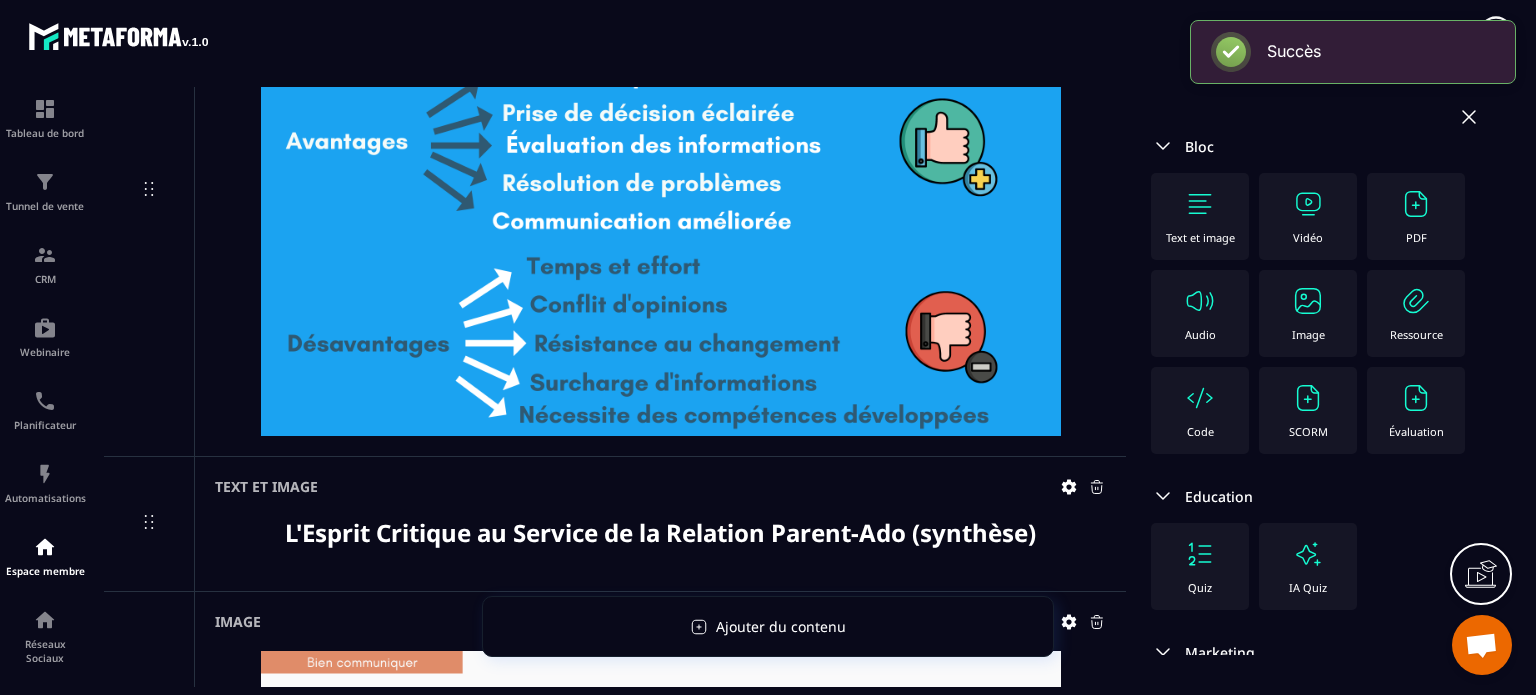 click at bounding box center [1308, 301] 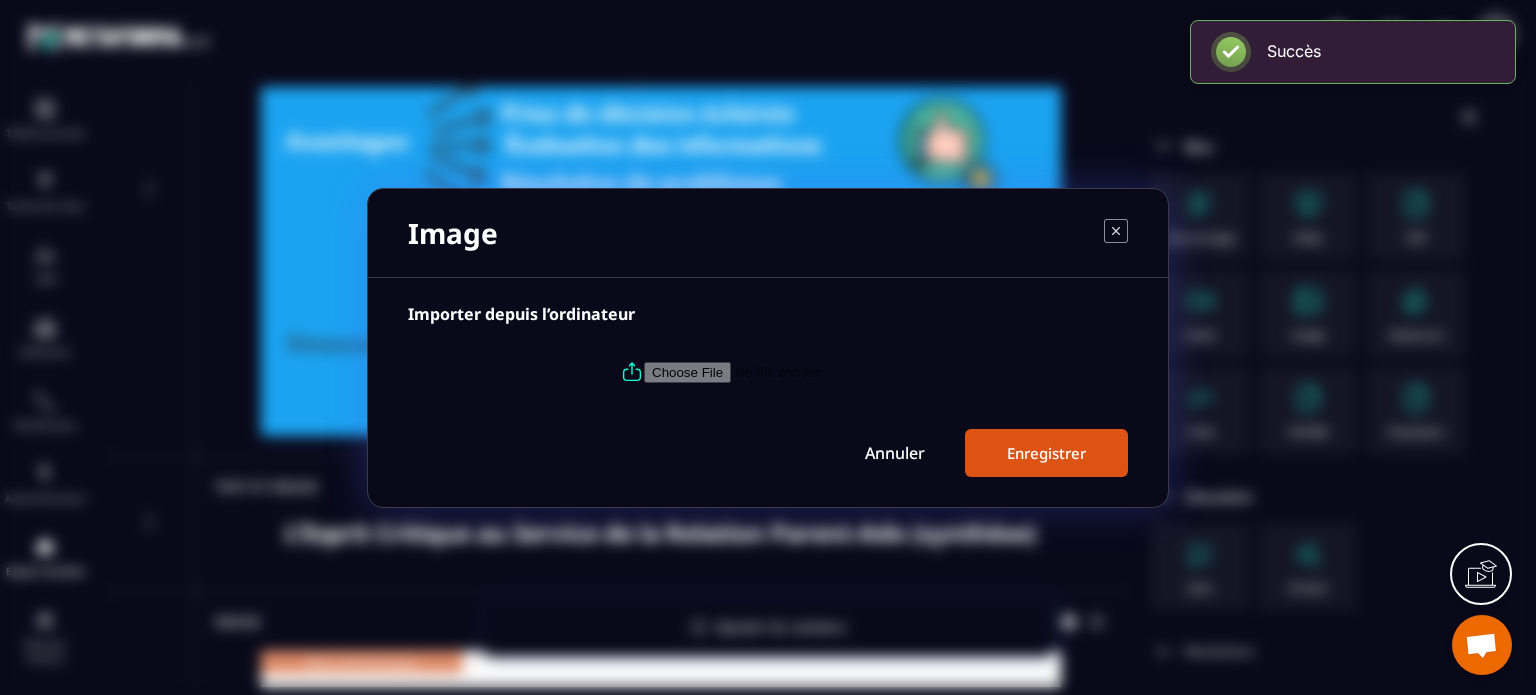 click at bounding box center (780, 371) 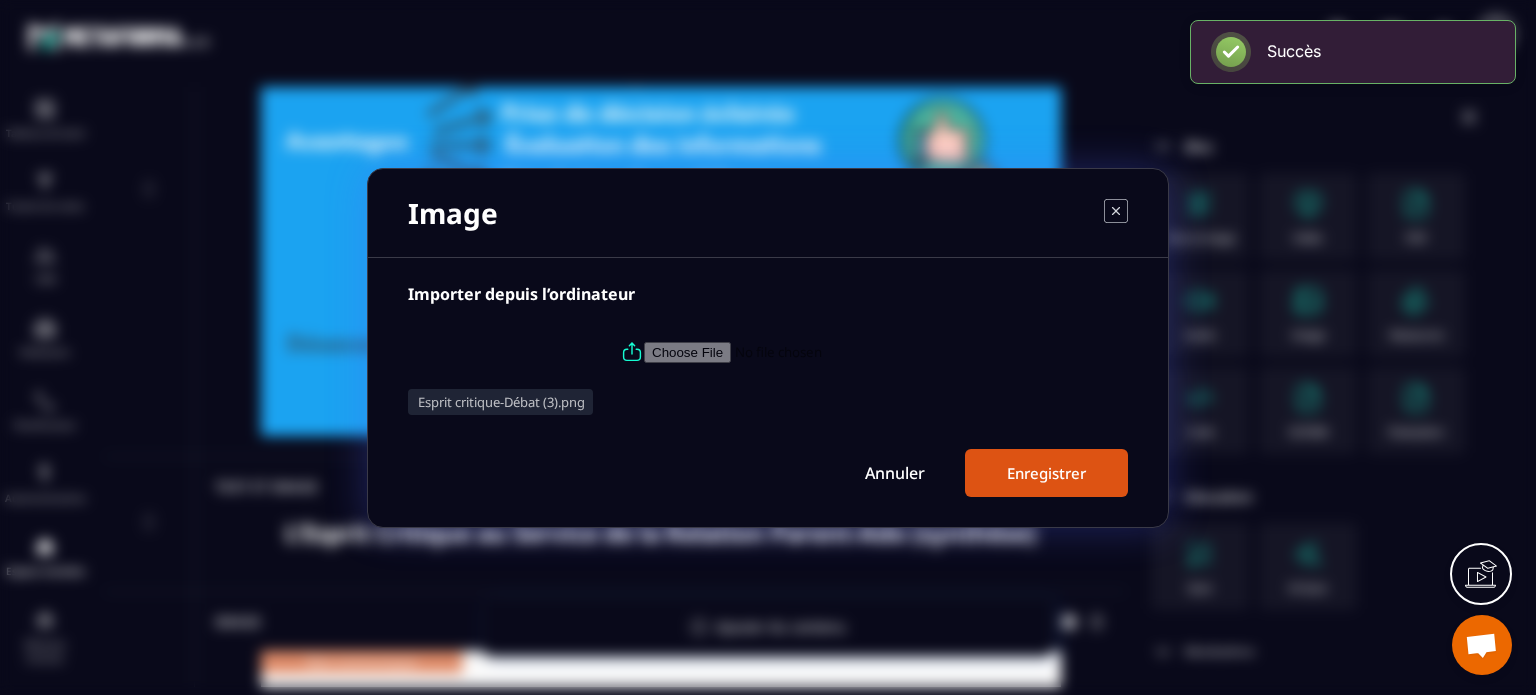 click on "Enregistrer" at bounding box center [1046, 473] 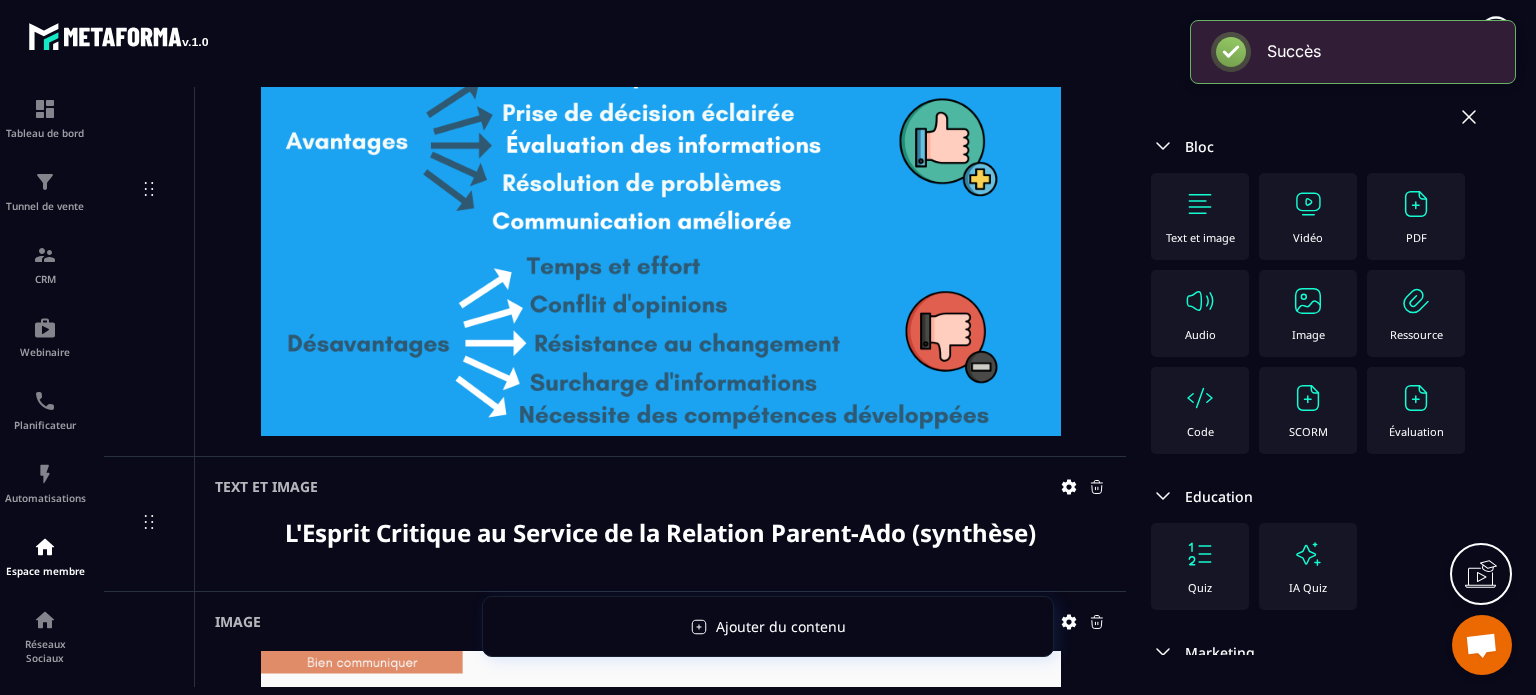 click on "Image" at bounding box center (1308, 313) 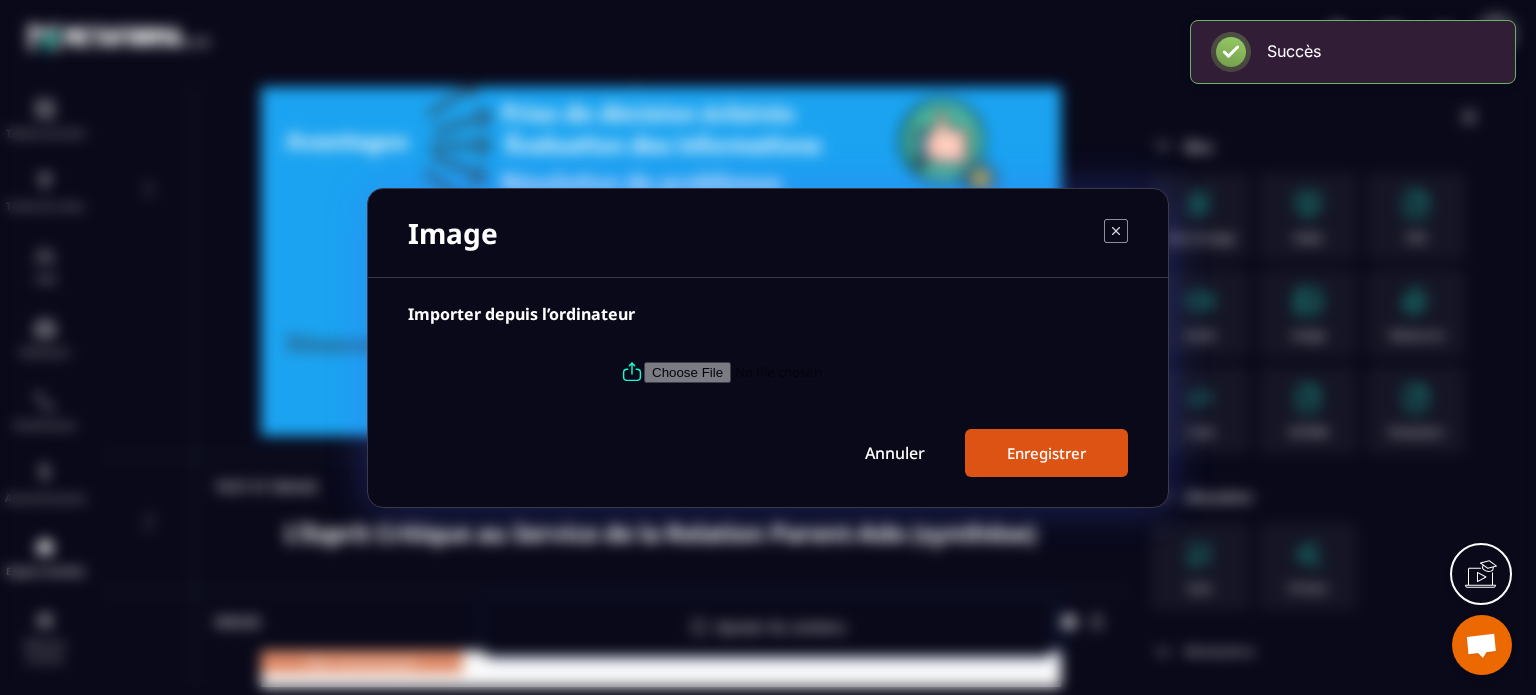 click at bounding box center [768, 372] 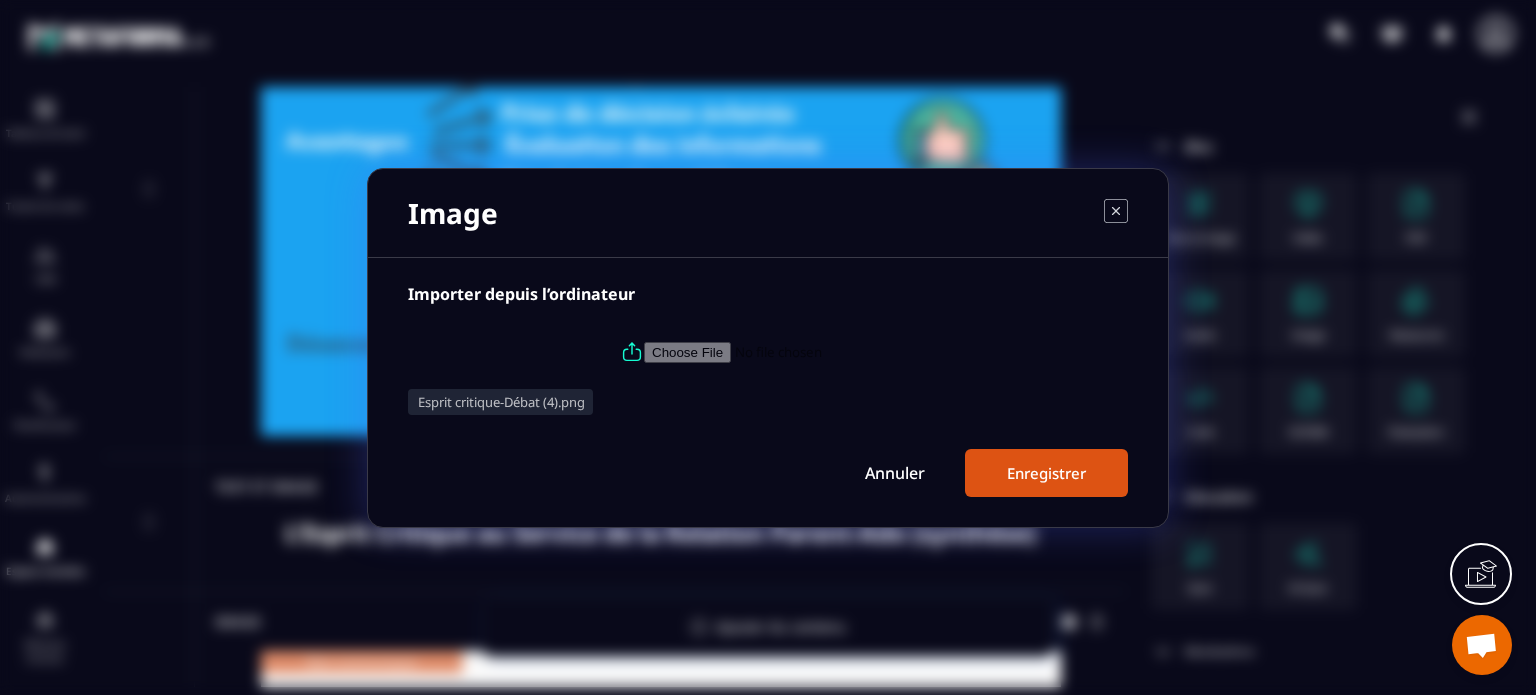 click on "Enregistrer" at bounding box center (1046, 473) 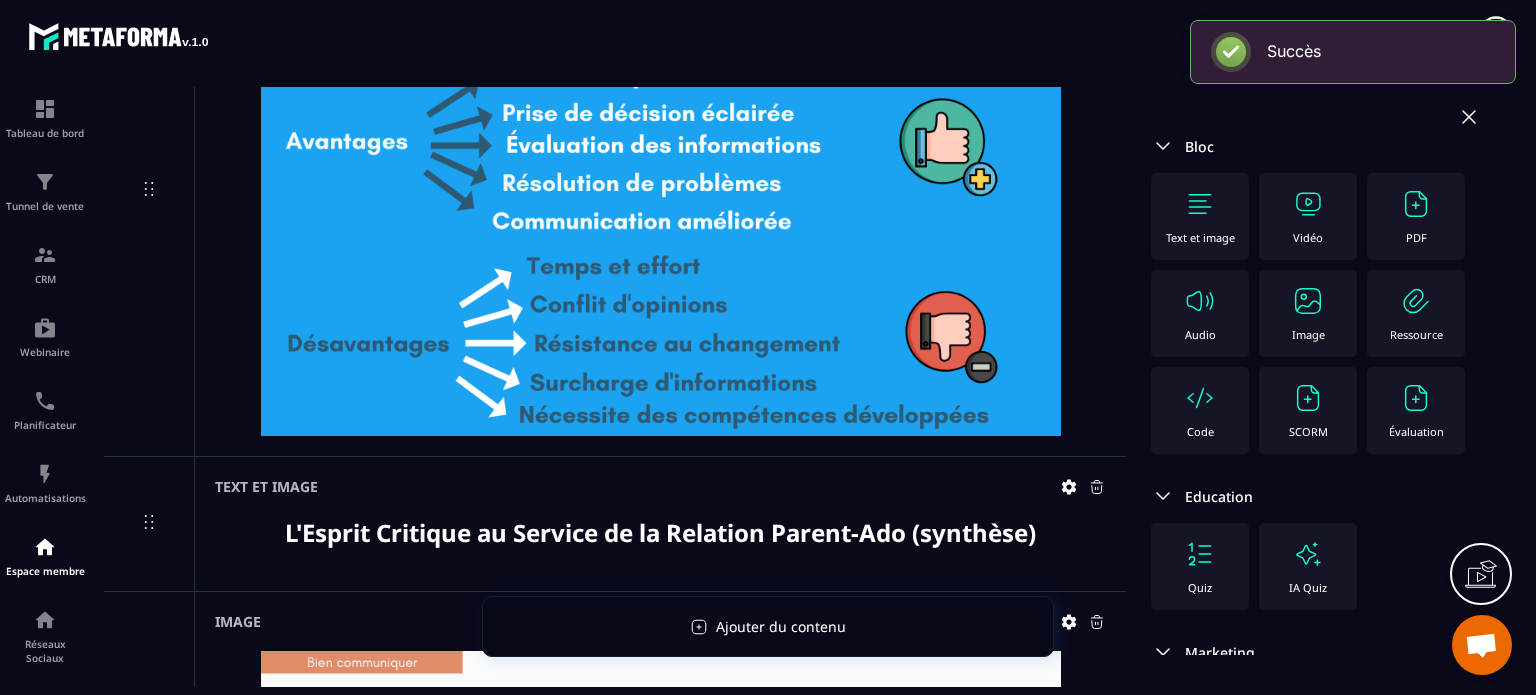 click at bounding box center (1308, 301) 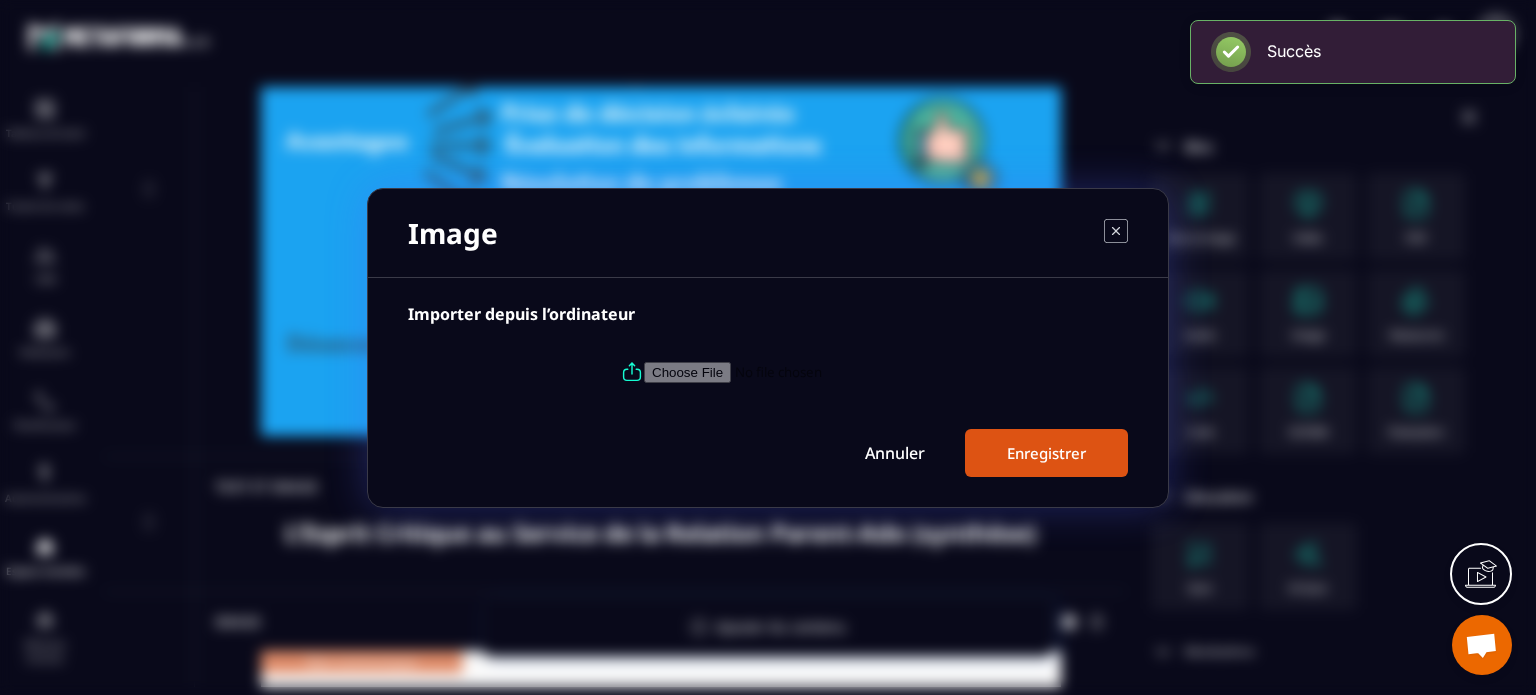 click at bounding box center (780, 371) 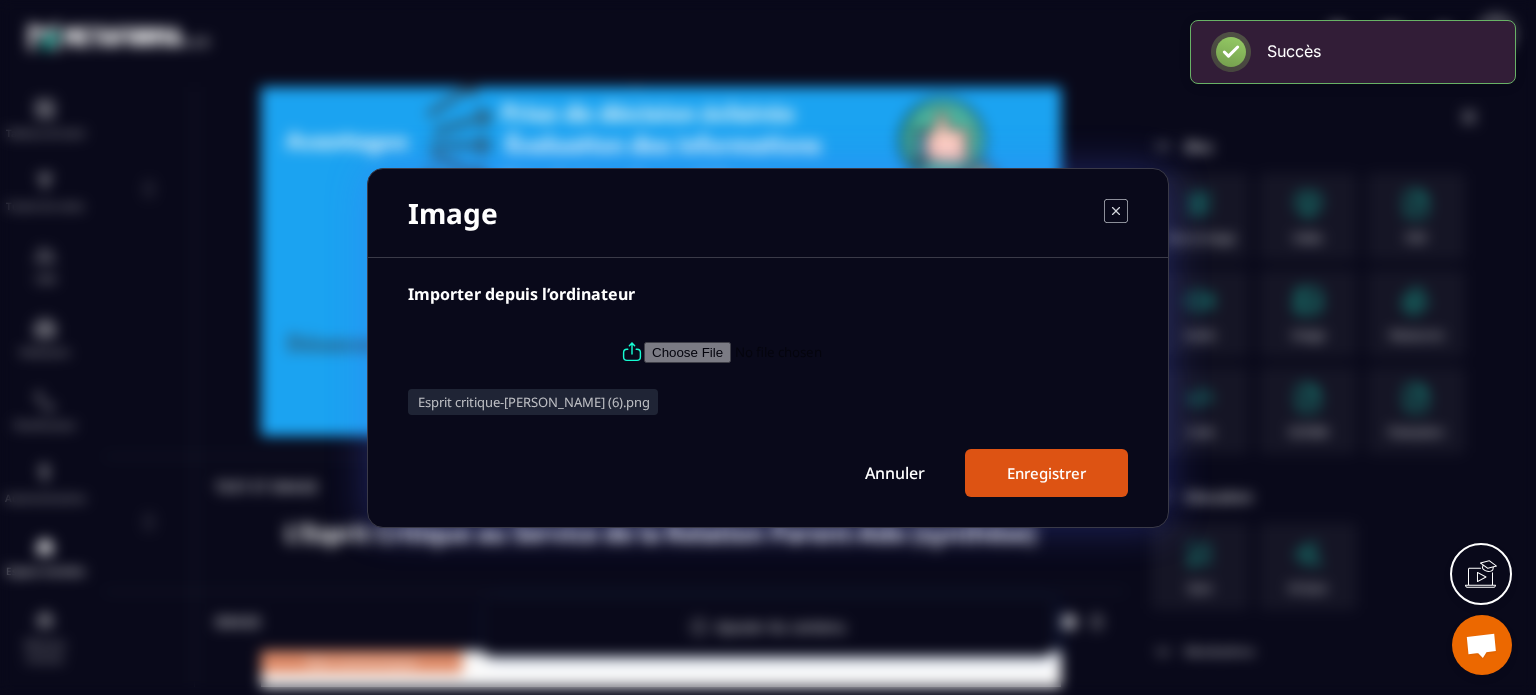 click on "Enregistrer" at bounding box center (1046, 473) 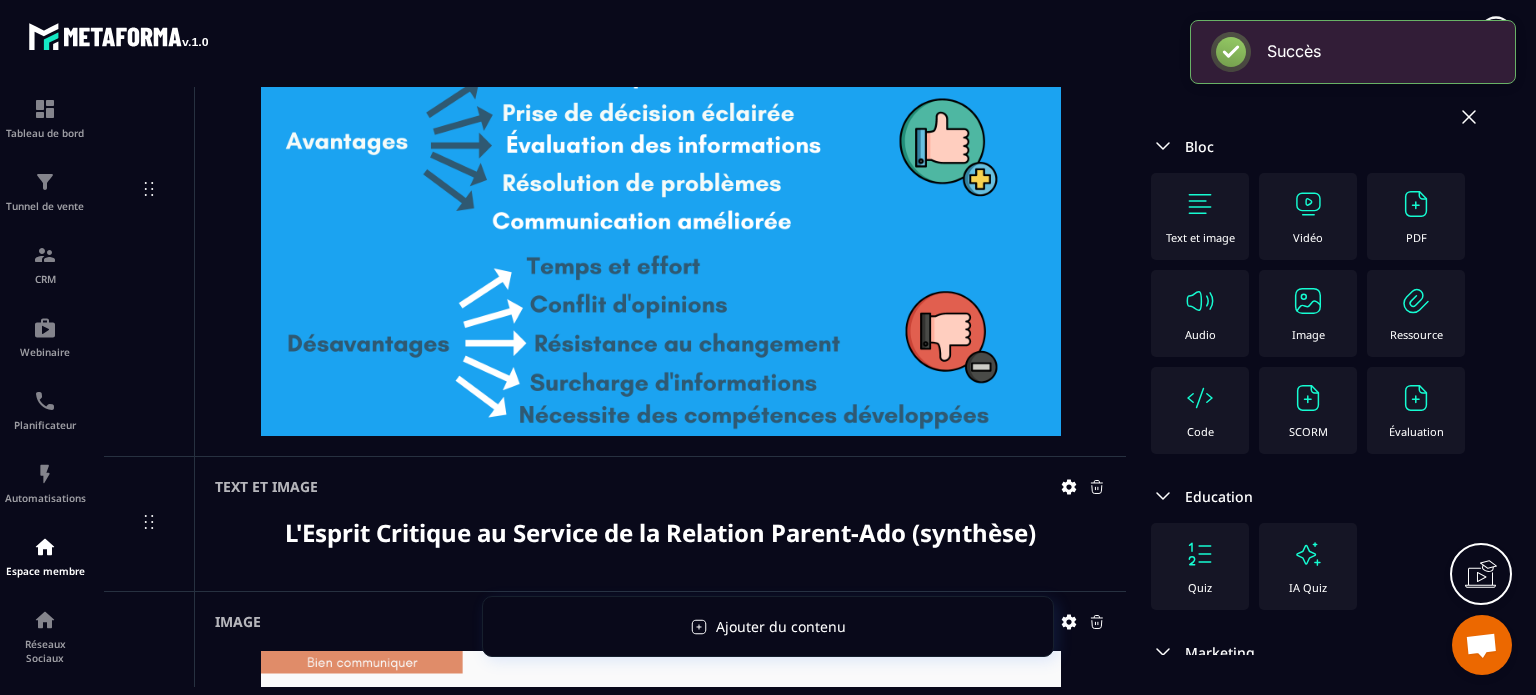click at bounding box center (1308, 301) 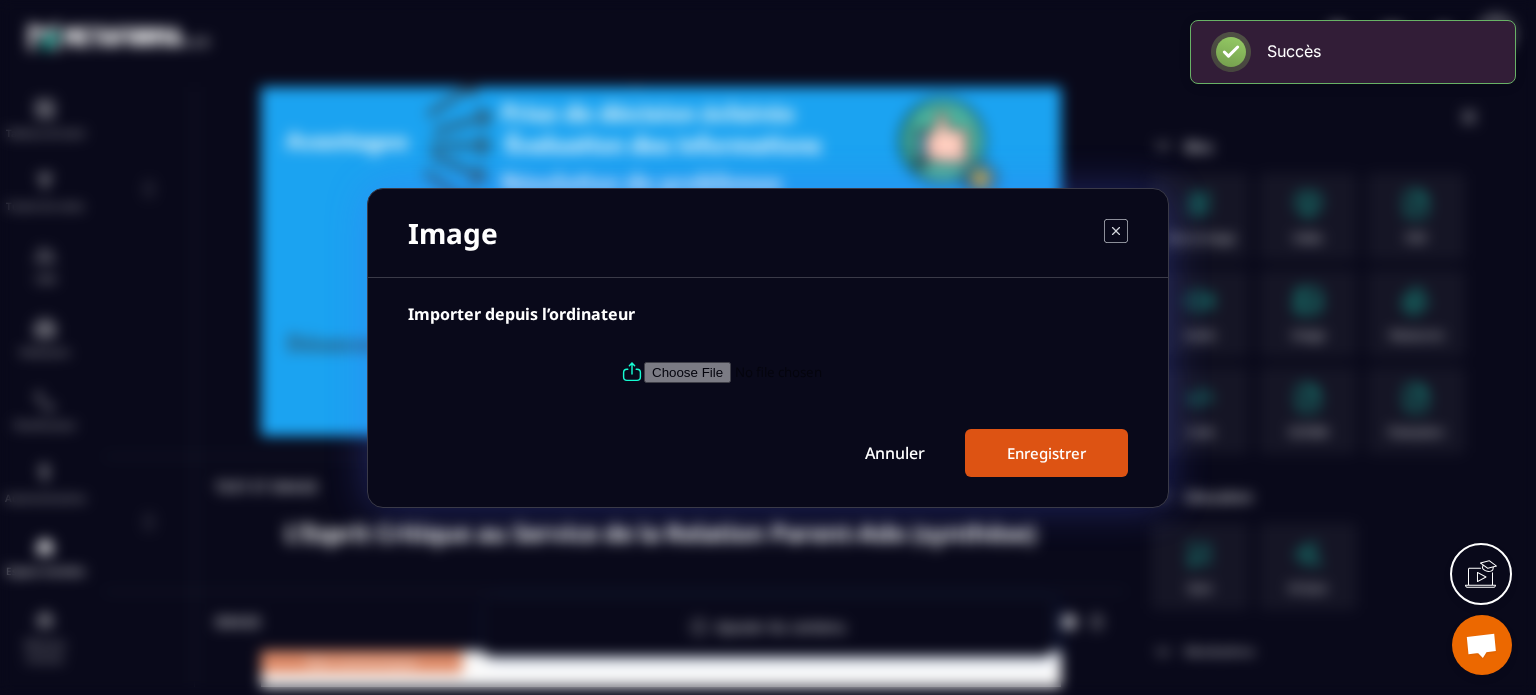 click at bounding box center (780, 371) 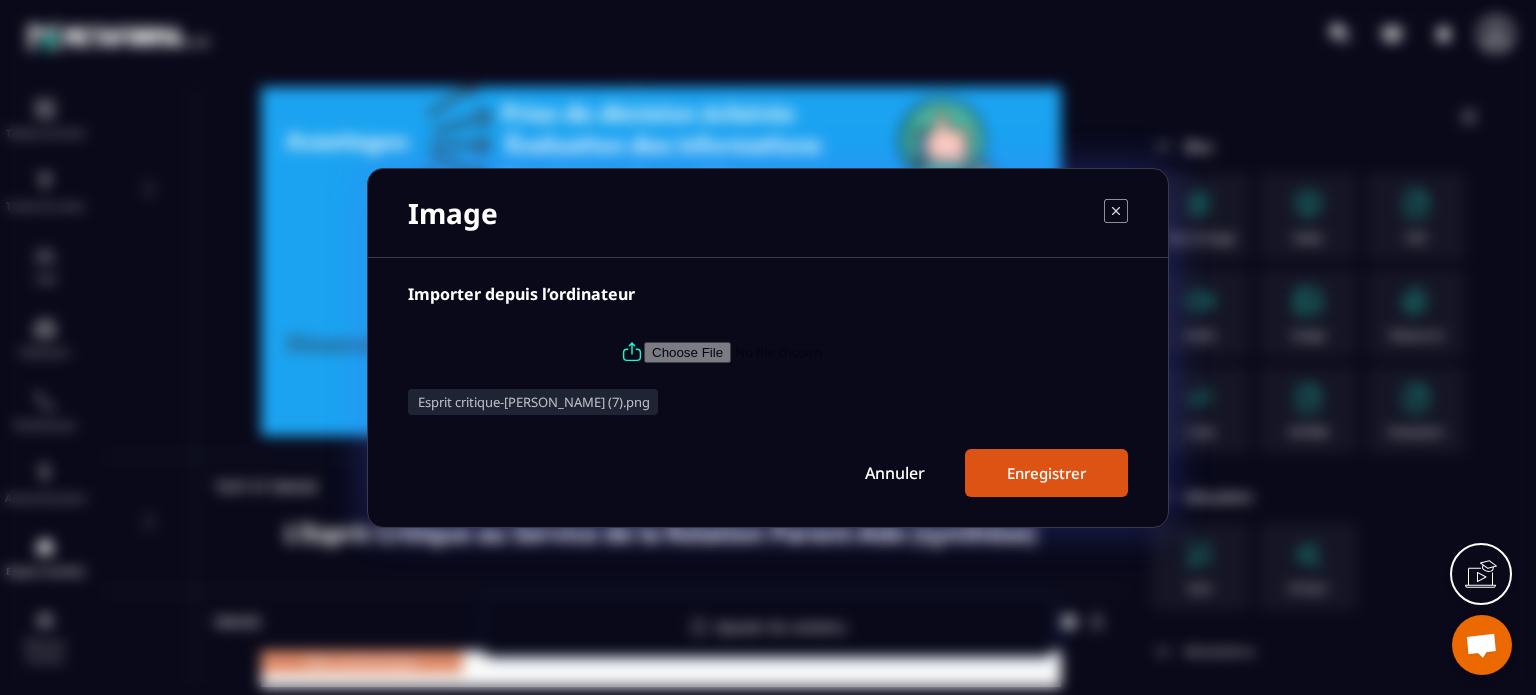 click on "Enregistrer" at bounding box center [1046, 473] 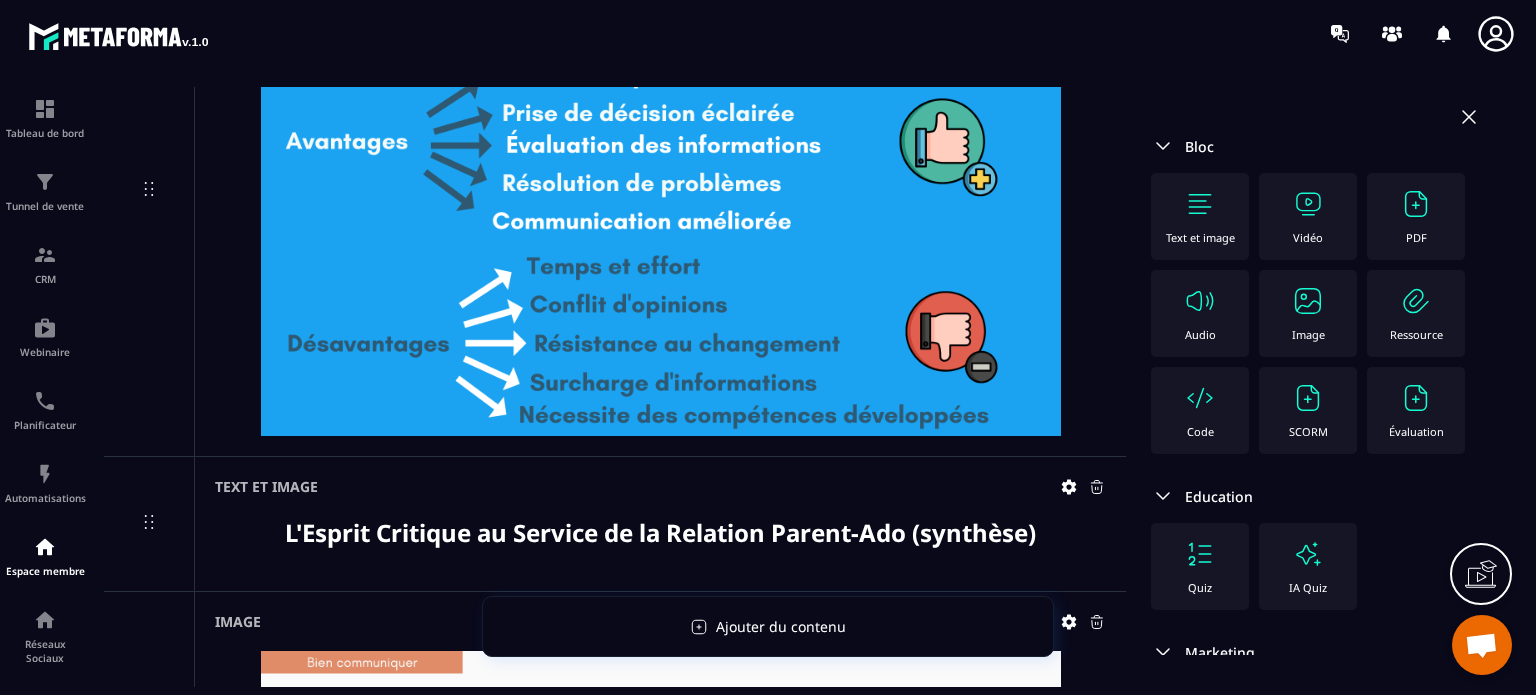 click on "L'Esprit Critique au Service de la Relation Parent-Ado (synthèse)" at bounding box center [660, 532] 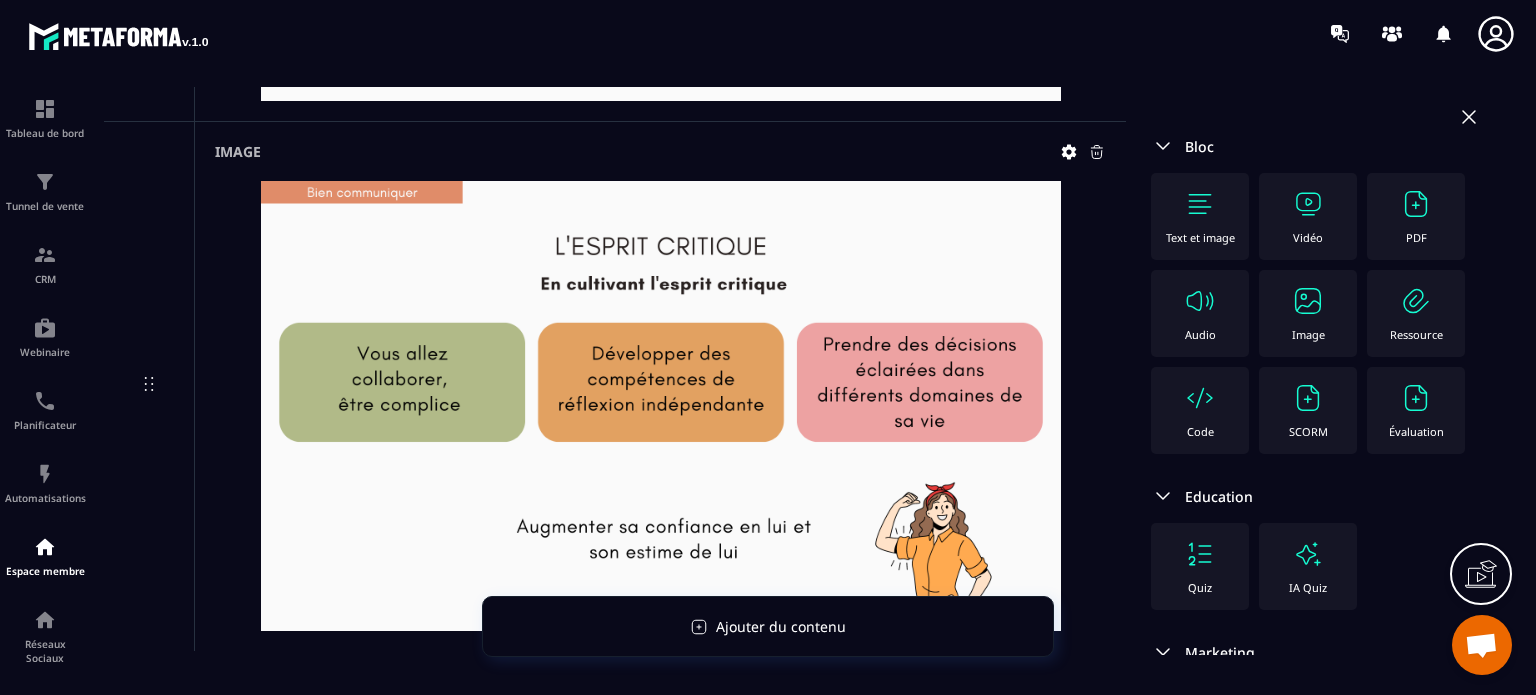 scroll, scrollTop: 37066, scrollLeft: 0, axis: vertical 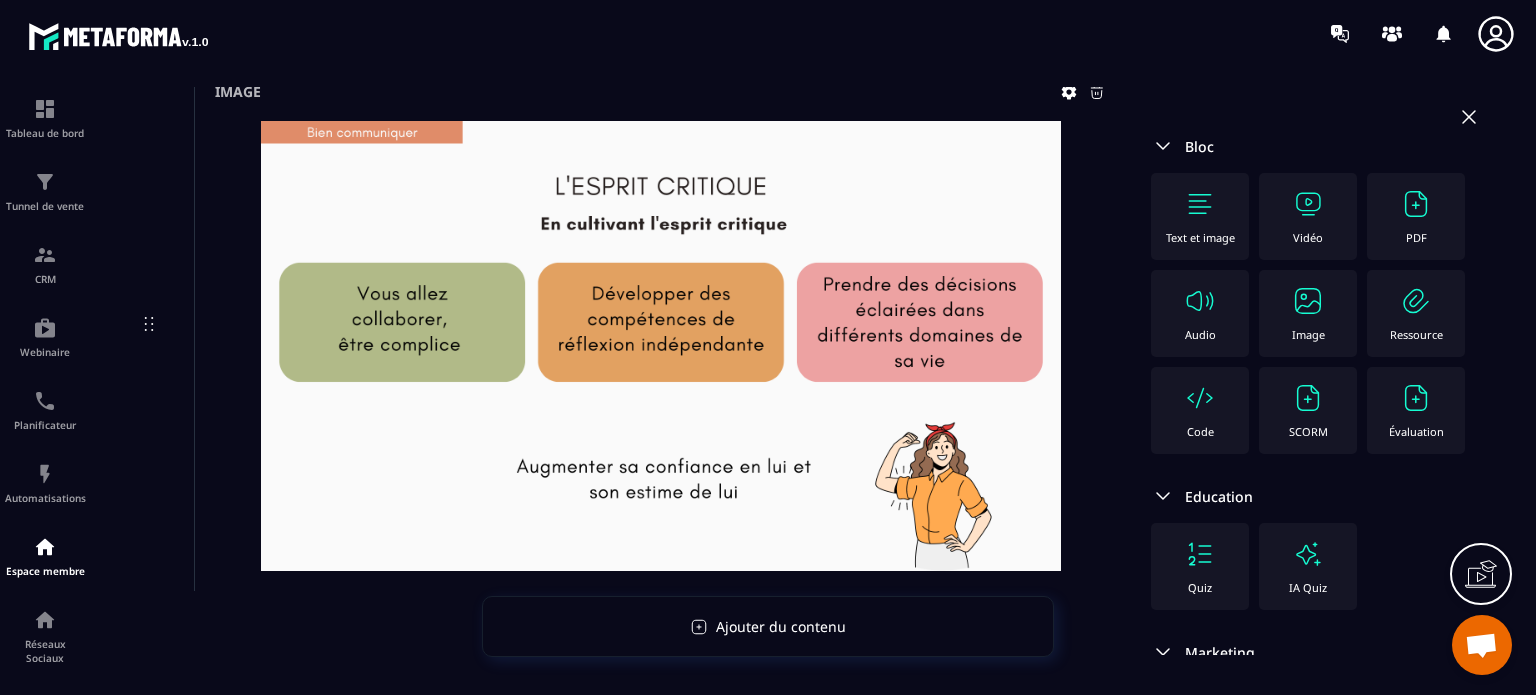 click at bounding box center (1200, 204) 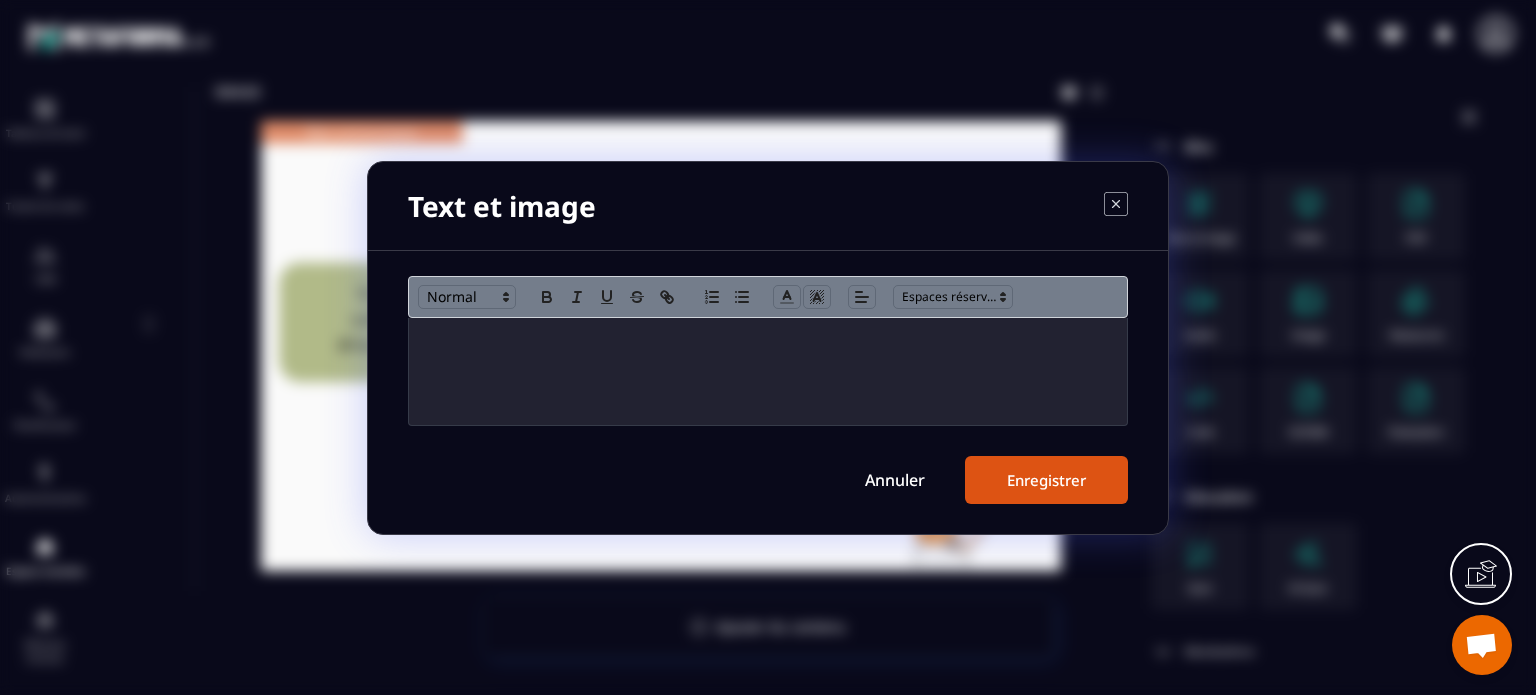 click at bounding box center (768, 371) 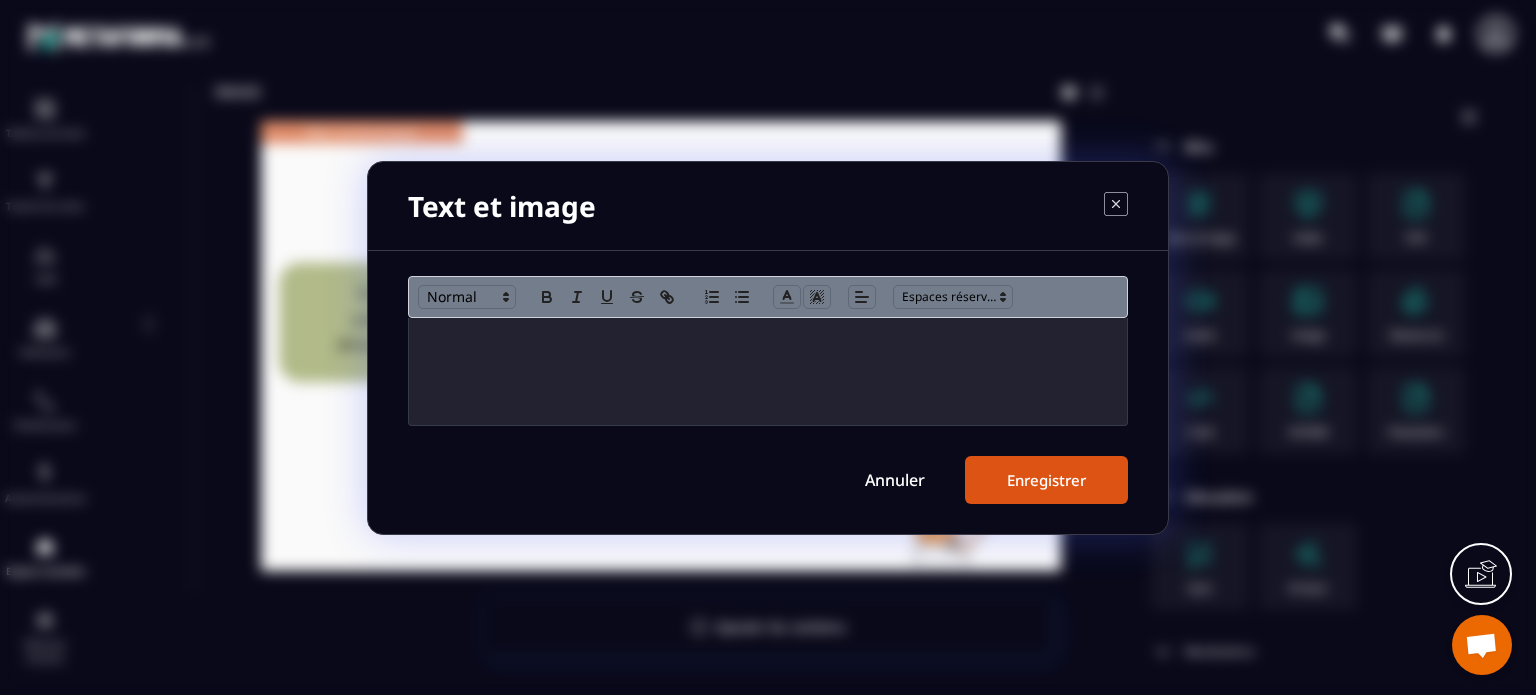 scroll, scrollTop: 0, scrollLeft: 0, axis: both 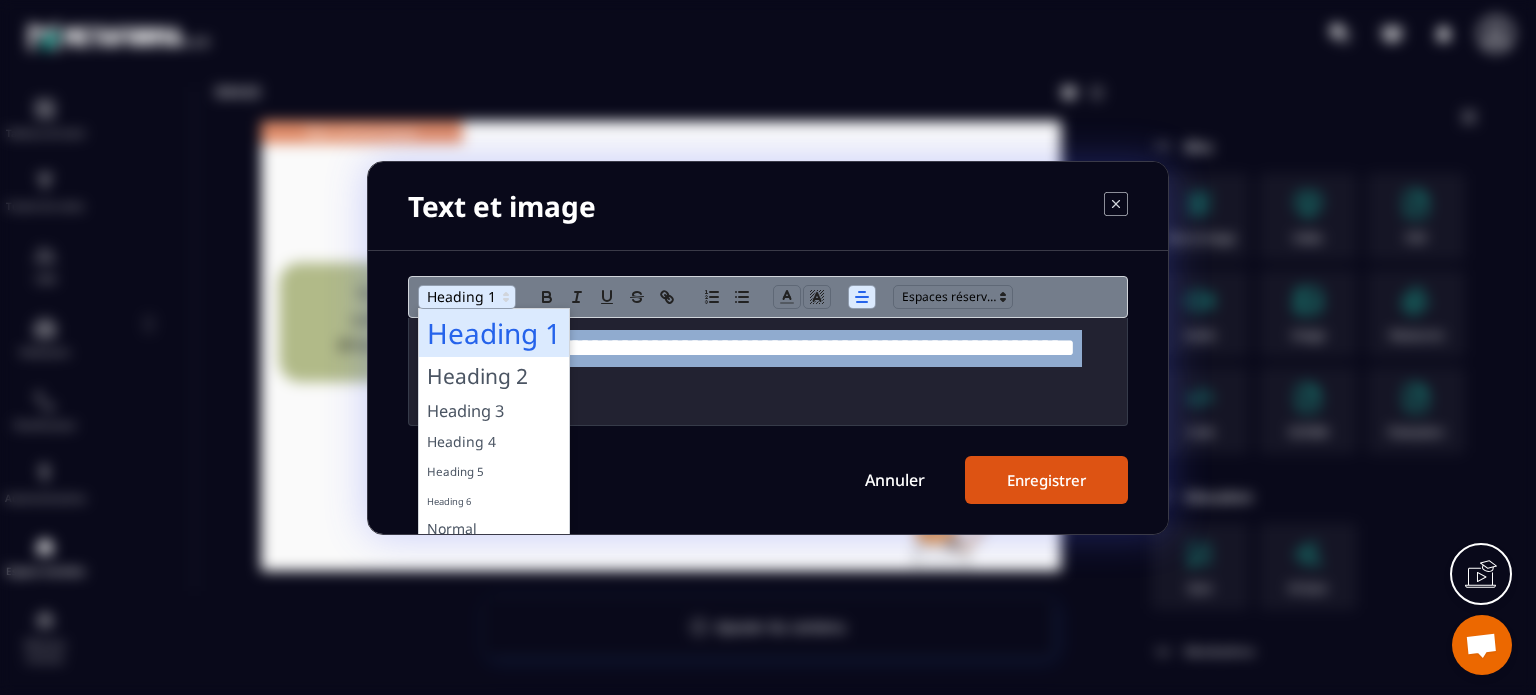 click at bounding box center [467, 297] 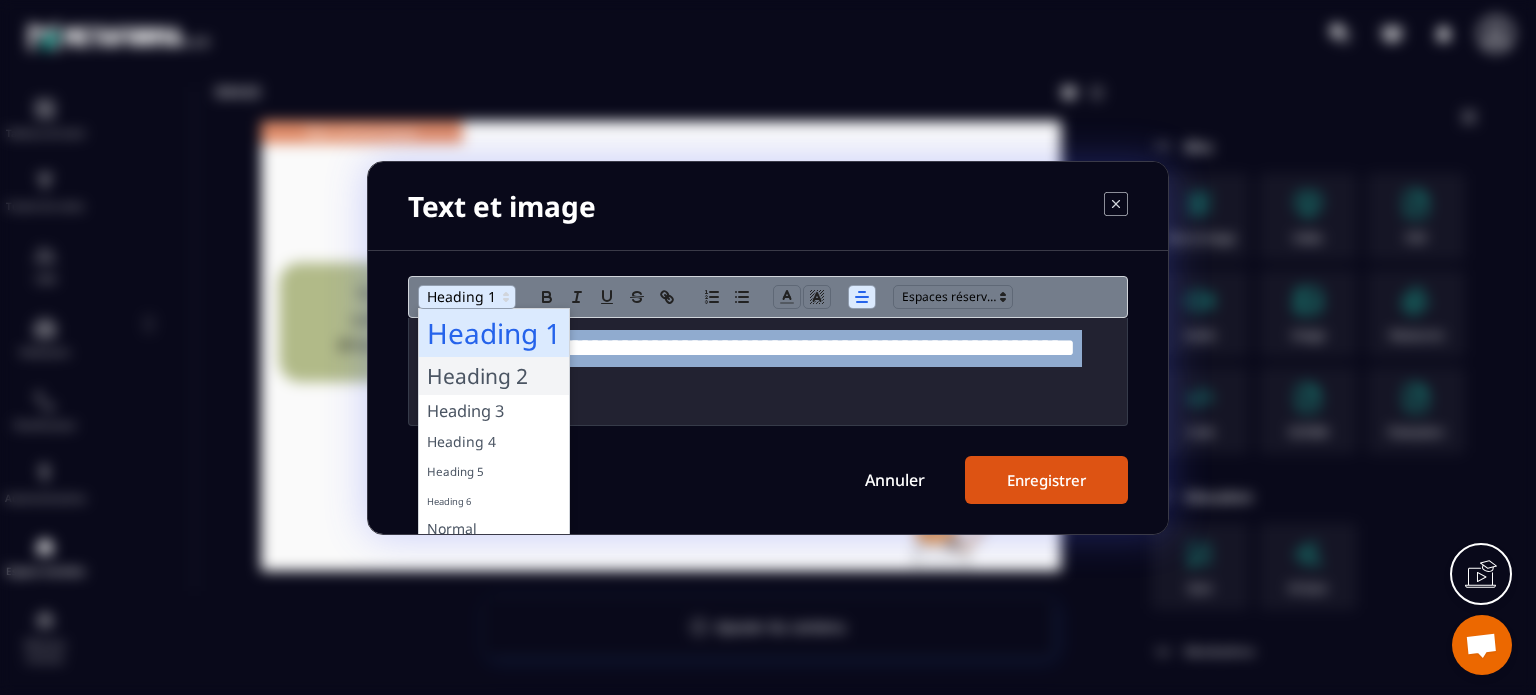 click at bounding box center [494, 376] 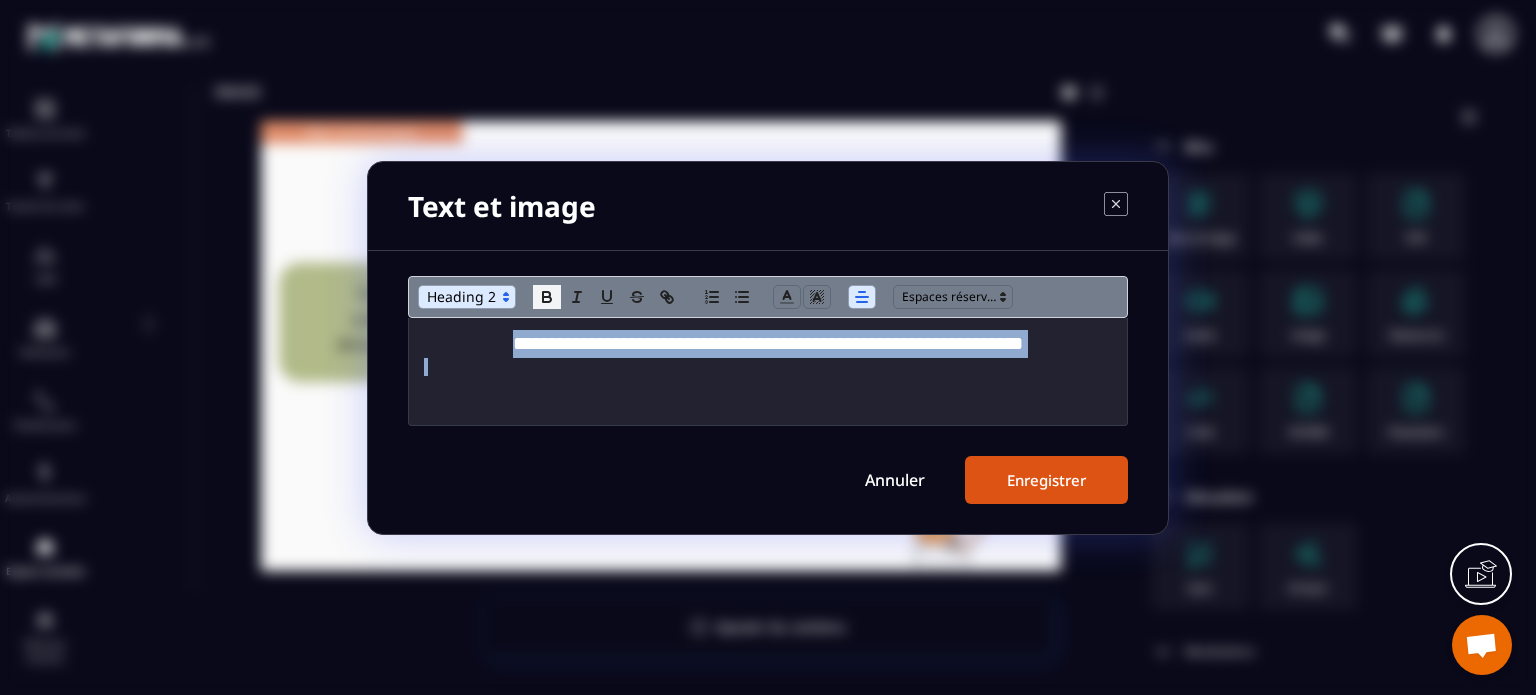 click 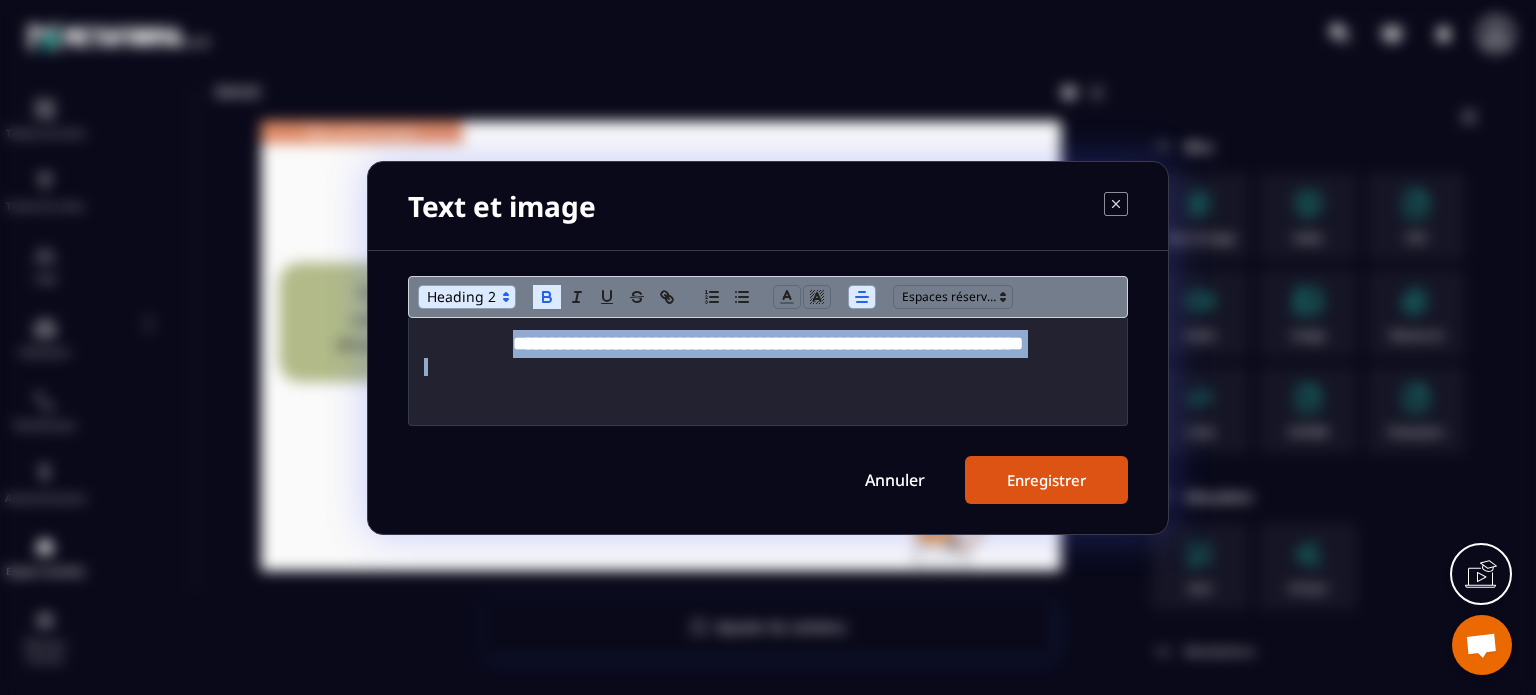 click on "Enregistrer" at bounding box center (1046, 480) 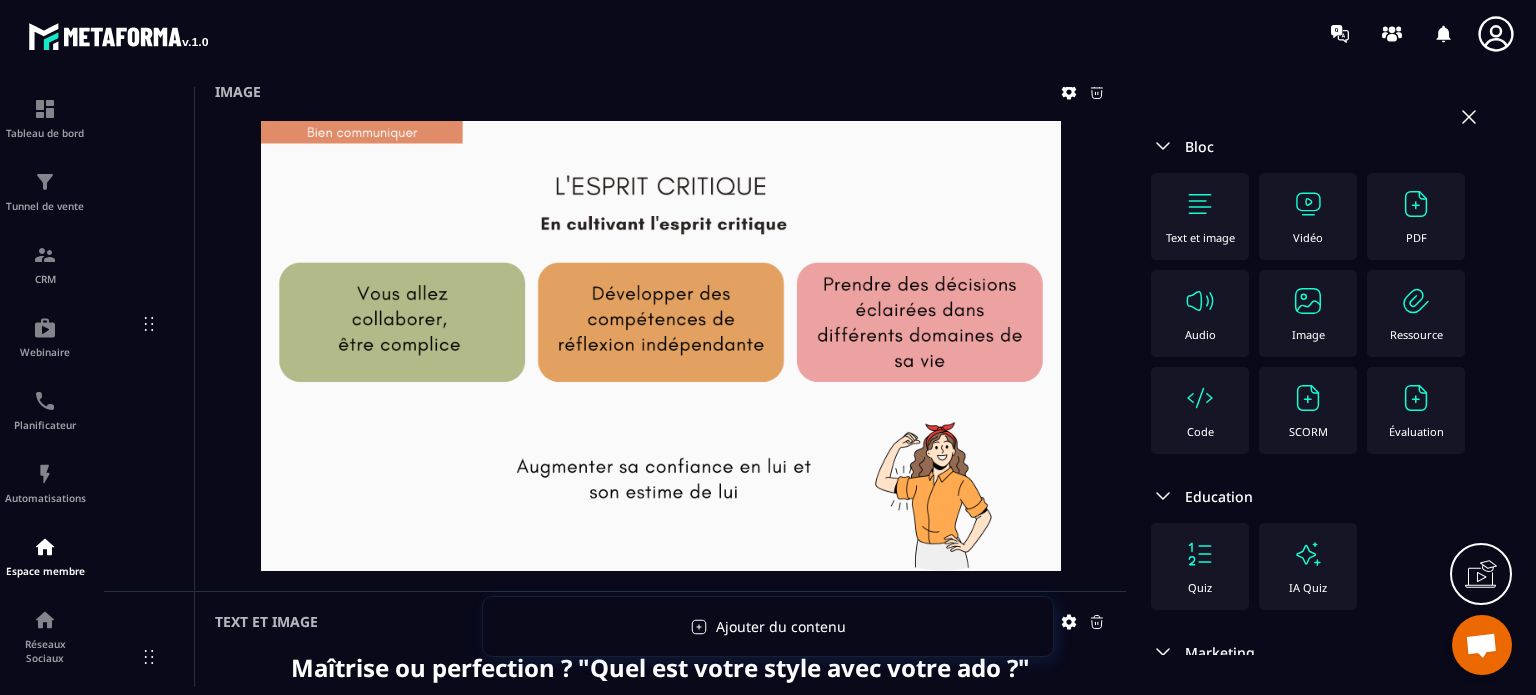 click on "Text et image Maîtrise ou perfection ? "Quel est votre style avec votre ado ?"" at bounding box center [615, 658] 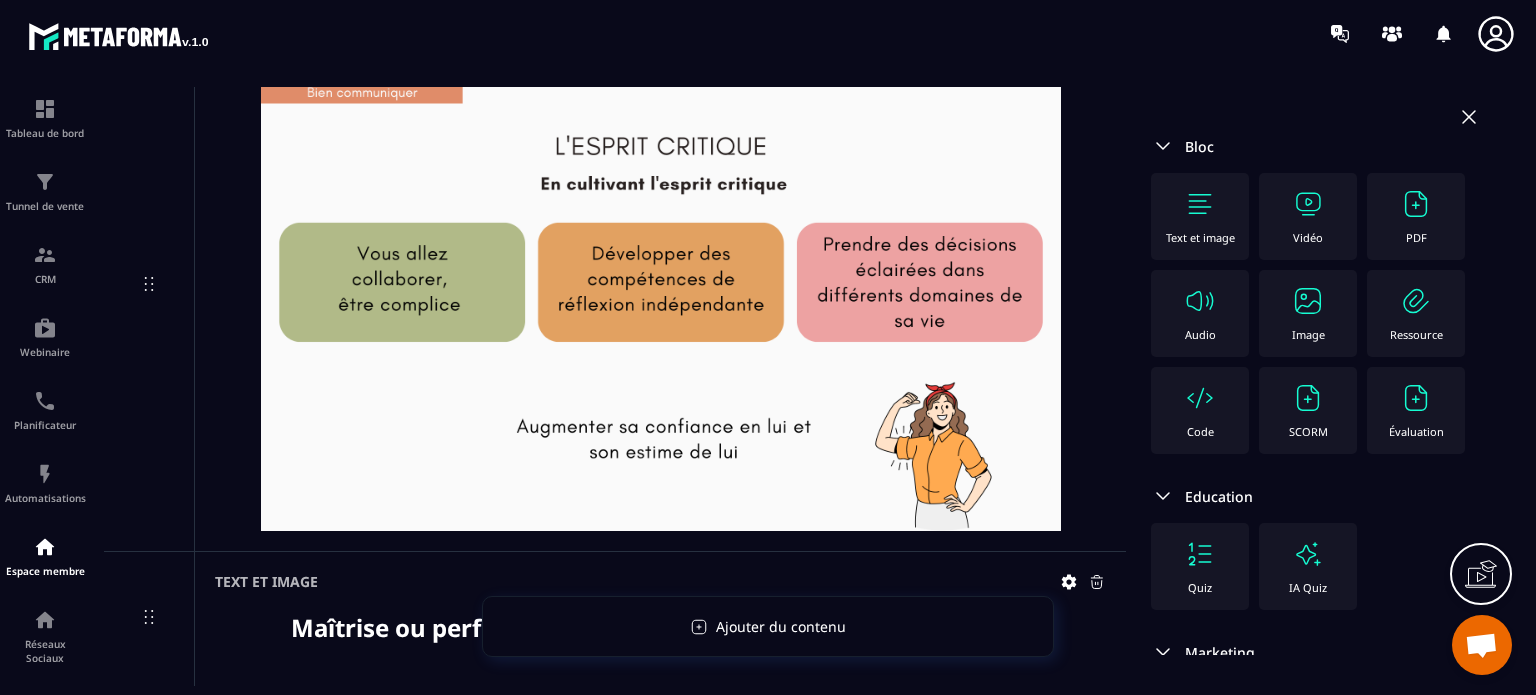 scroll, scrollTop: 37200, scrollLeft: 0, axis: vertical 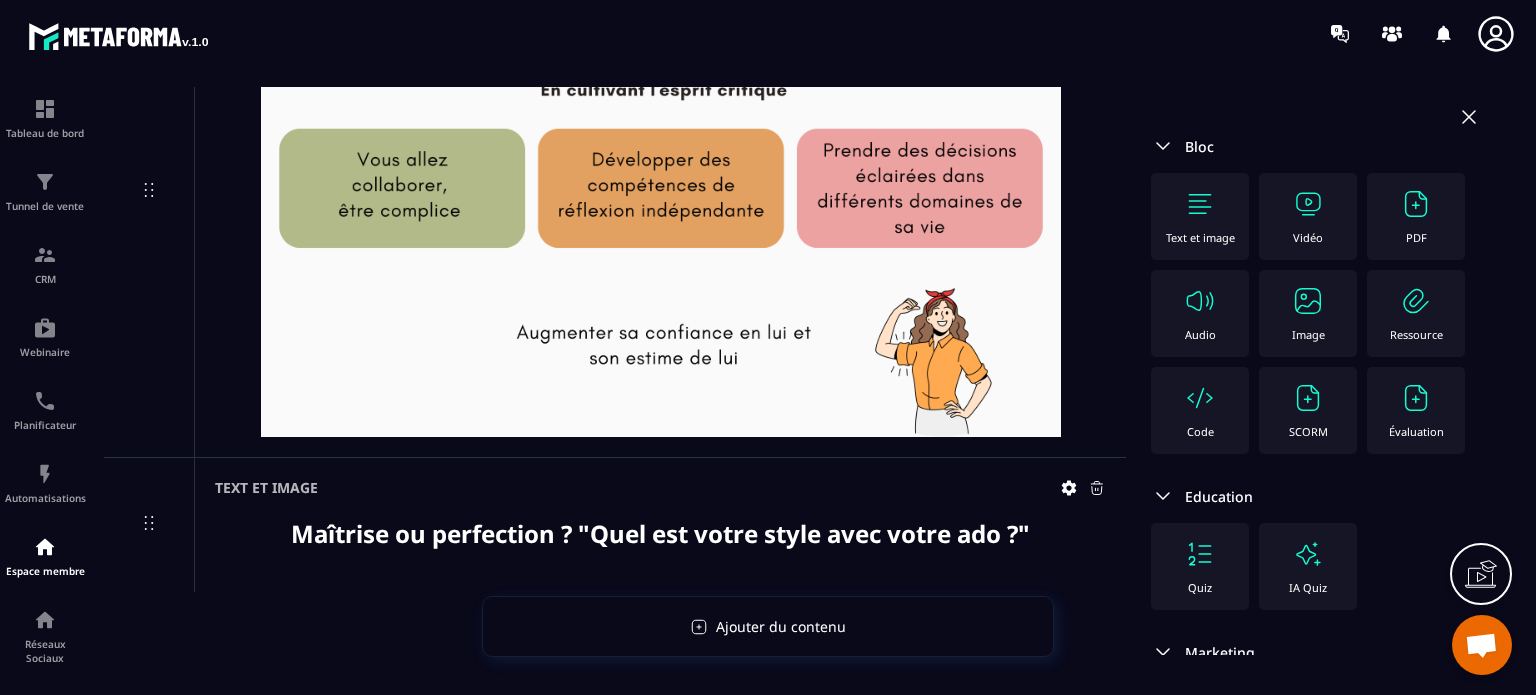 click on "Image" at bounding box center (1308, 334) 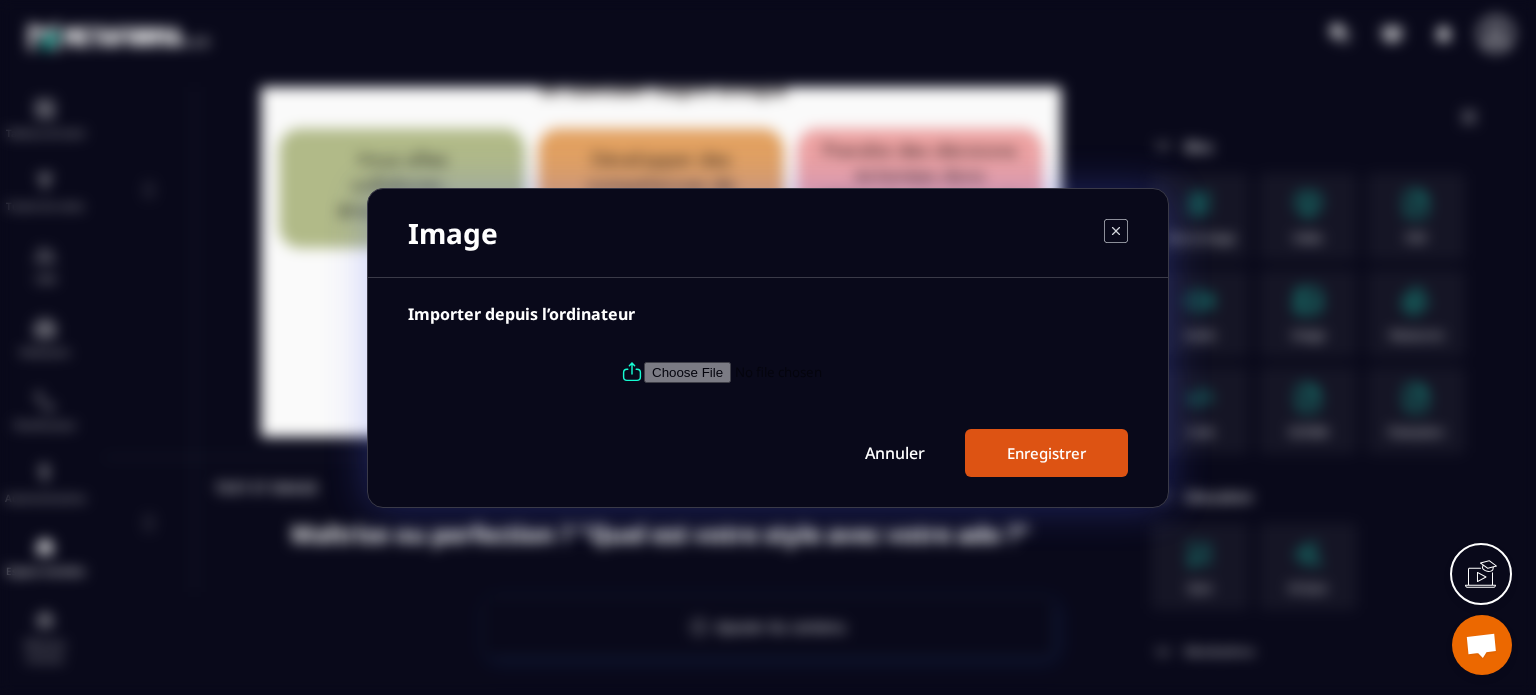 click at bounding box center (780, 371) 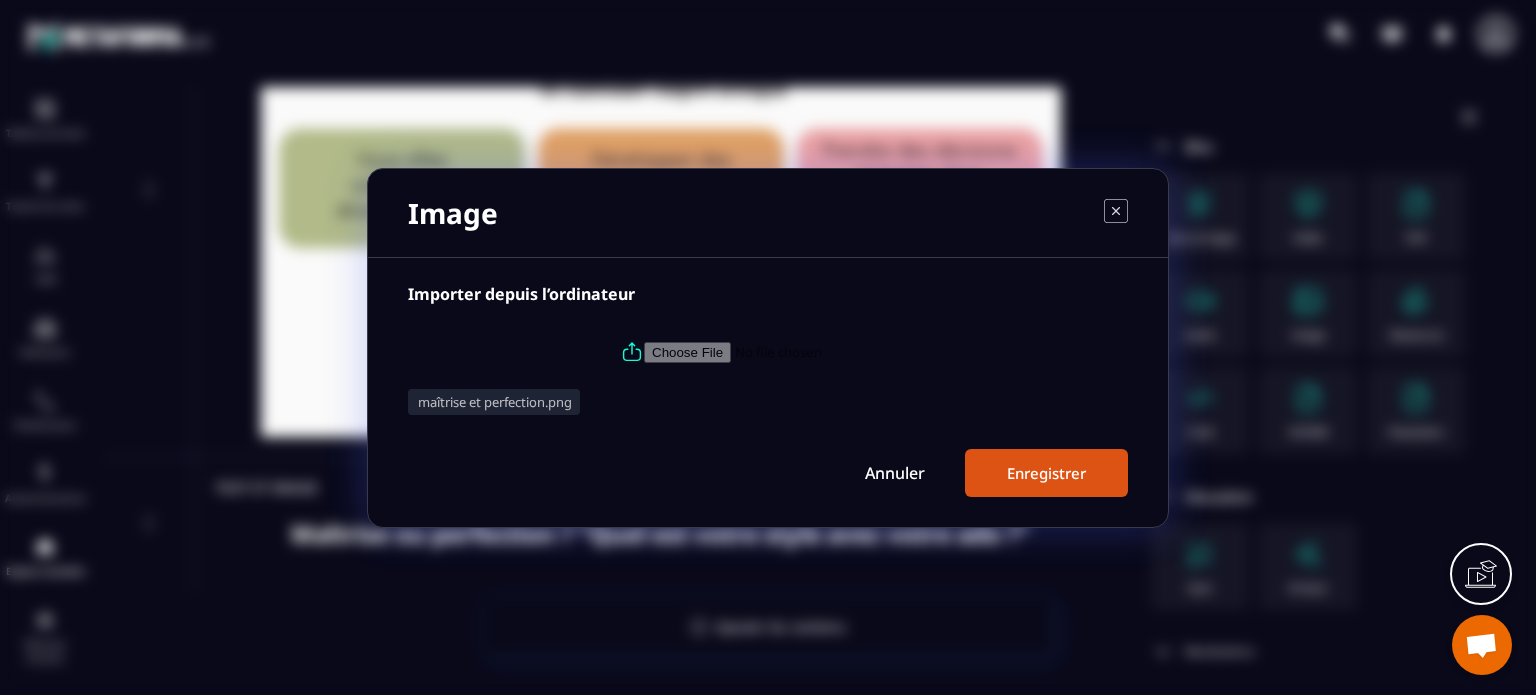 click on "Enregistrer" at bounding box center (1046, 473) 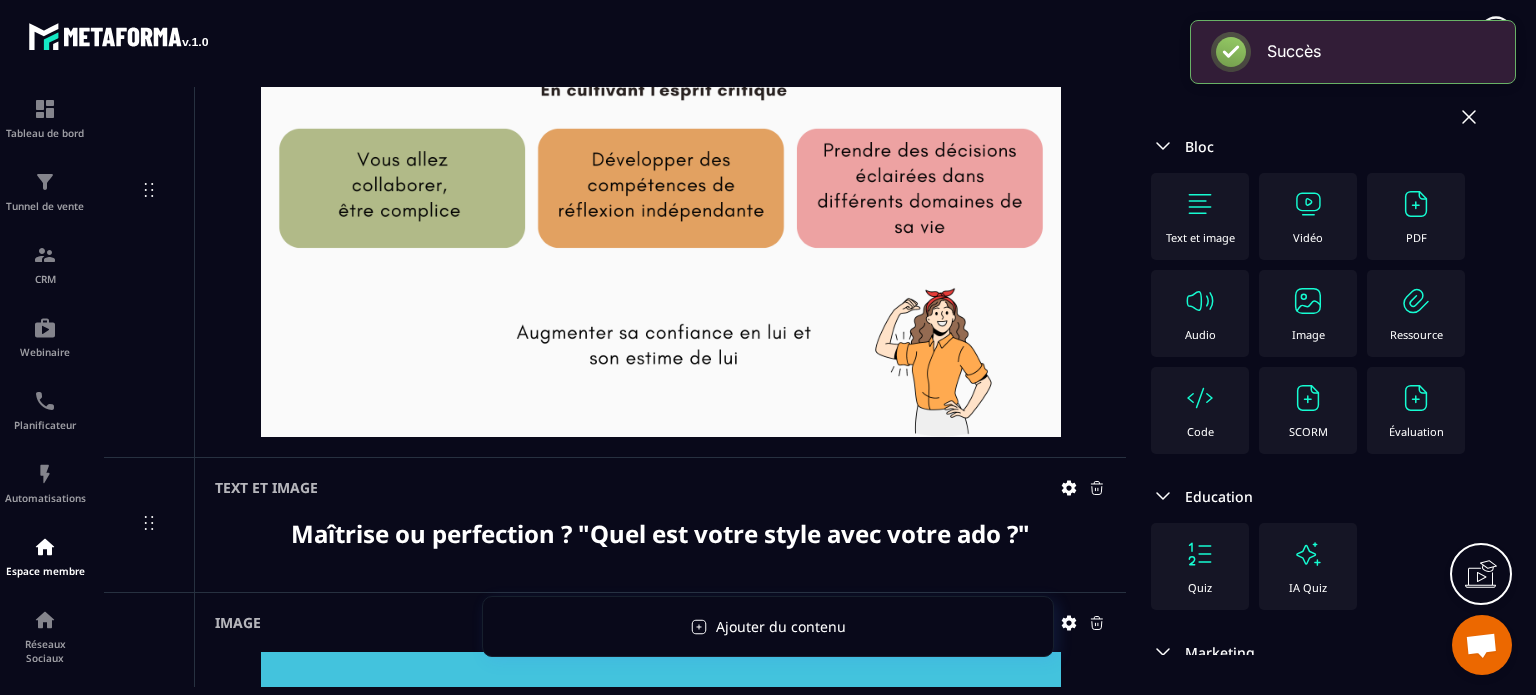 click on "Image" at bounding box center [1308, 334] 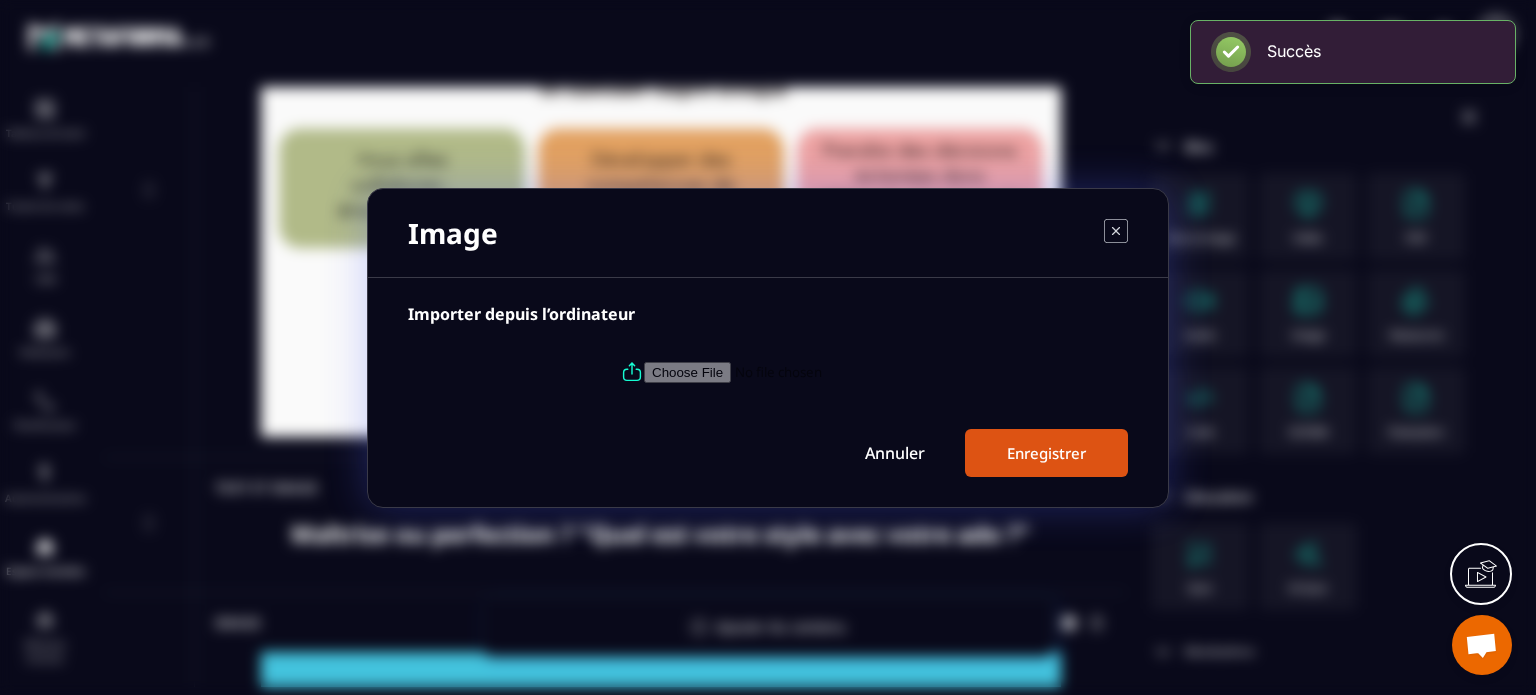click at bounding box center (768, 372) 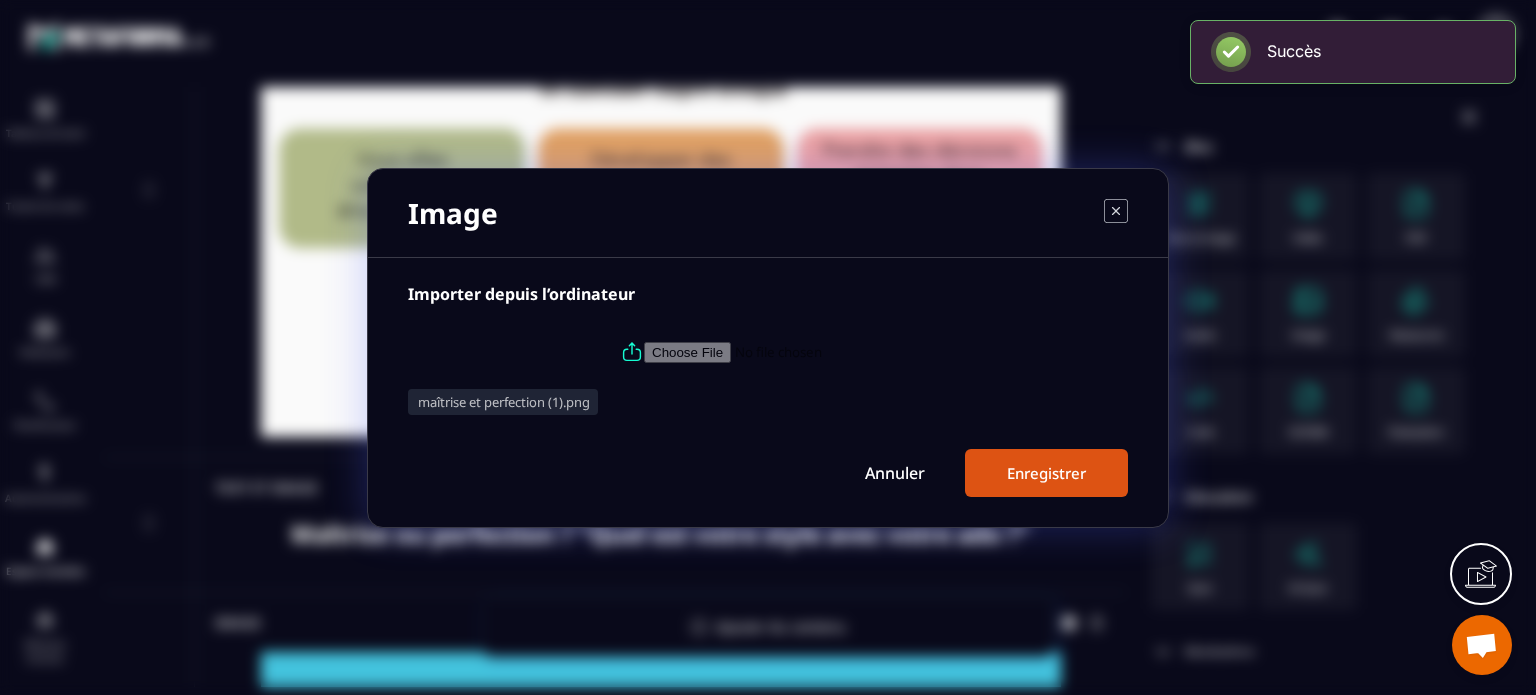 click on "Enregistrer" at bounding box center [1046, 473] 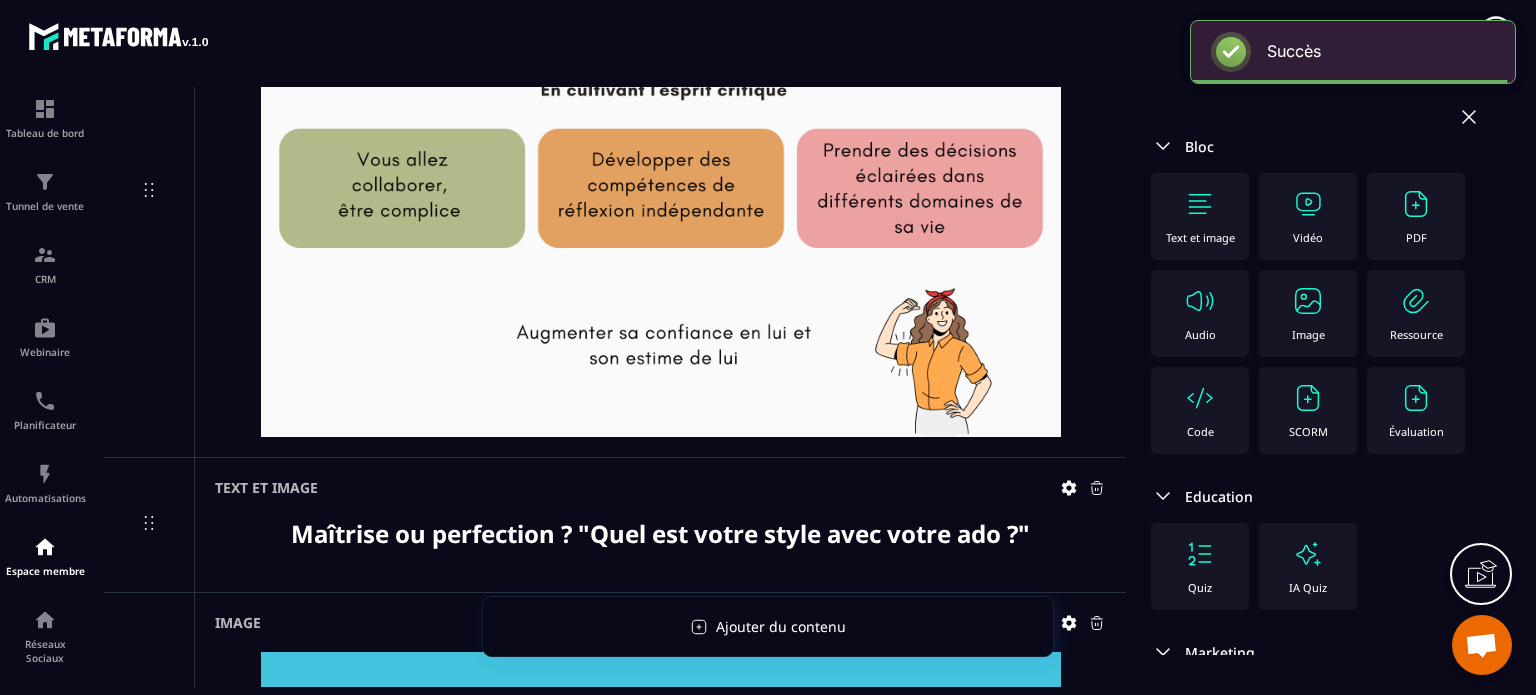 click on "Image" at bounding box center [1308, 313] 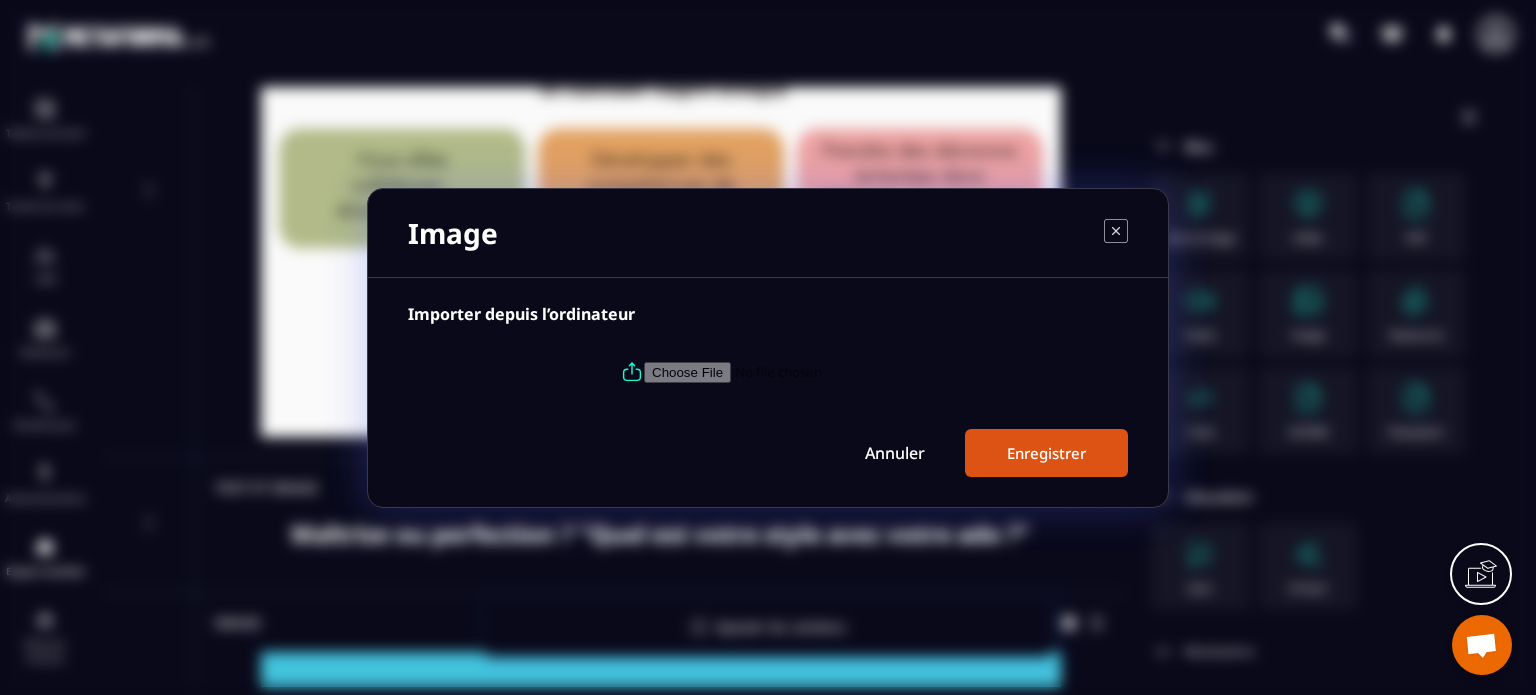 click at bounding box center [768, 372] 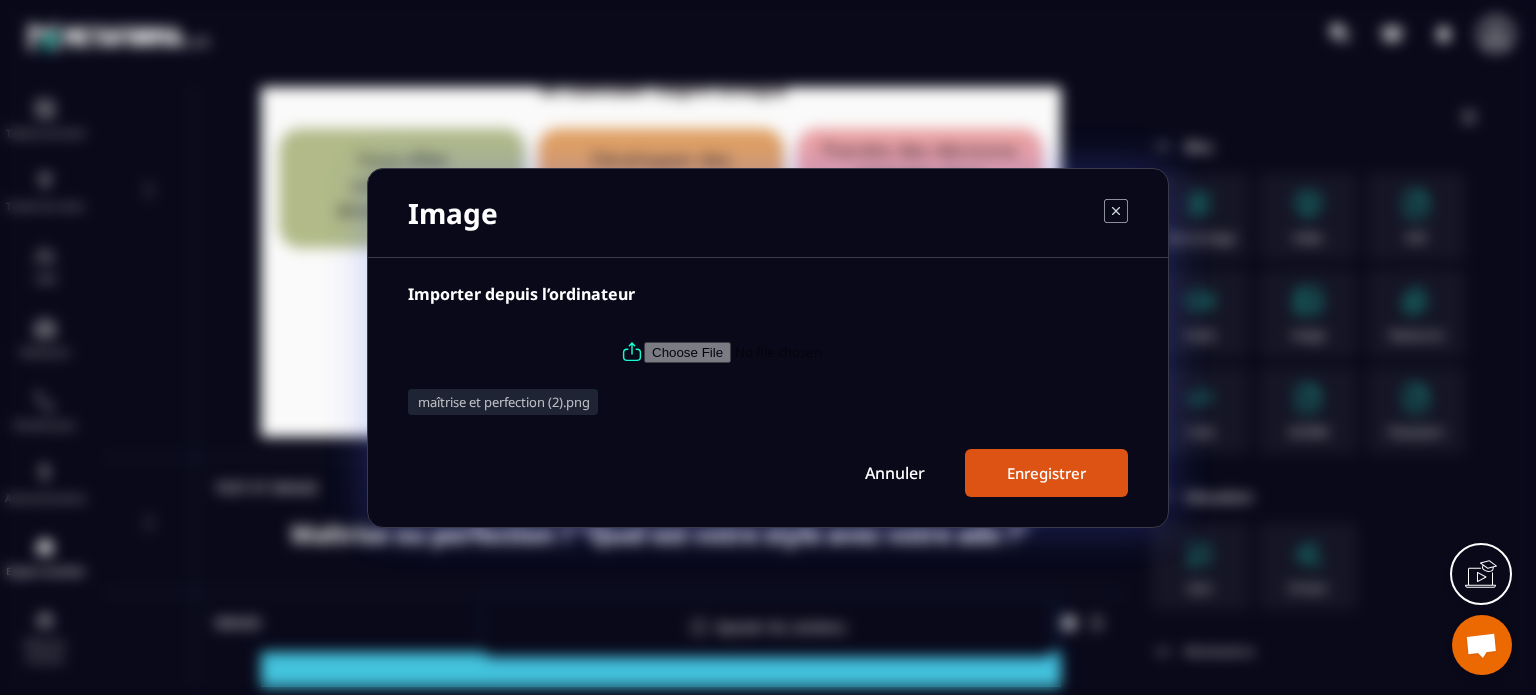 click on "Enregistrer" at bounding box center (1046, 473) 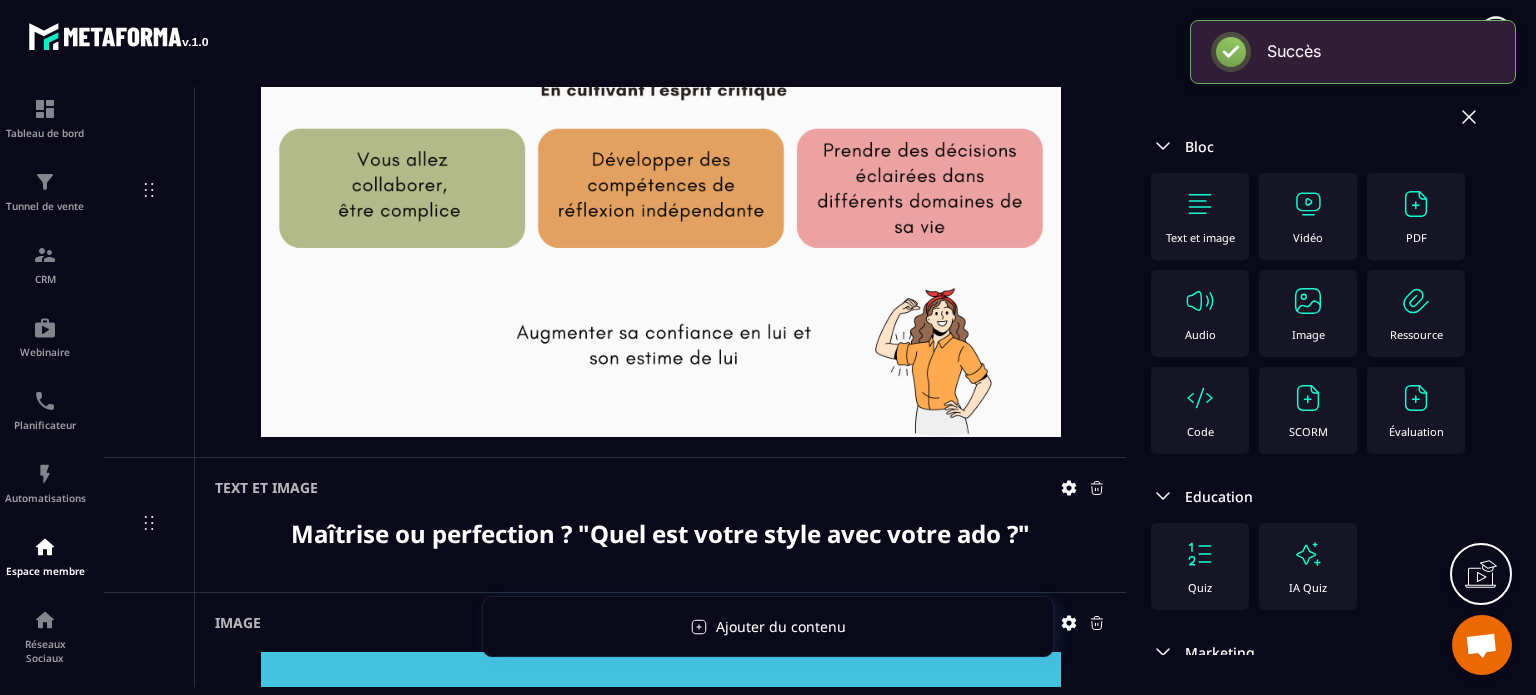 click on "Image" at bounding box center (1308, 313) 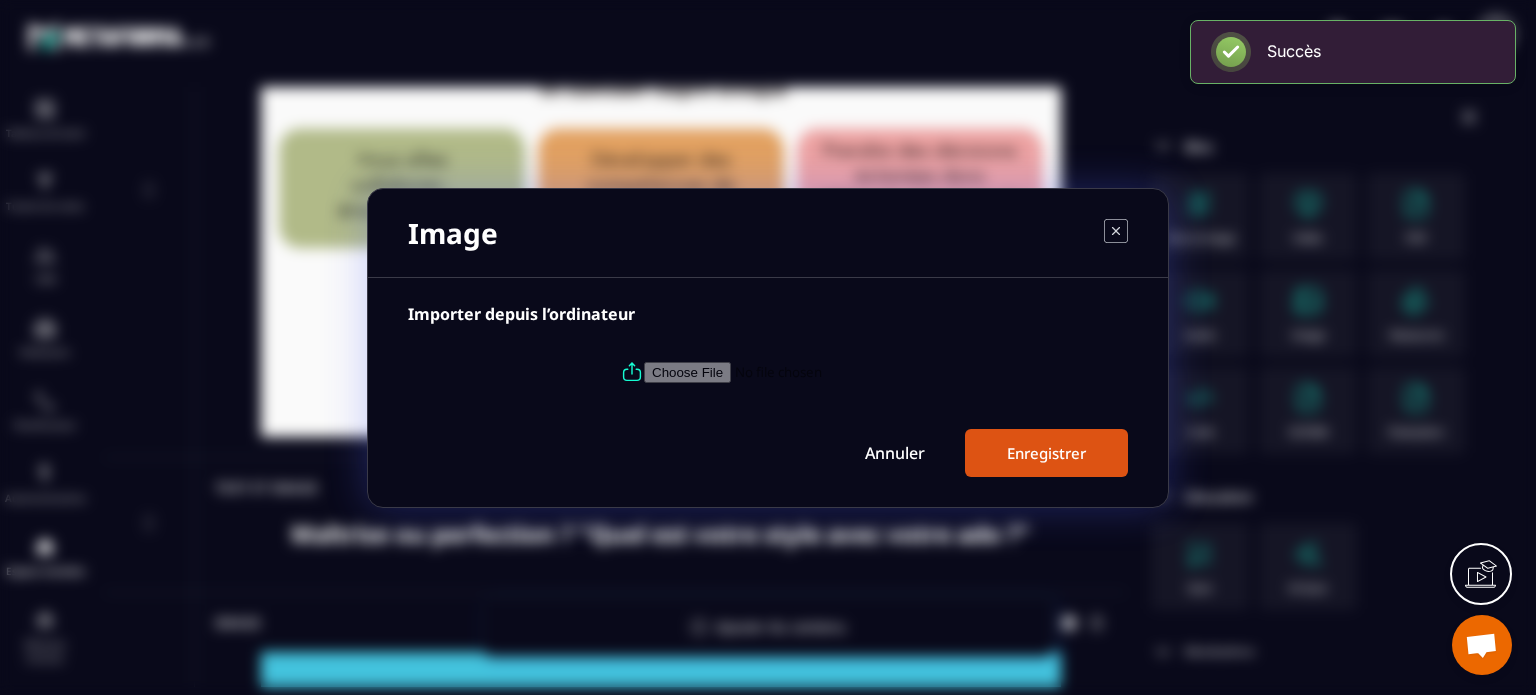 click at bounding box center (780, 371) 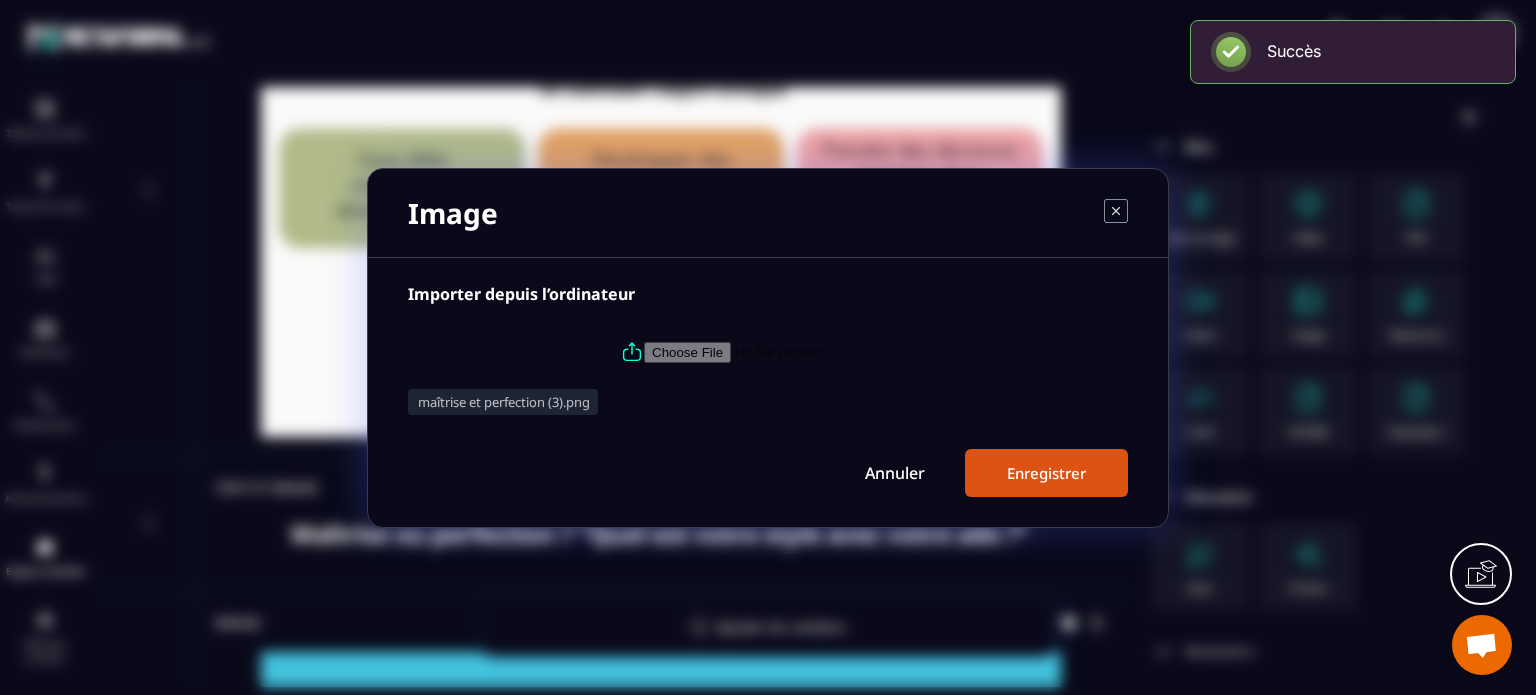 click on "Enregistrer" at bounding box center (1046, 473) 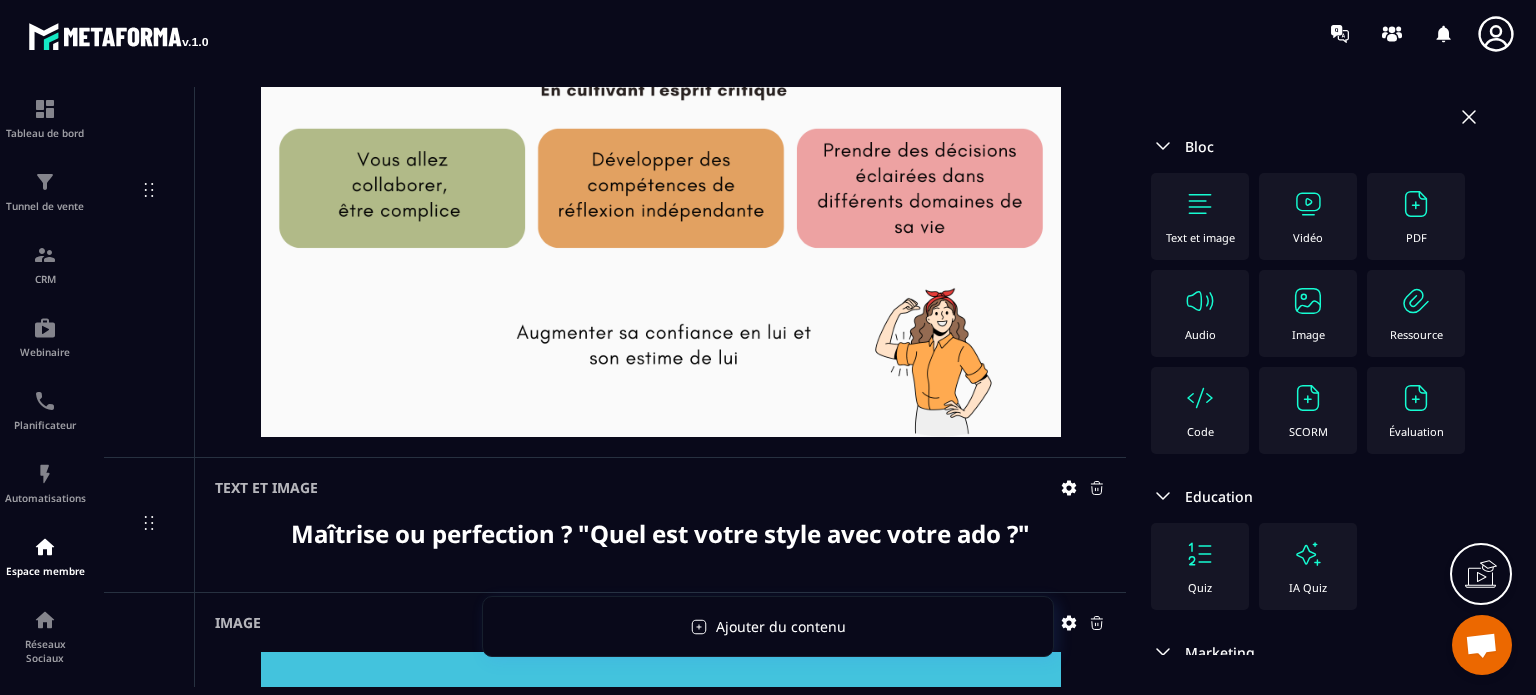 click on "Text et image" at bounding box center (660, 487) 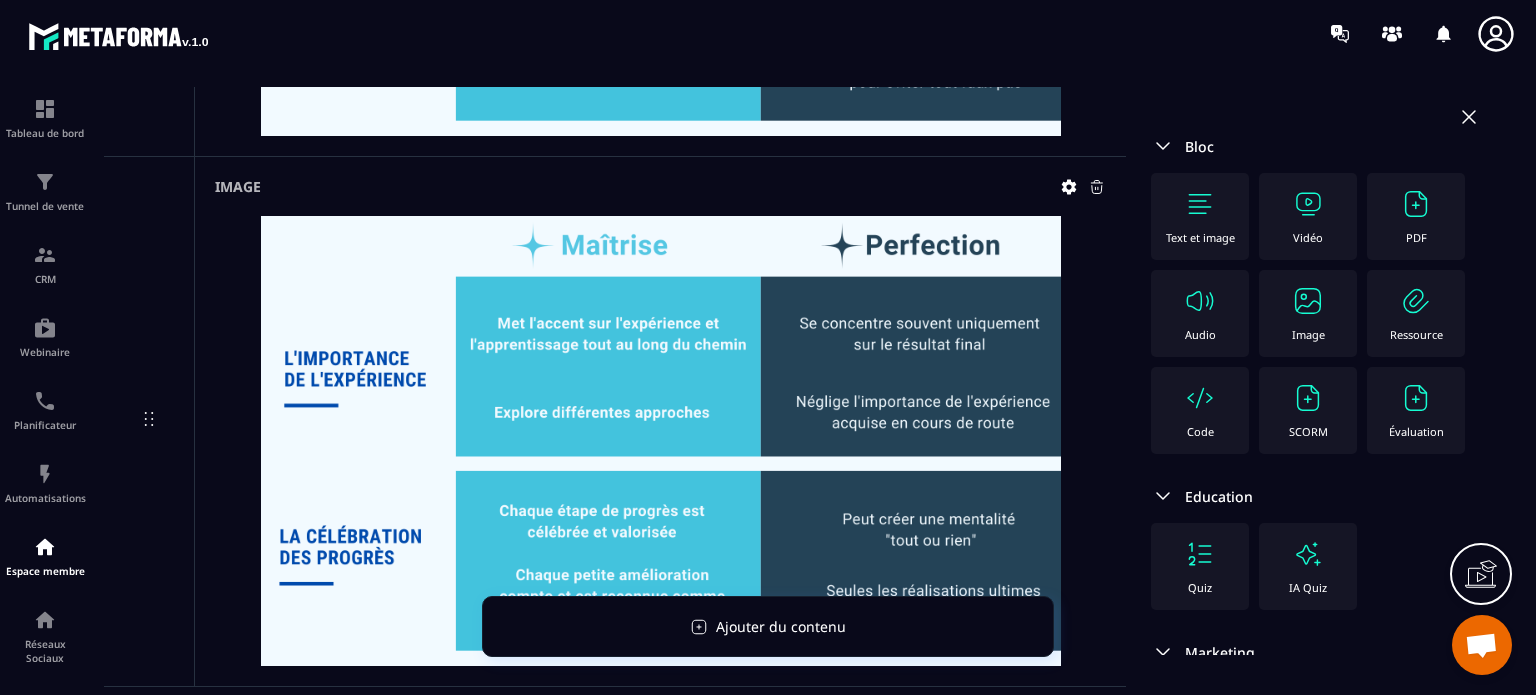 scroll, scrollTop: 38680, scrollLeft: 0, axis: vertical 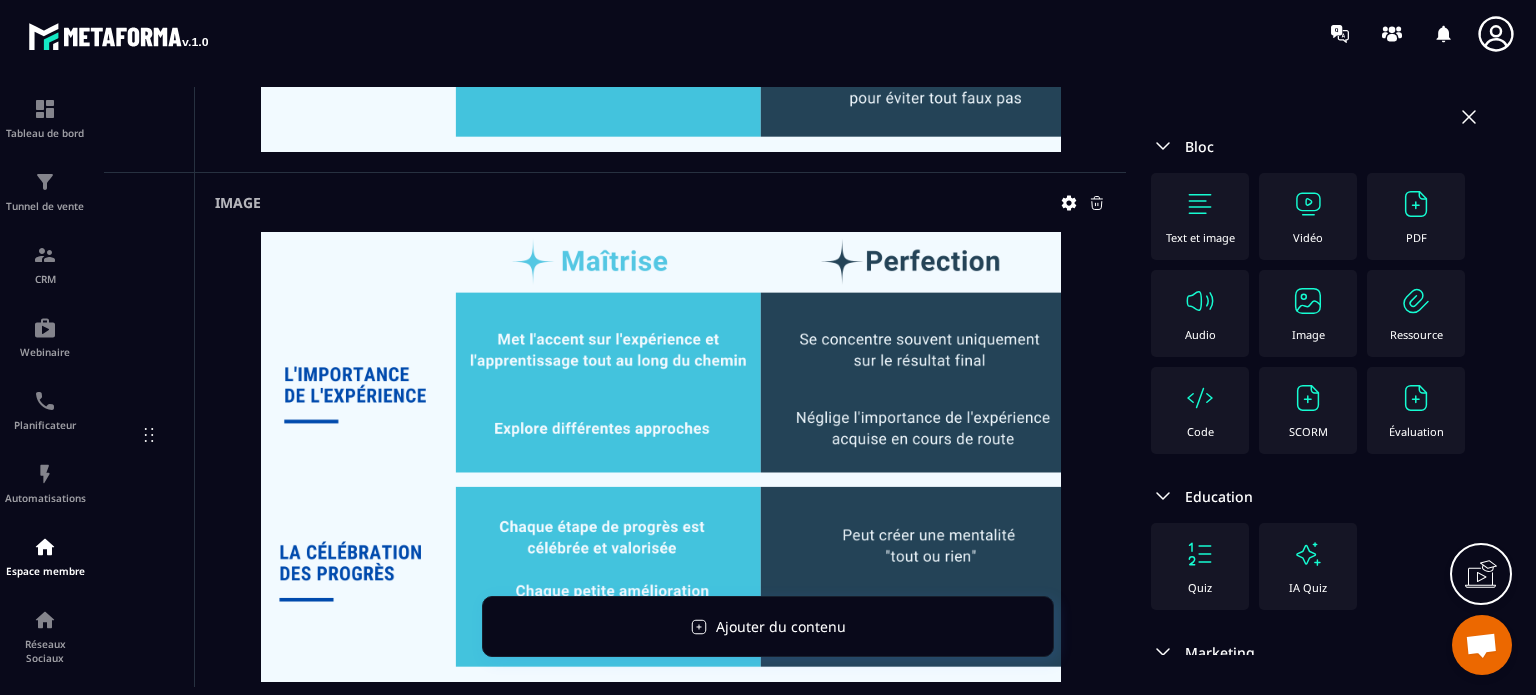 click on "Text et image" at bounding box center [1200, 237] 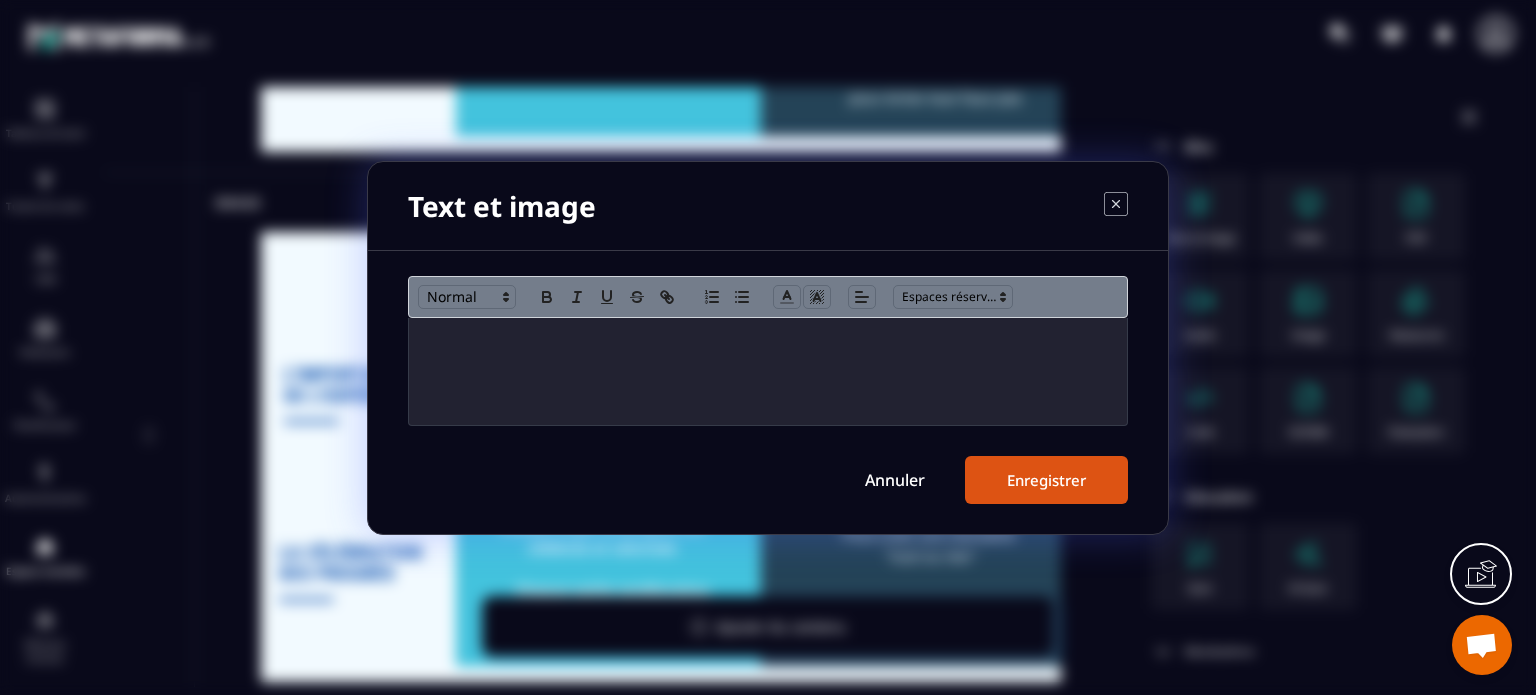 click at bounding box center [768, 371] 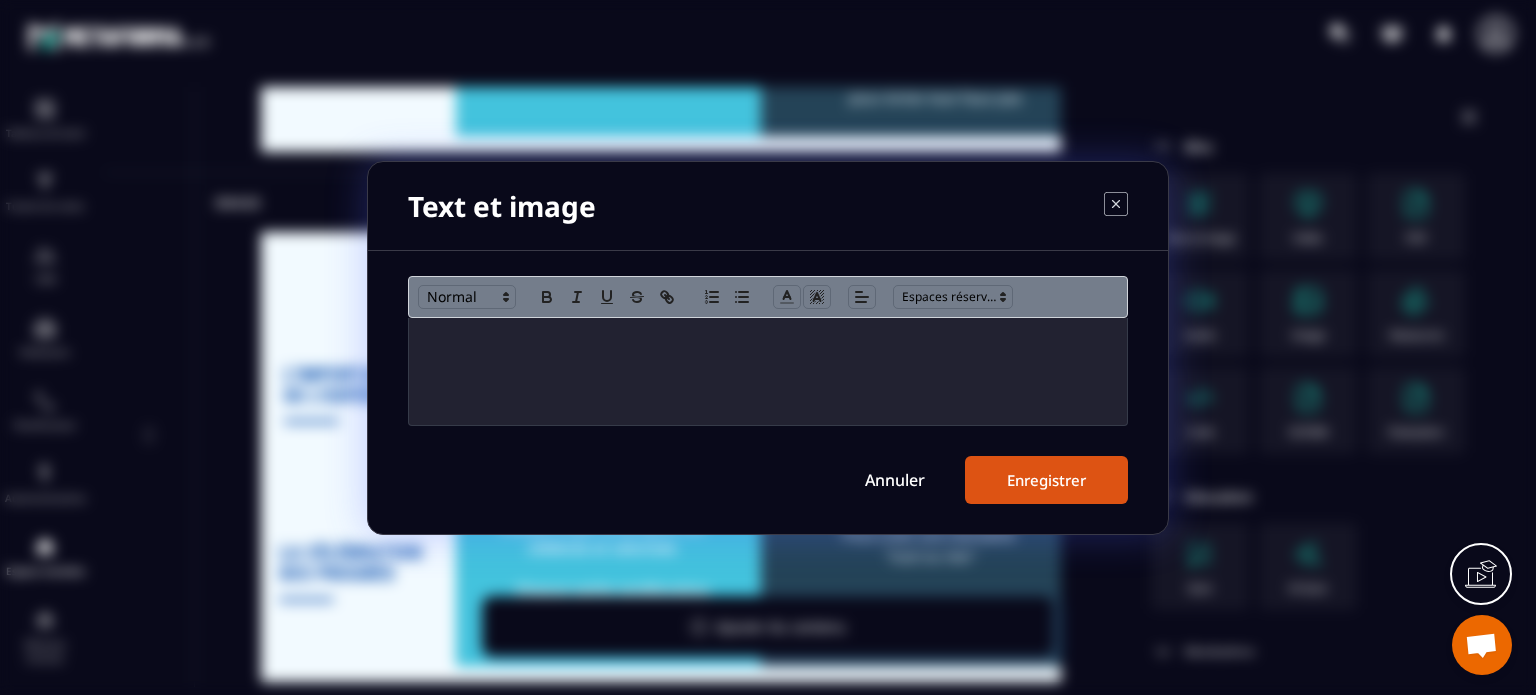 scroll, scrollTop: 0, scrollLeft: 0, axis: both 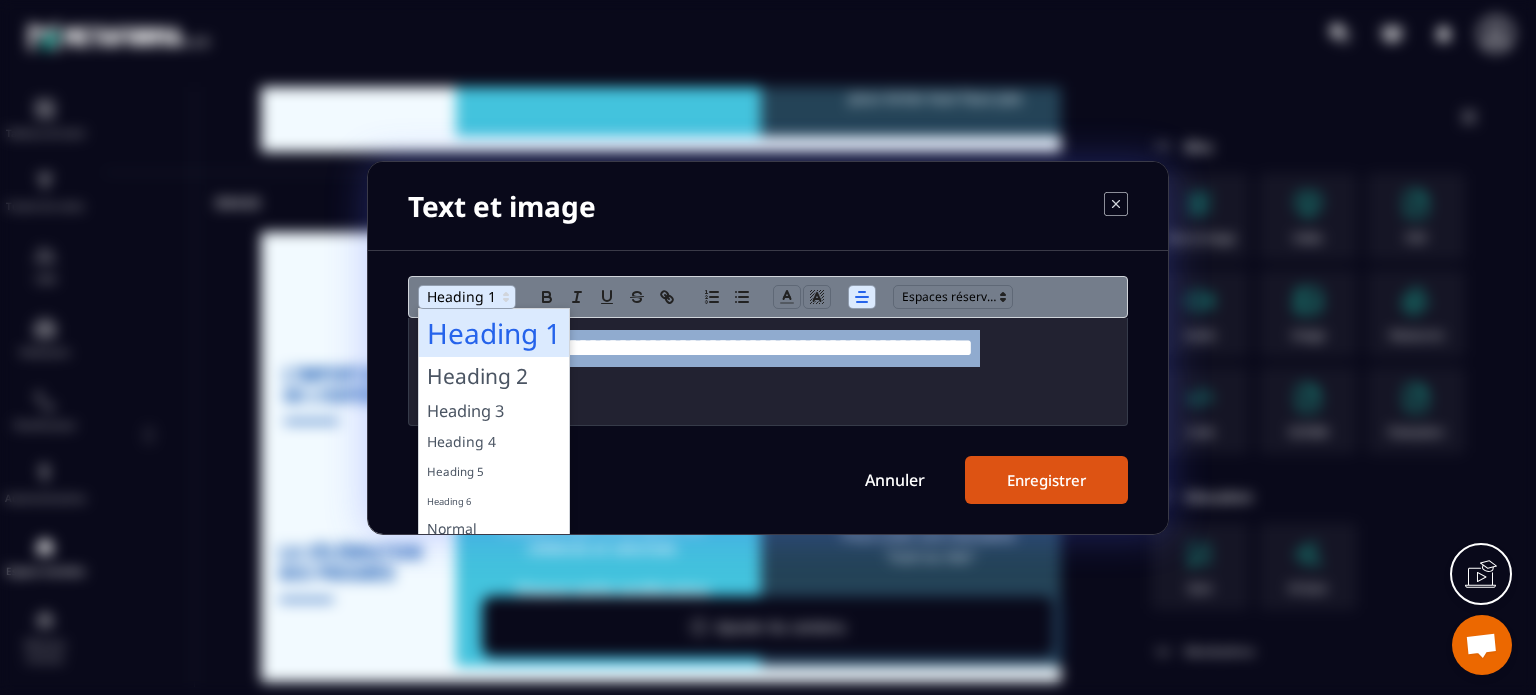 click at bounding box center [467, 297] 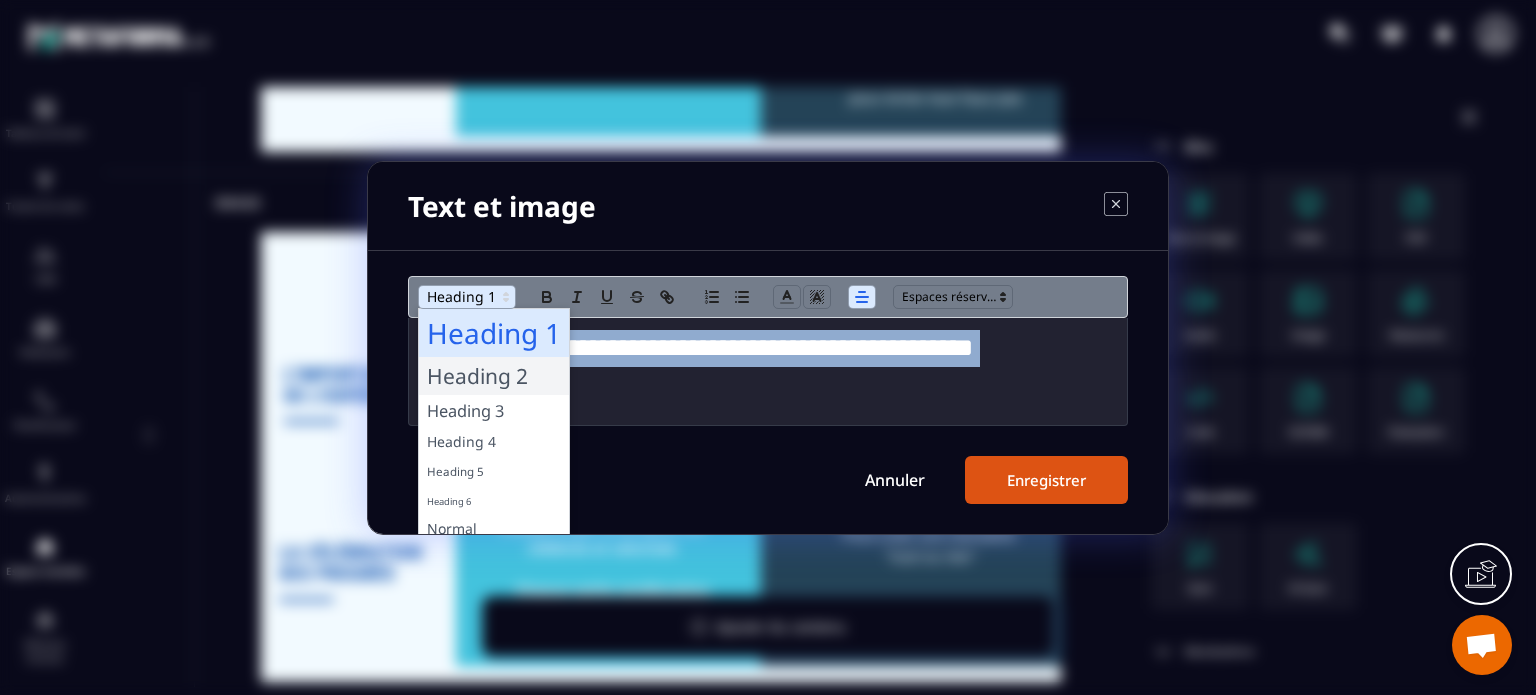 click at bounding box center (494, 376) 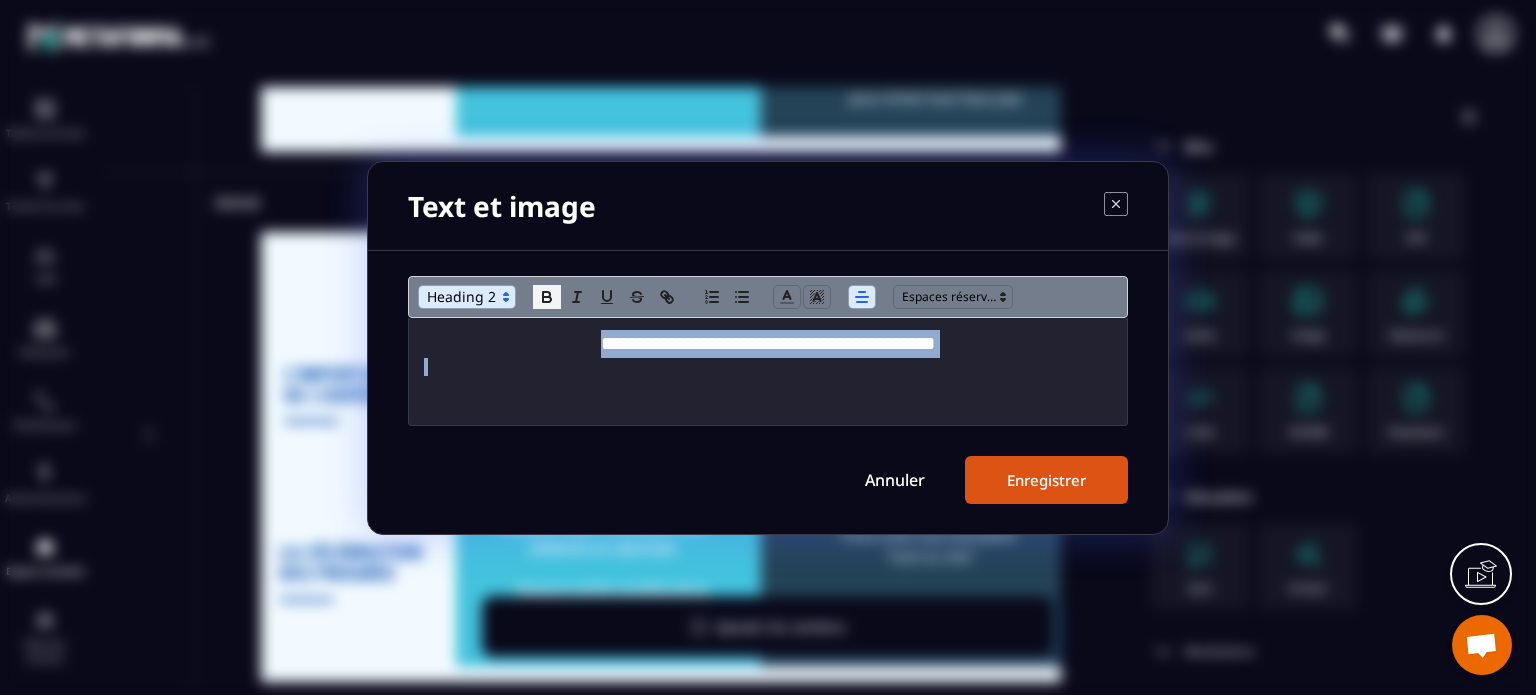 click 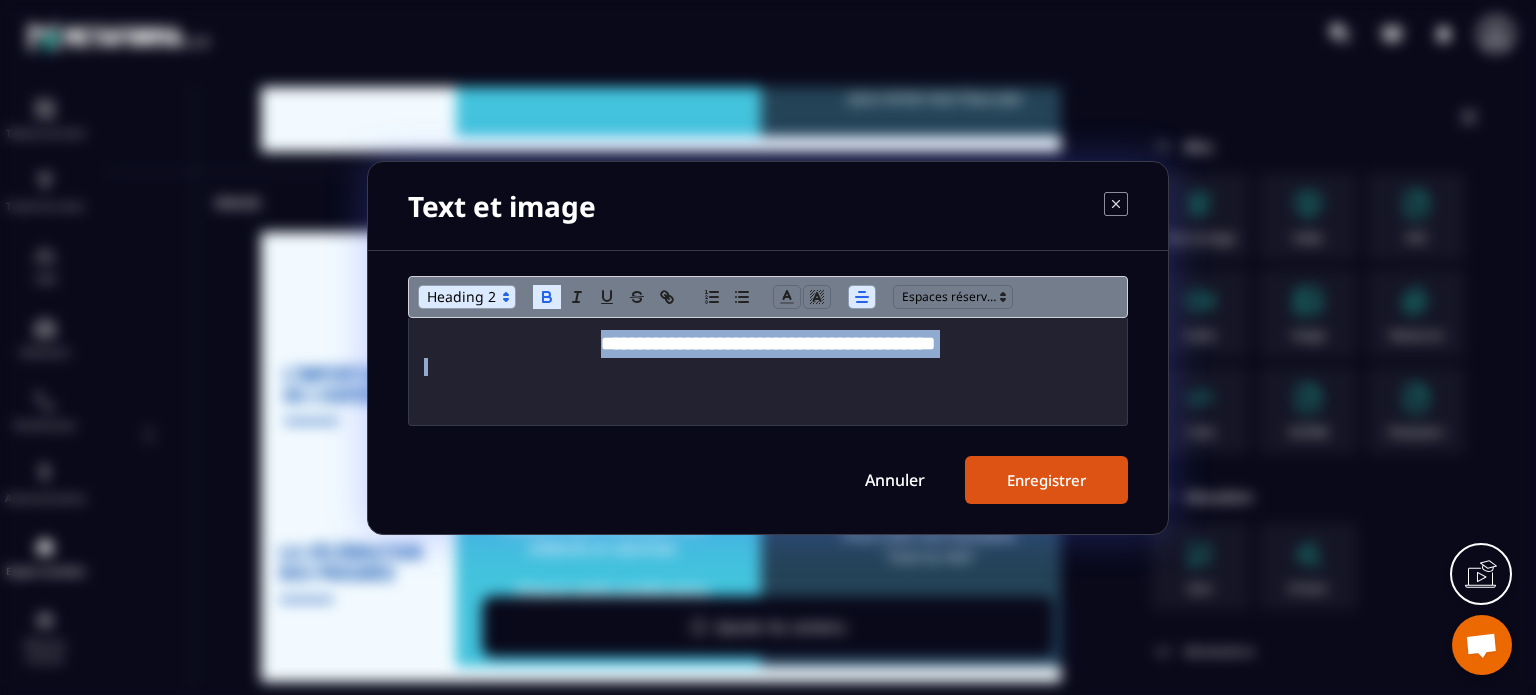 click on "Enregistrer" at bounding box center (1046, 480) 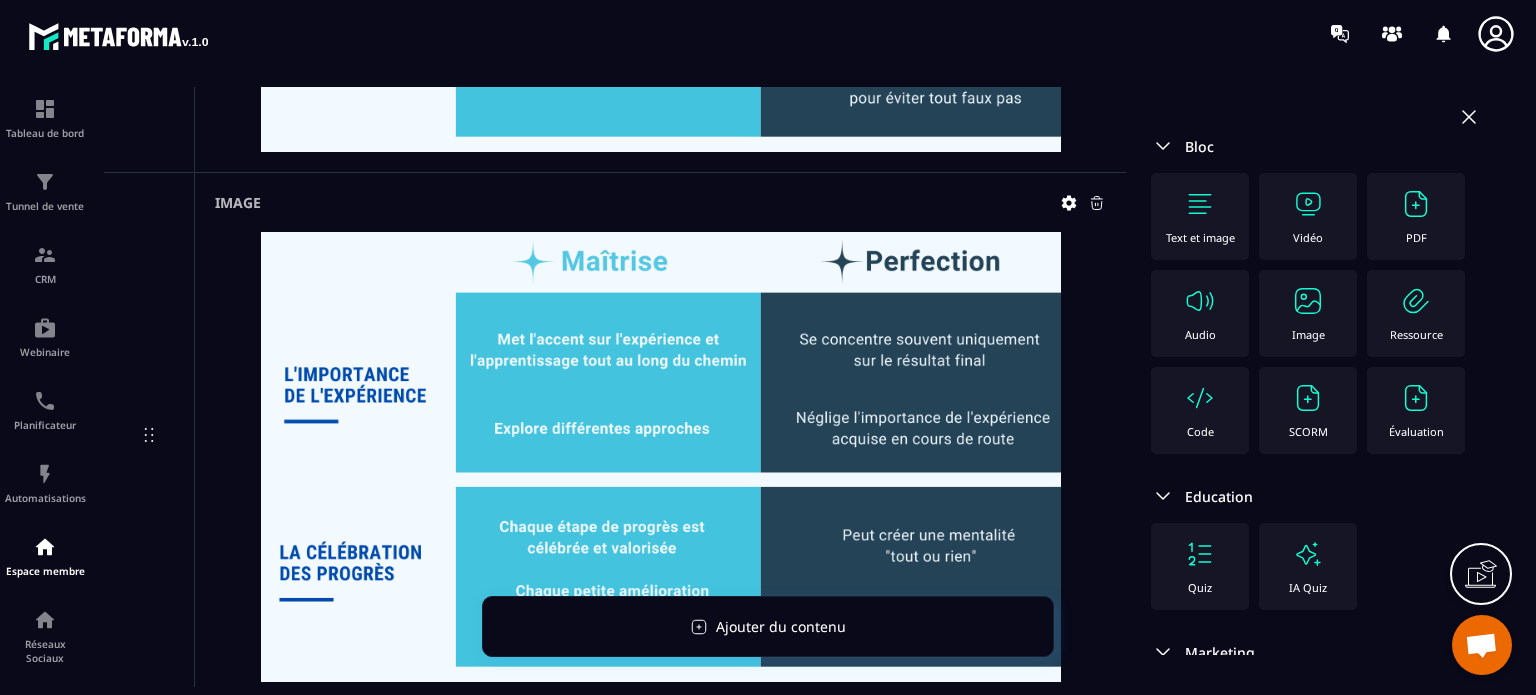 click at bounding box center [660, 457] 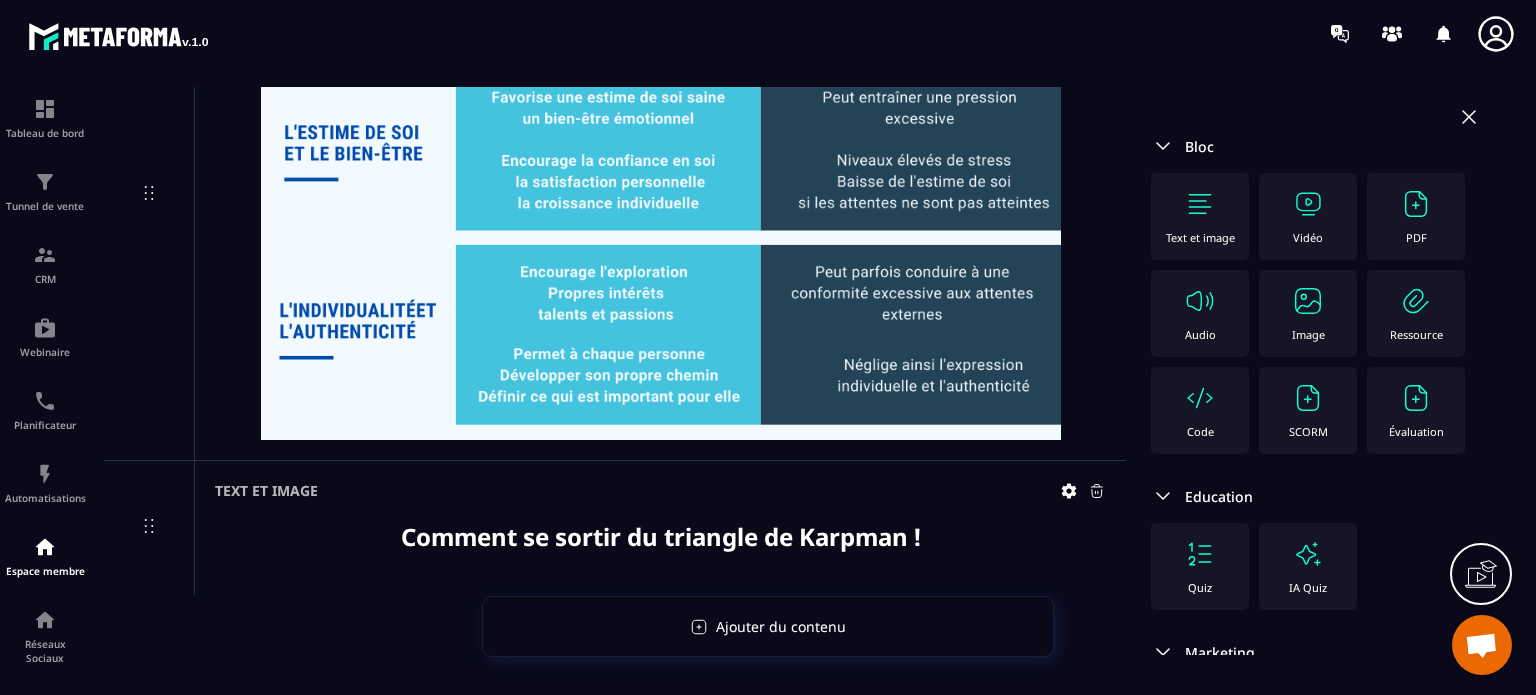 scroll, scrollTop: 39455, scrollLeft: 0, axis: vertical 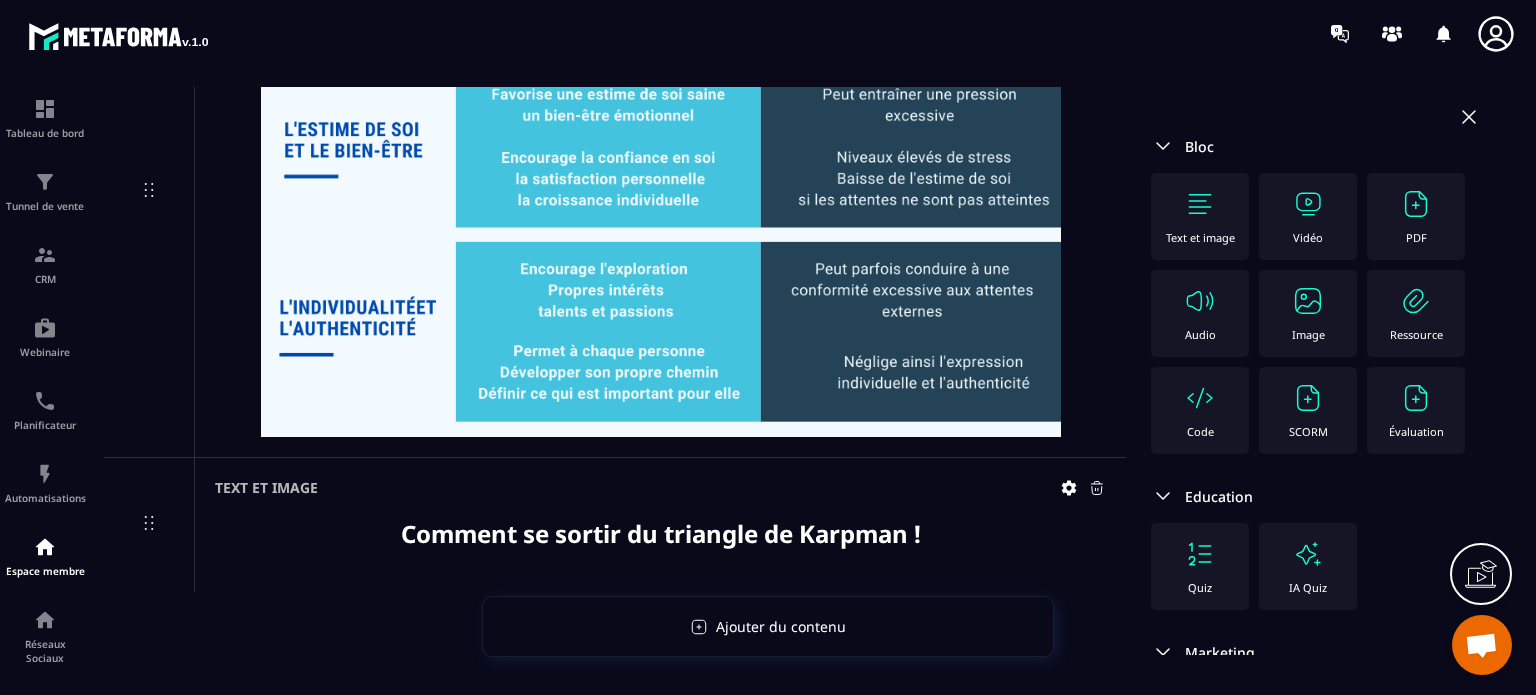 click on "Image" at bounding box center (1308, 334) 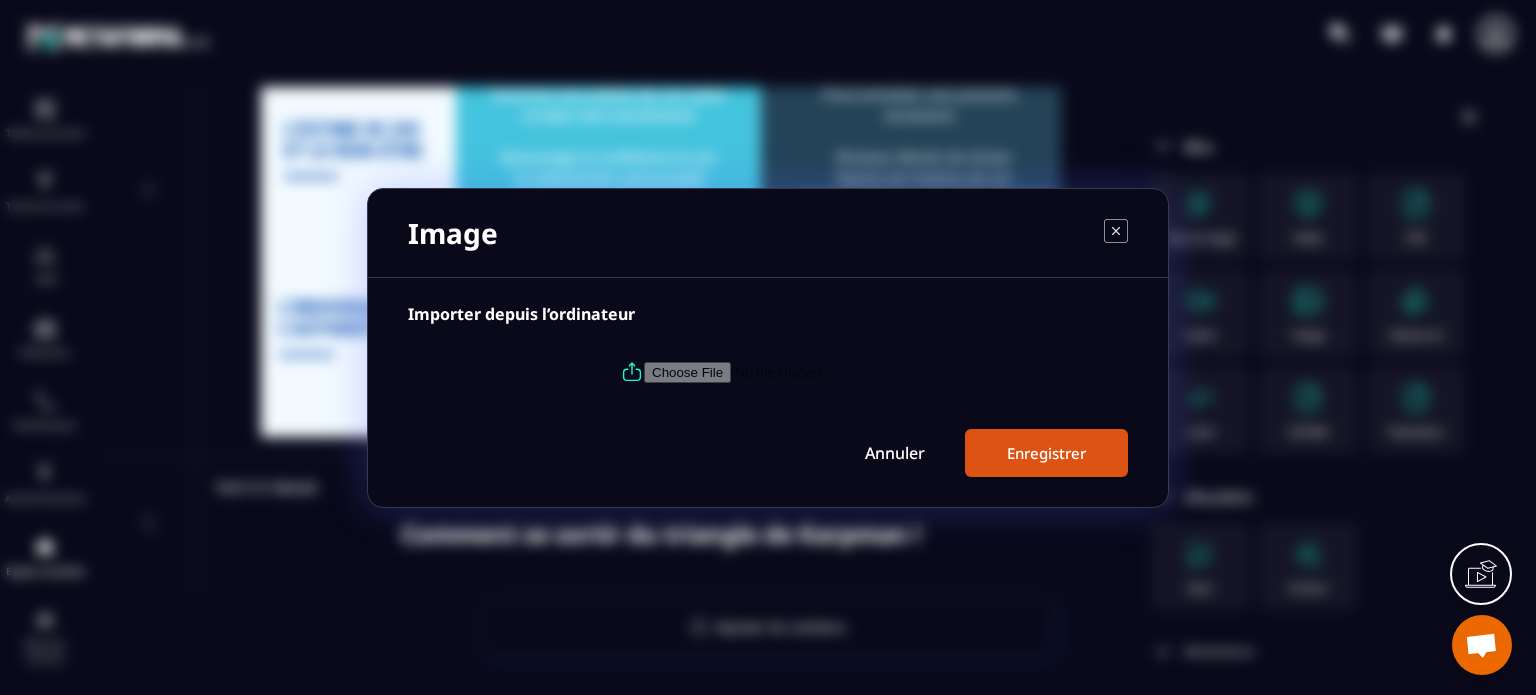 click at bounding box center (780, 371) 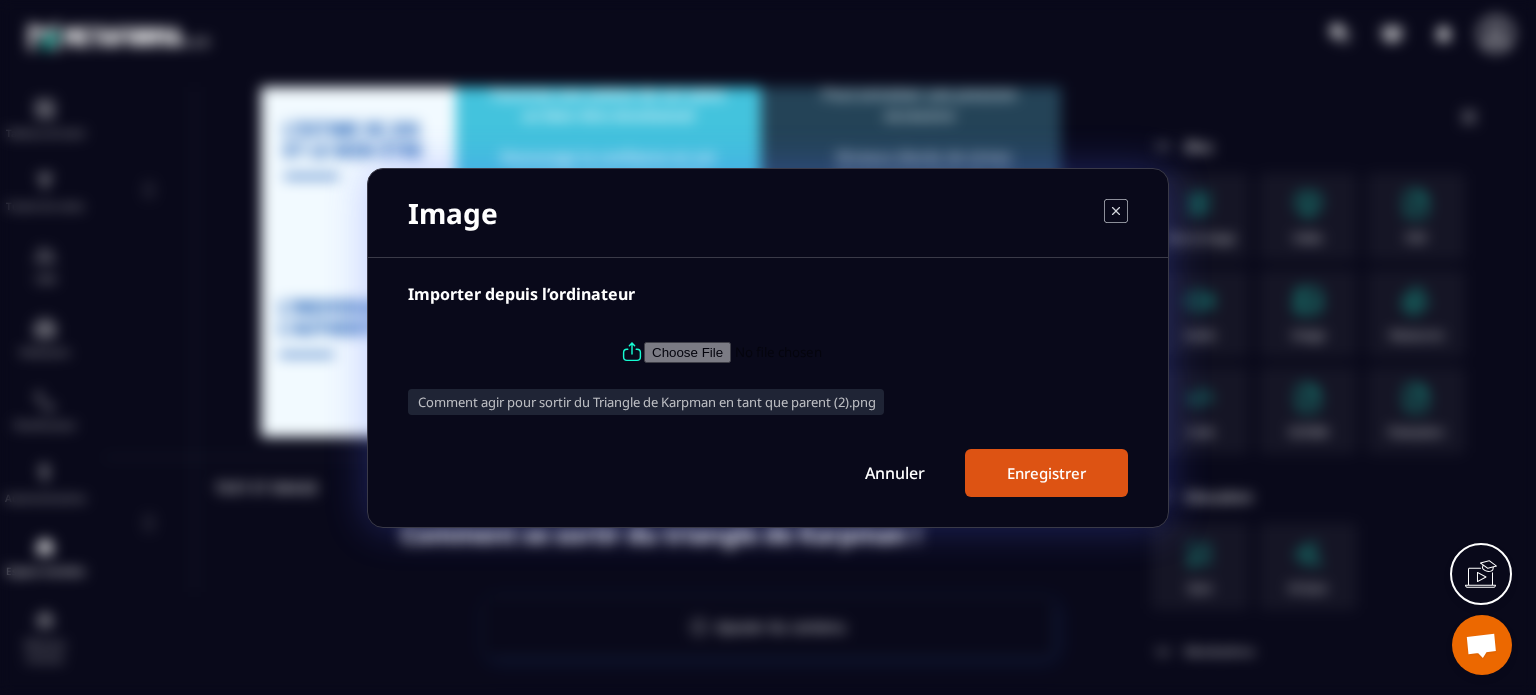 click on "Enregistrer" at bounding box center (1046, 473) 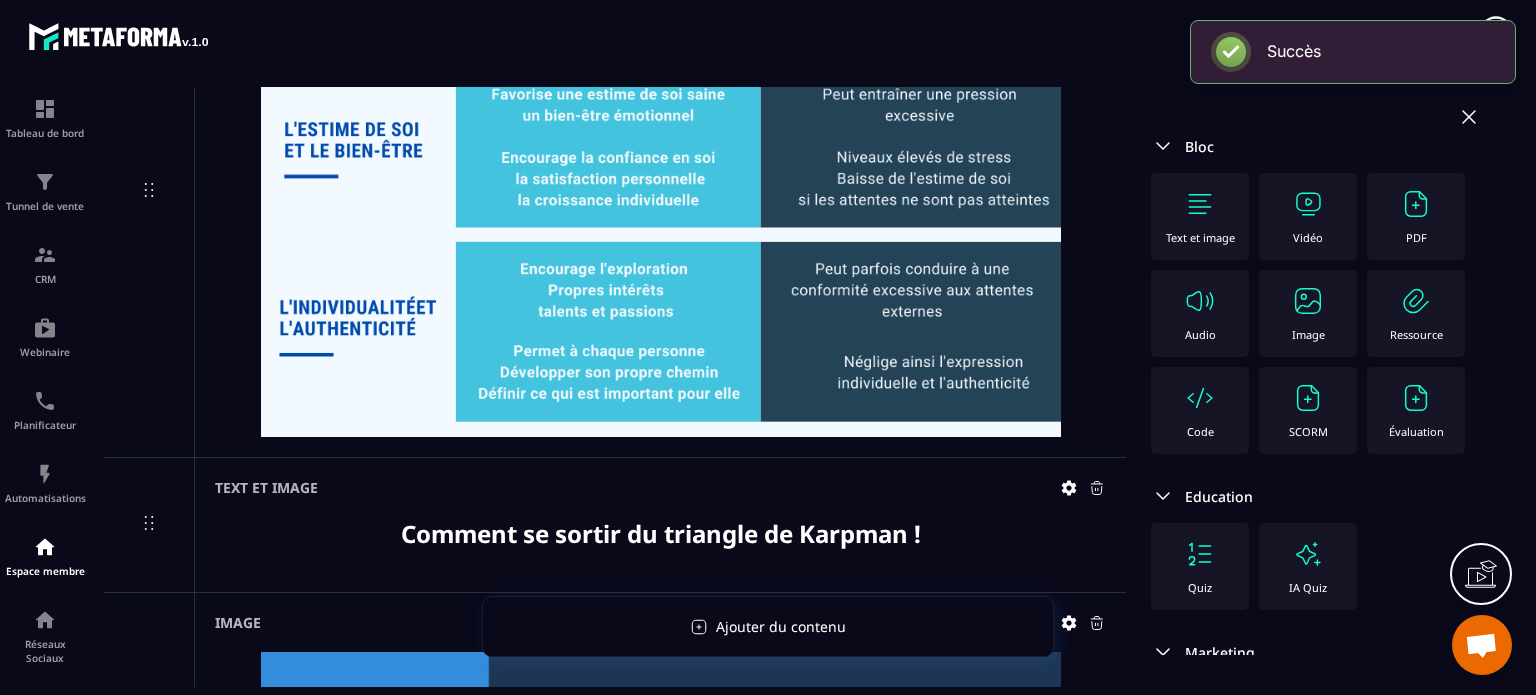 click at bounding box center [1308, 301] 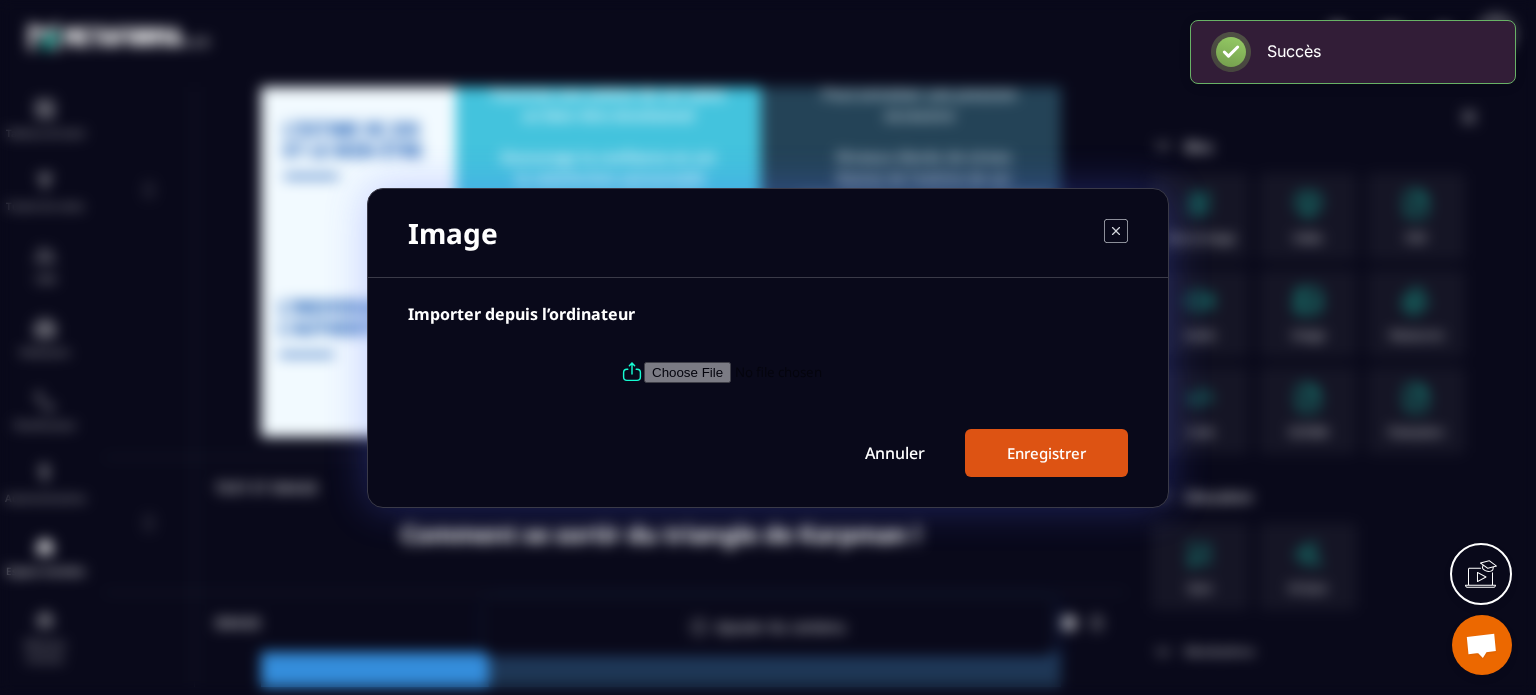 click at bounding box center [780, 371] 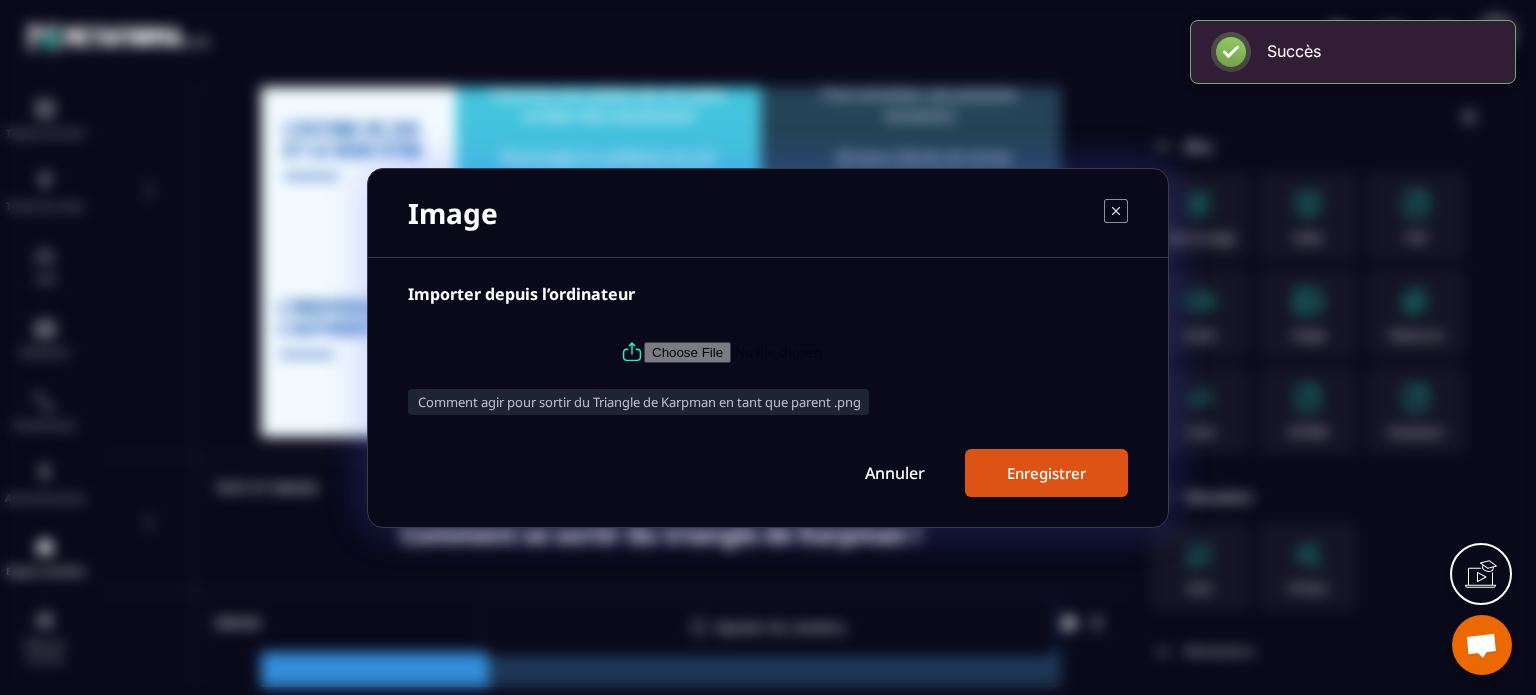 click on "Enregistrer" at bounding box center [1046, 473] 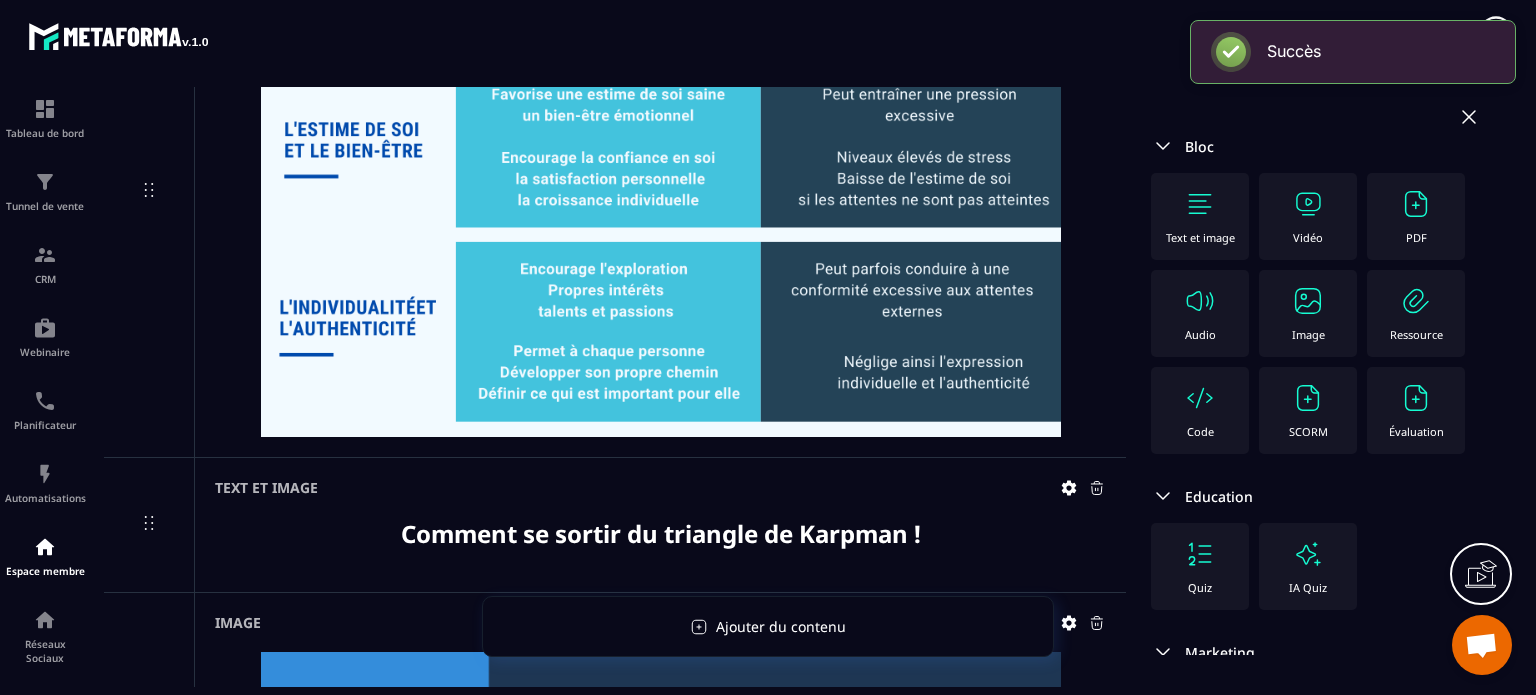 click on "Image" at bounding box center (1308, 313) 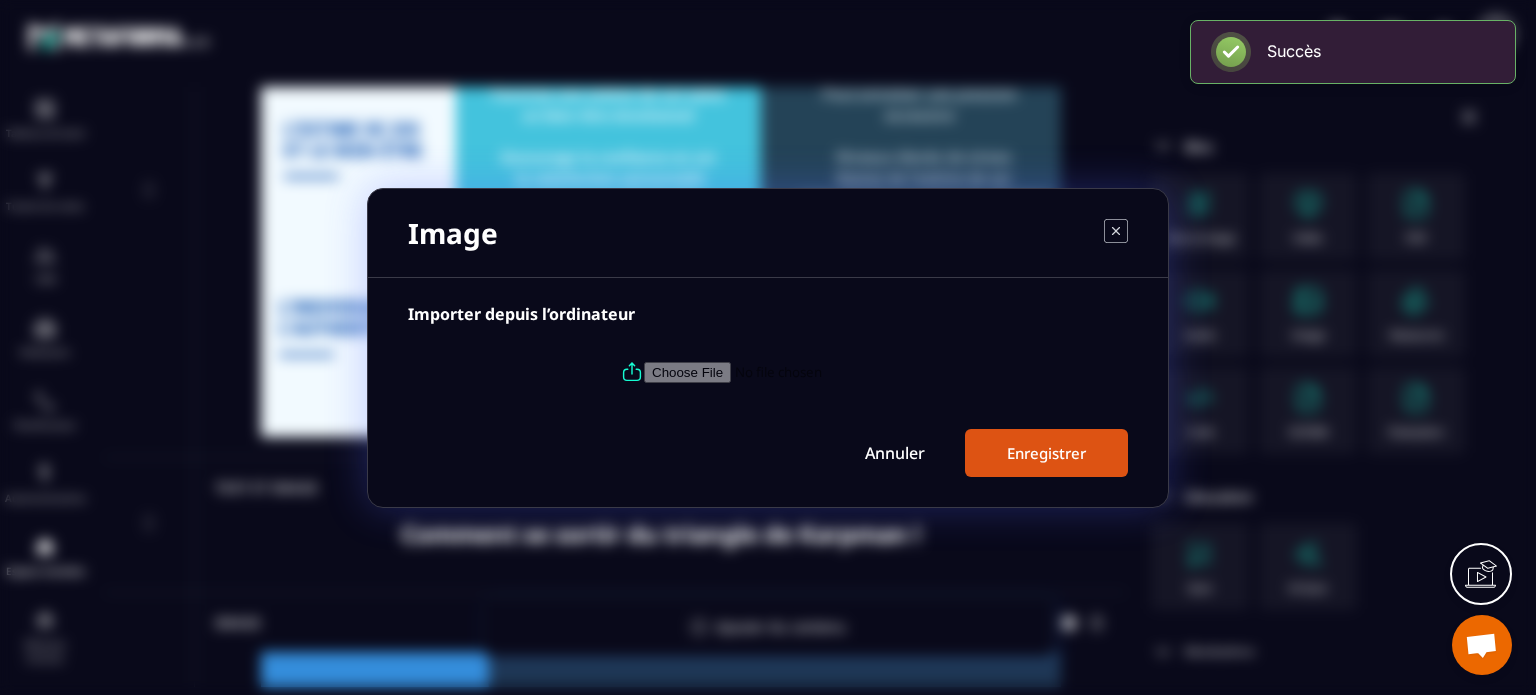 click at bounding box center [780, 371] 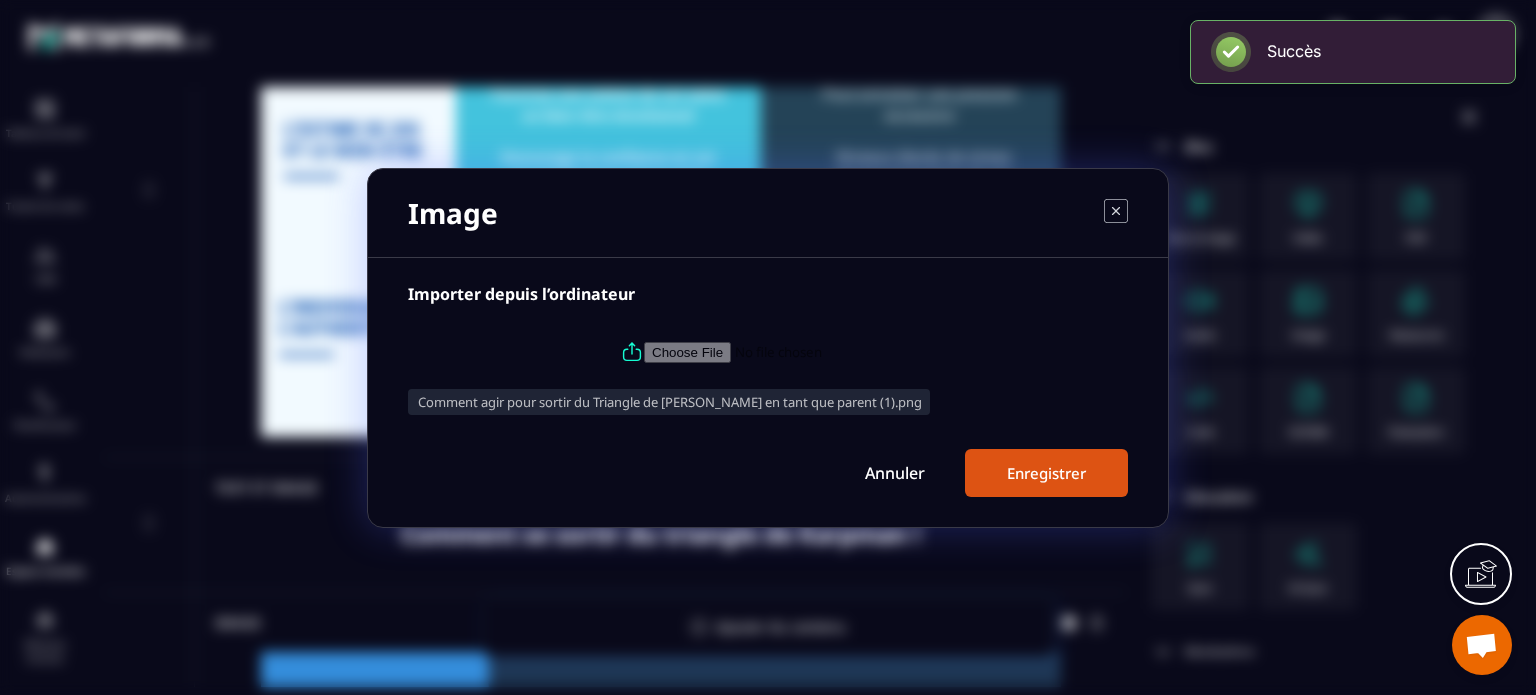click on "Enregistrer" at bounding box center [1046, 473] 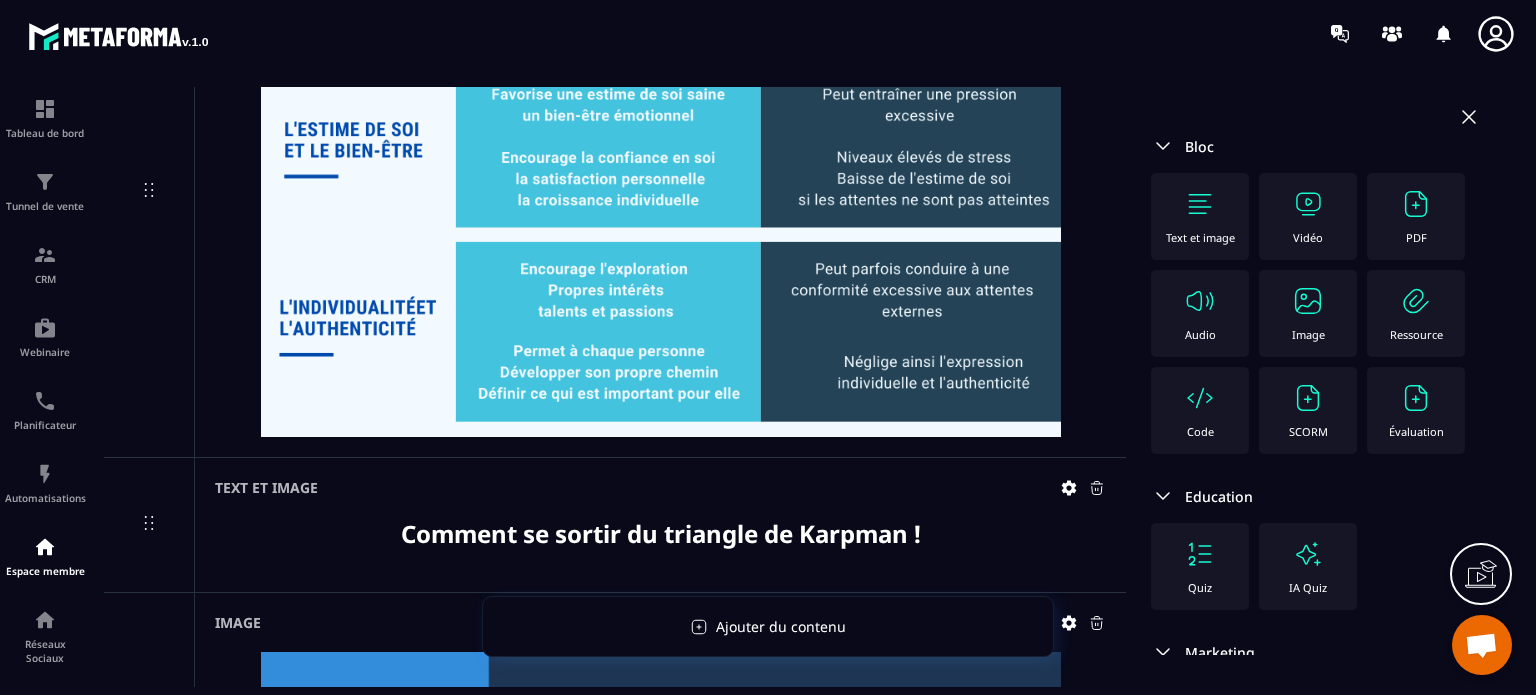 click on "Image" at bounding box center [660, 192] 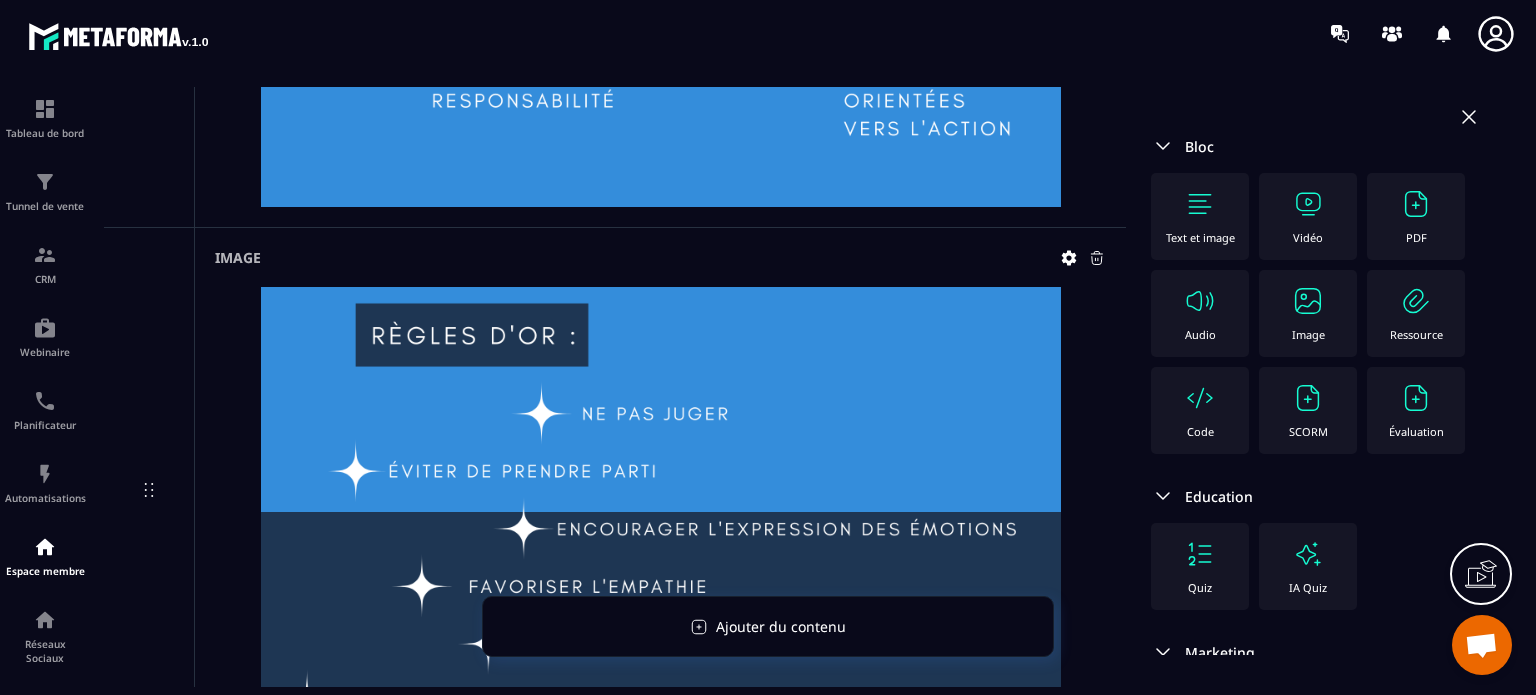 scroll, scrollTop: 41045, scrollLeft: 0, axis: vertical 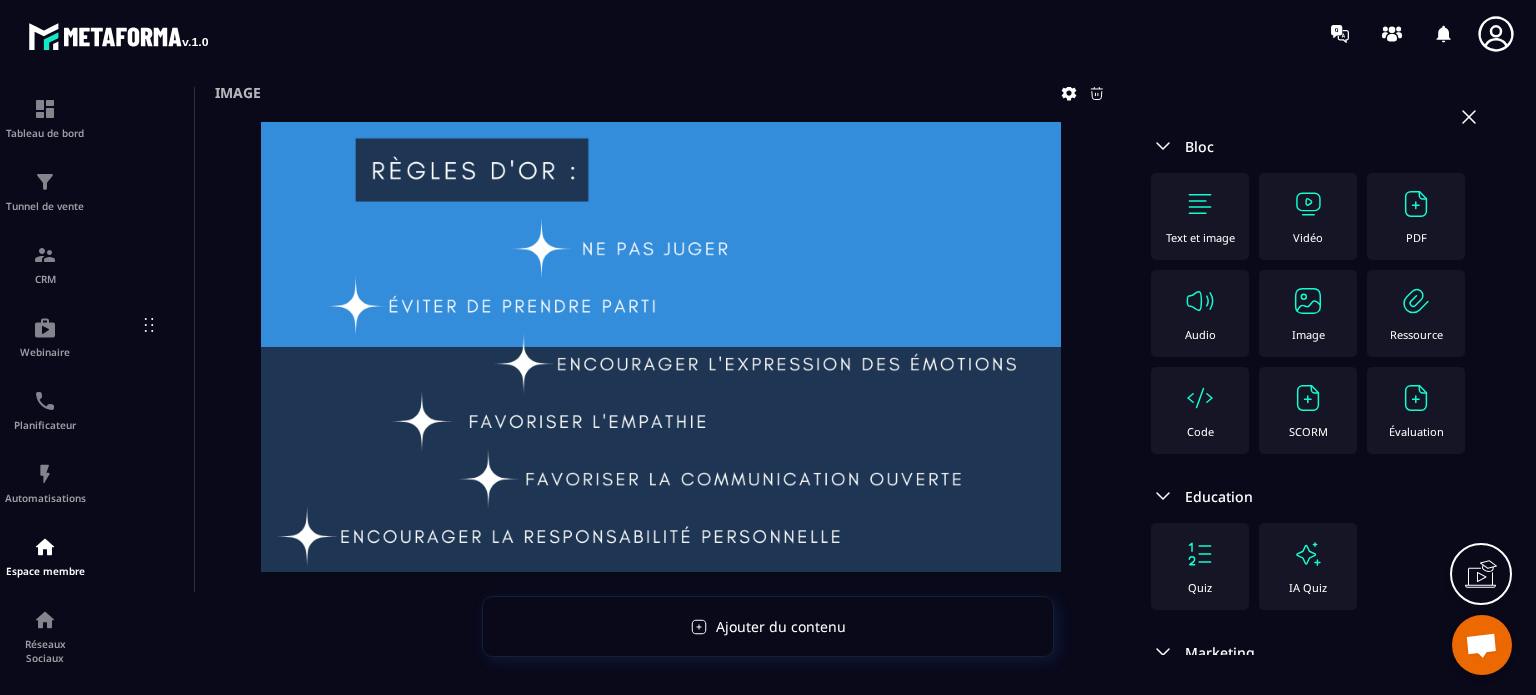 click 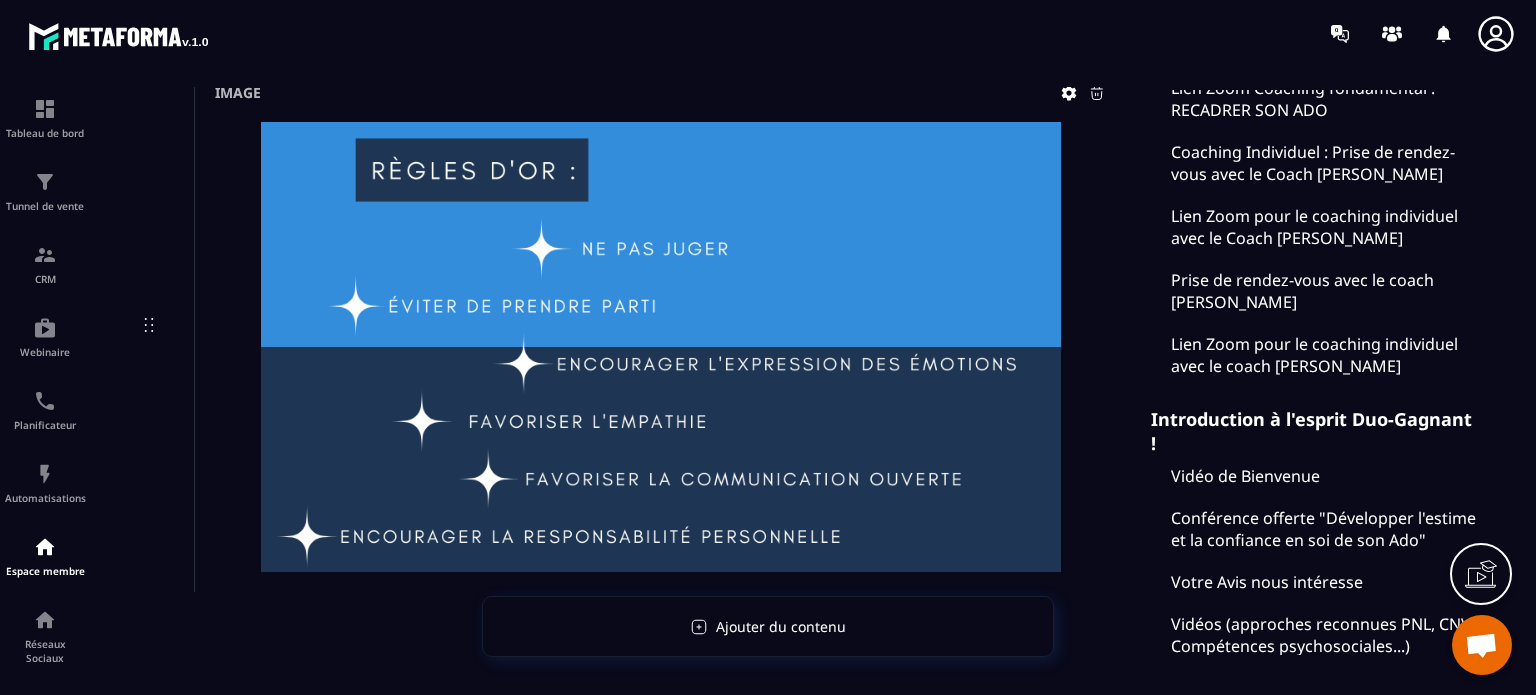 scroll, scrollTop: 0, scrollLeft: 0, axis: both 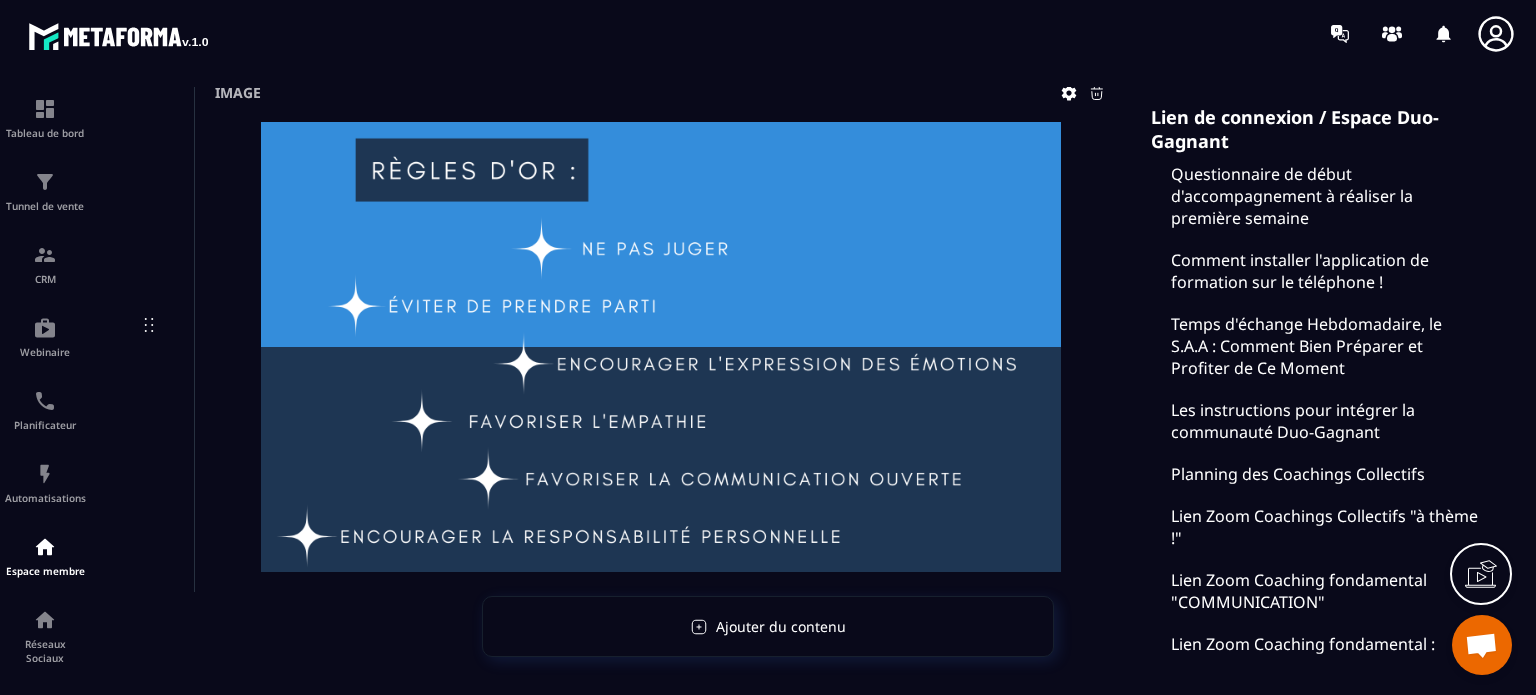click at bounding box center [660, 347] 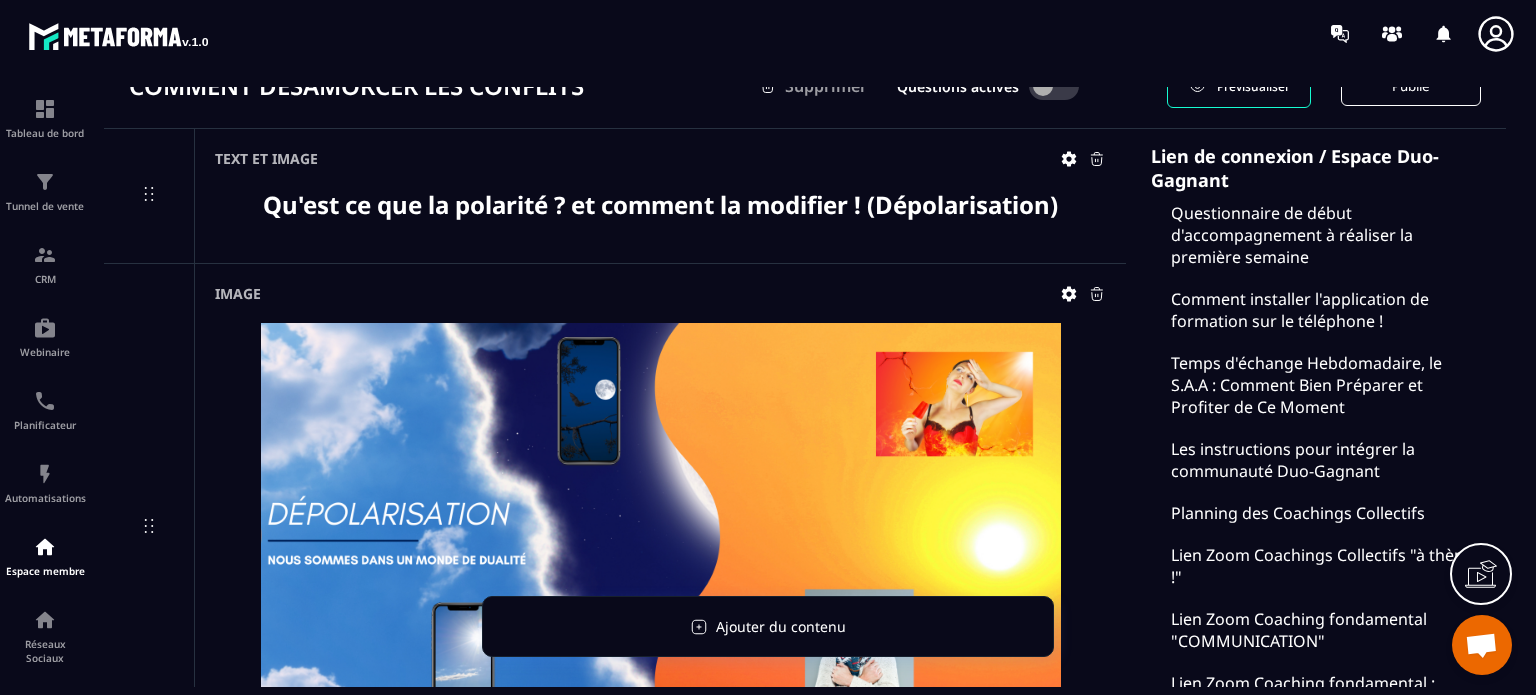 scroll, scrollTop: 0, scrollLeft: 0, axis: both 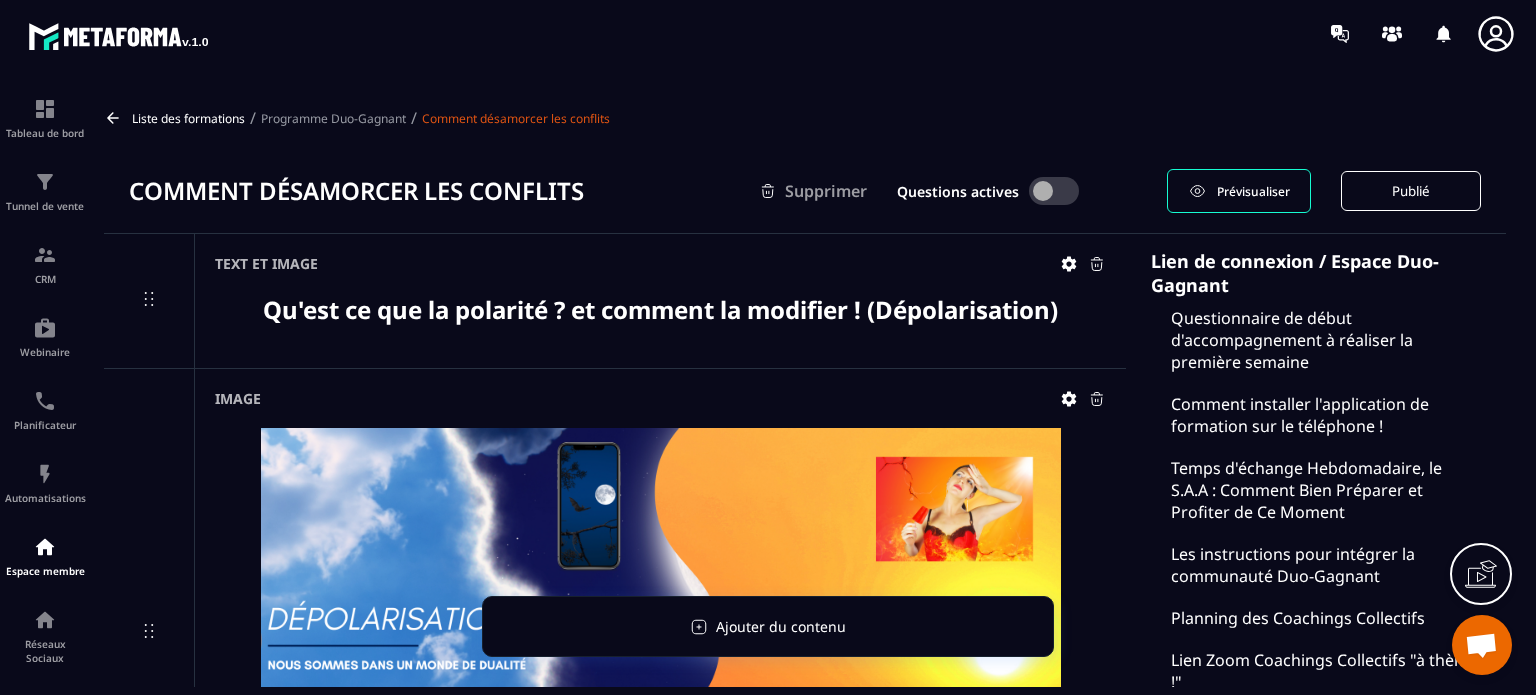 click on "Programme Duo-Gagnant" at bounding box center [333, 118] 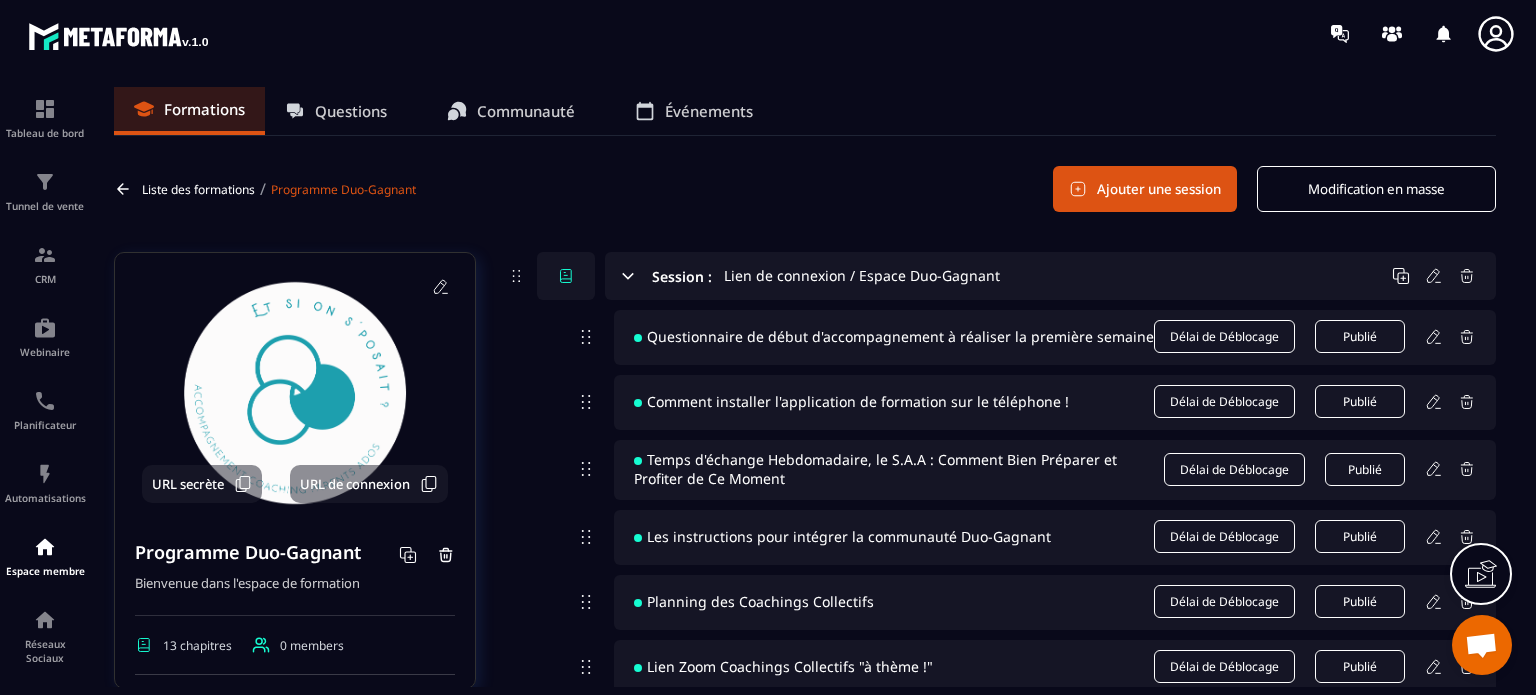click on "Liste des formations / Programme Duo-Gagnant  Ajouter une session Modification en masse" at bounding box center [805, 189] 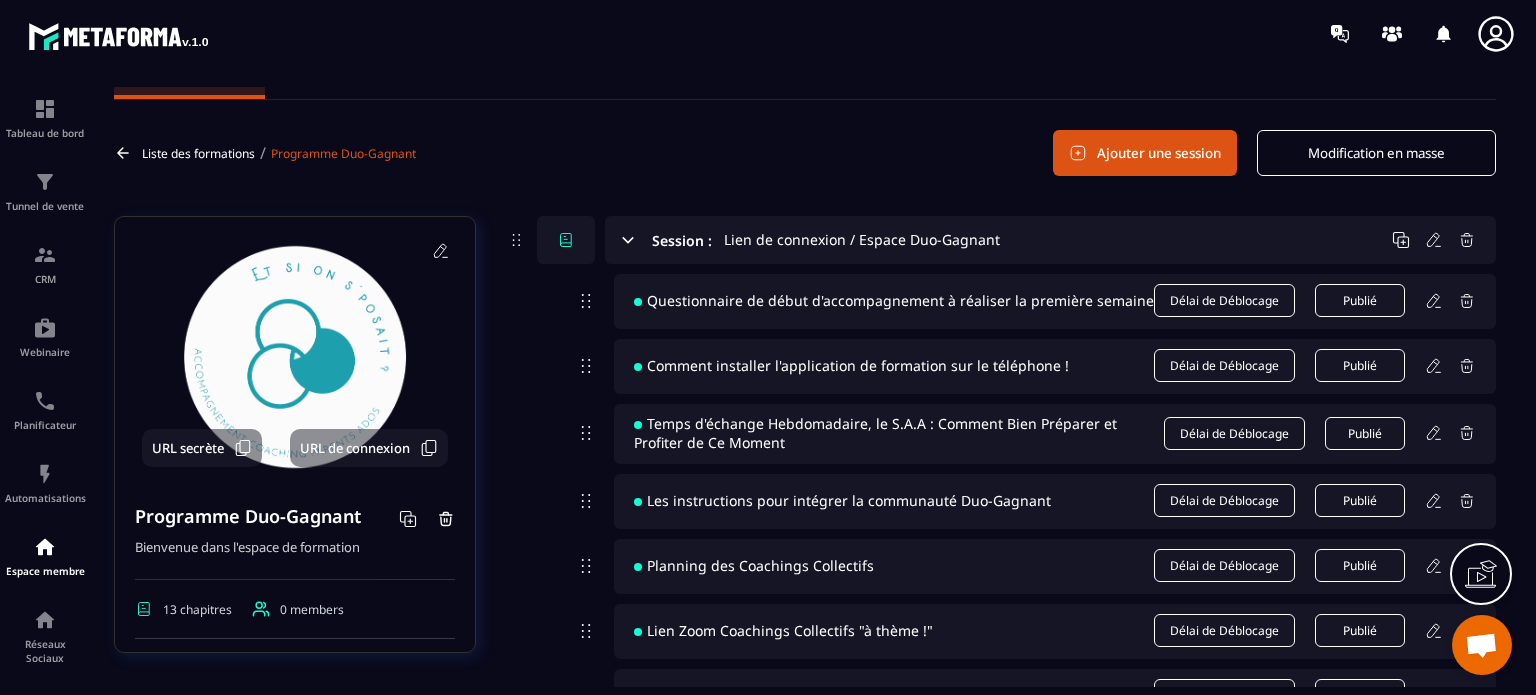 scroll, scrollTop: 0, scrollLeft: 0, axis: both 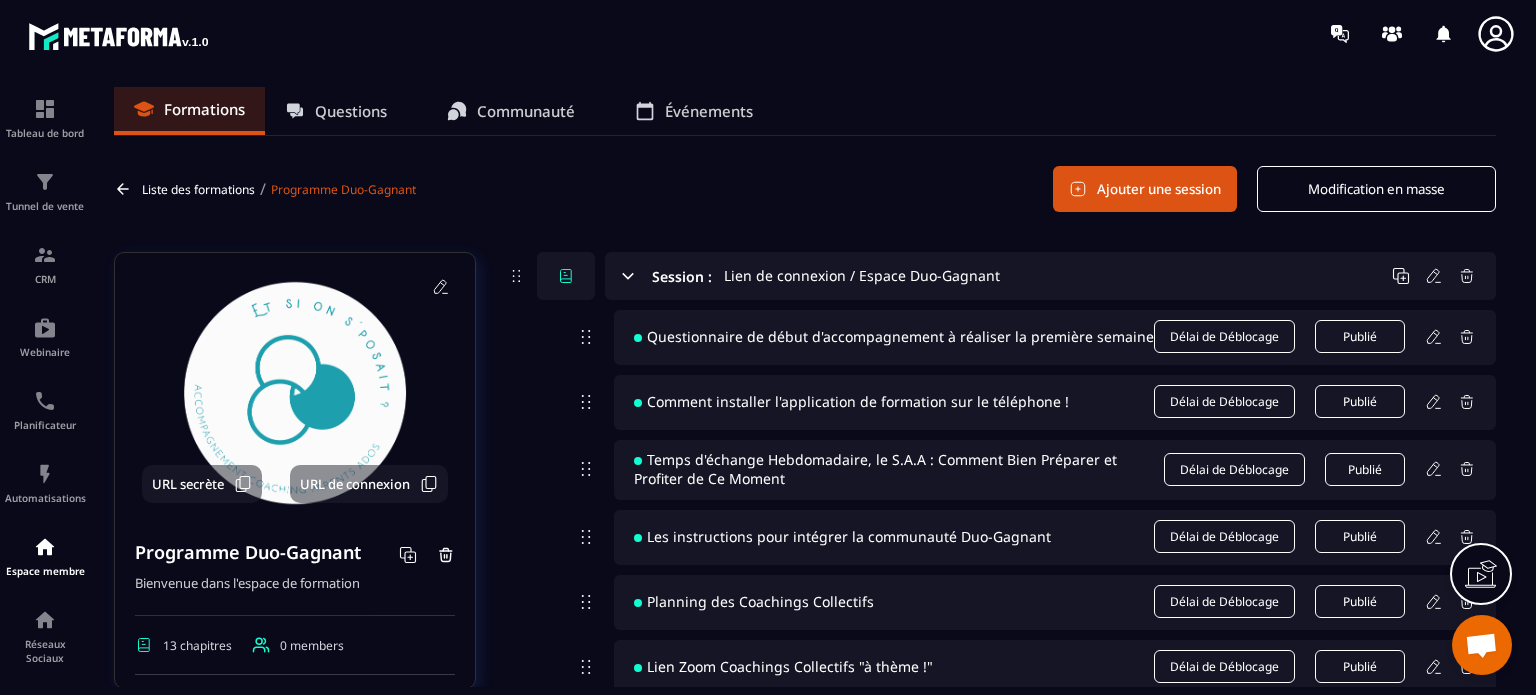 click on "Ajouter une session" at bounding box center [1145, 189] 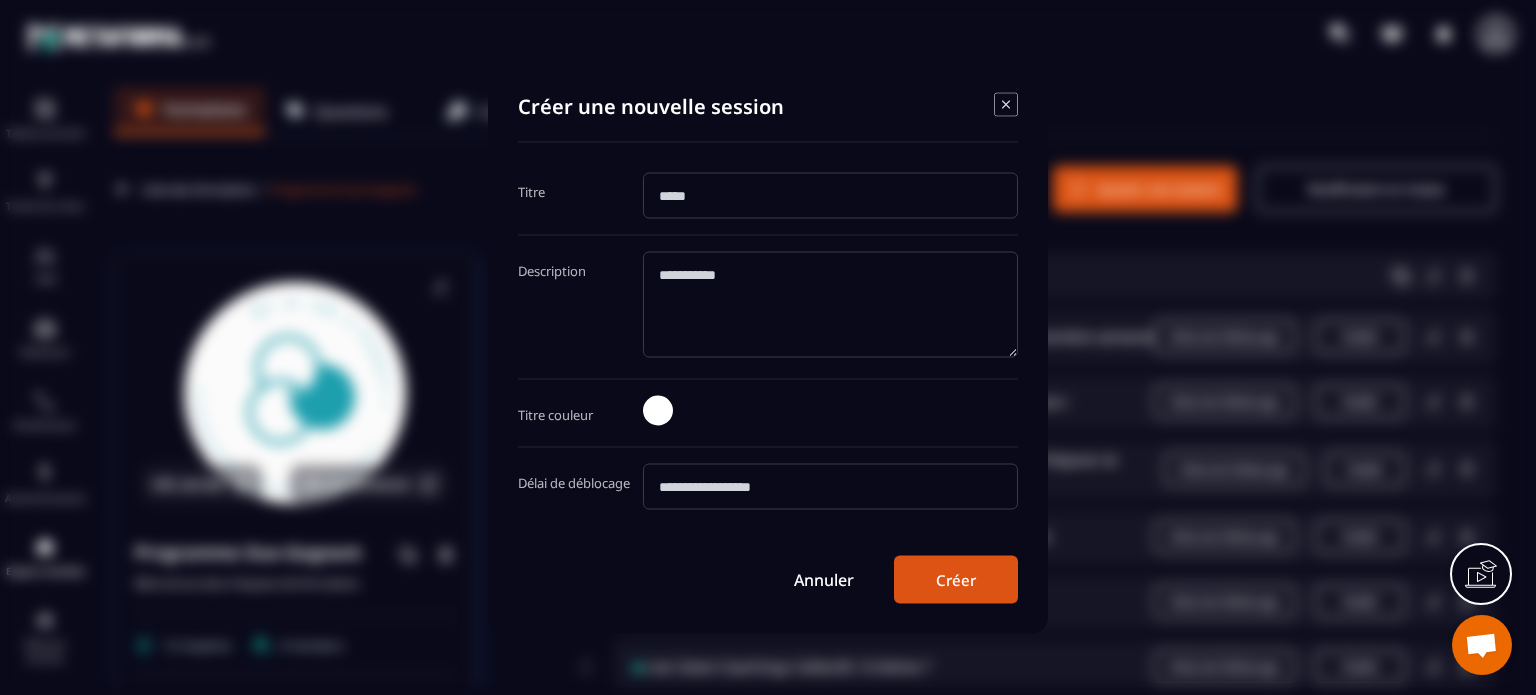 click at bounding box center (830, 195) 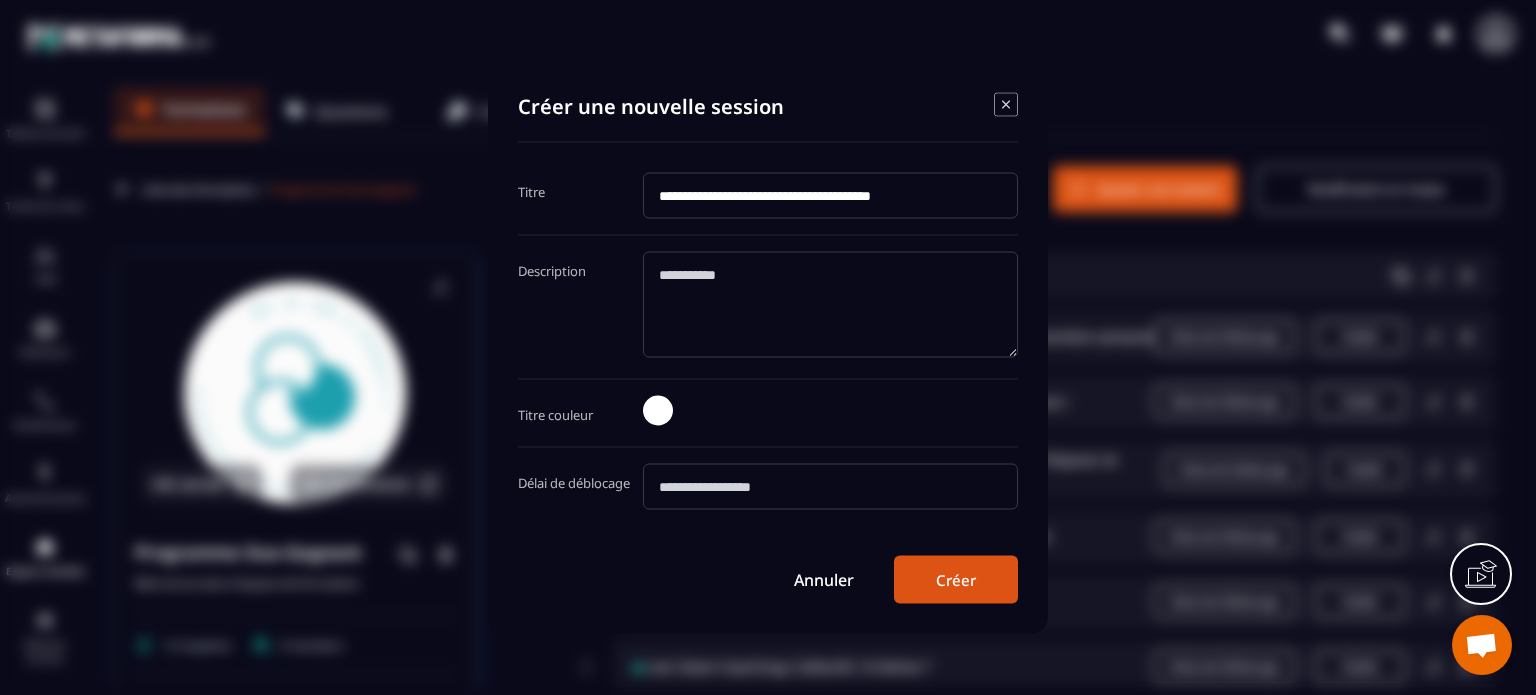 type on "**********" 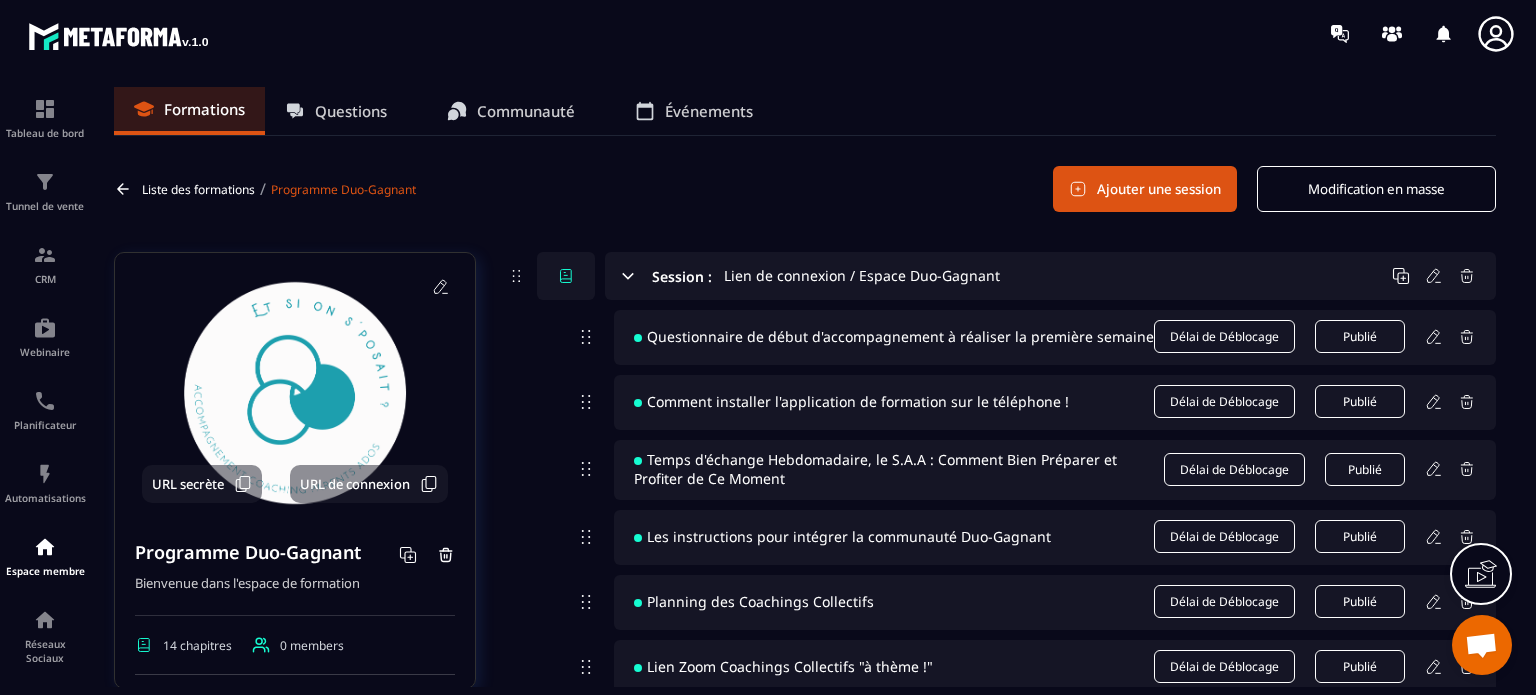 click on "Formations Questions Communauté Événements Liste des formations / Programme Duo-Gagnant  Ajouter une session Modification en masse URL secrète URL de connexion Programme Duo-Gagnant Bienvenue dans l'espace de formation 14 chapitres 0 members Statut de Publication Formation Gratuit Étiqueter Loading... Suivi des élèves Créer le: [DATE] Dernière modification: [DATE] Prévisualiser Session : Lien de connexion / Espace Duo-Gagnant  Questionnaire de début d'accompagnement à réaliser la première semaine Délai de Déblocage  Publié  Comment installer l'application de formation sur le téléphone ! Délai de Déblocage  Publié  Temps d'échange Hebdomadaire, le S.A.A : Comment Bien Préparer et Profiter de Ce Moment Délai de Déblocage  Publié  Les instructions pour intégrer la communauté Duo-Gagnant Délai de Déblocage  Publié  Planning des Coachings Collectifs Délai de Déblocage  Publié  Lien Zoom Coachings Collectifs "à thème !" Délai de Déblocage  Publié Délai de Déblocage" 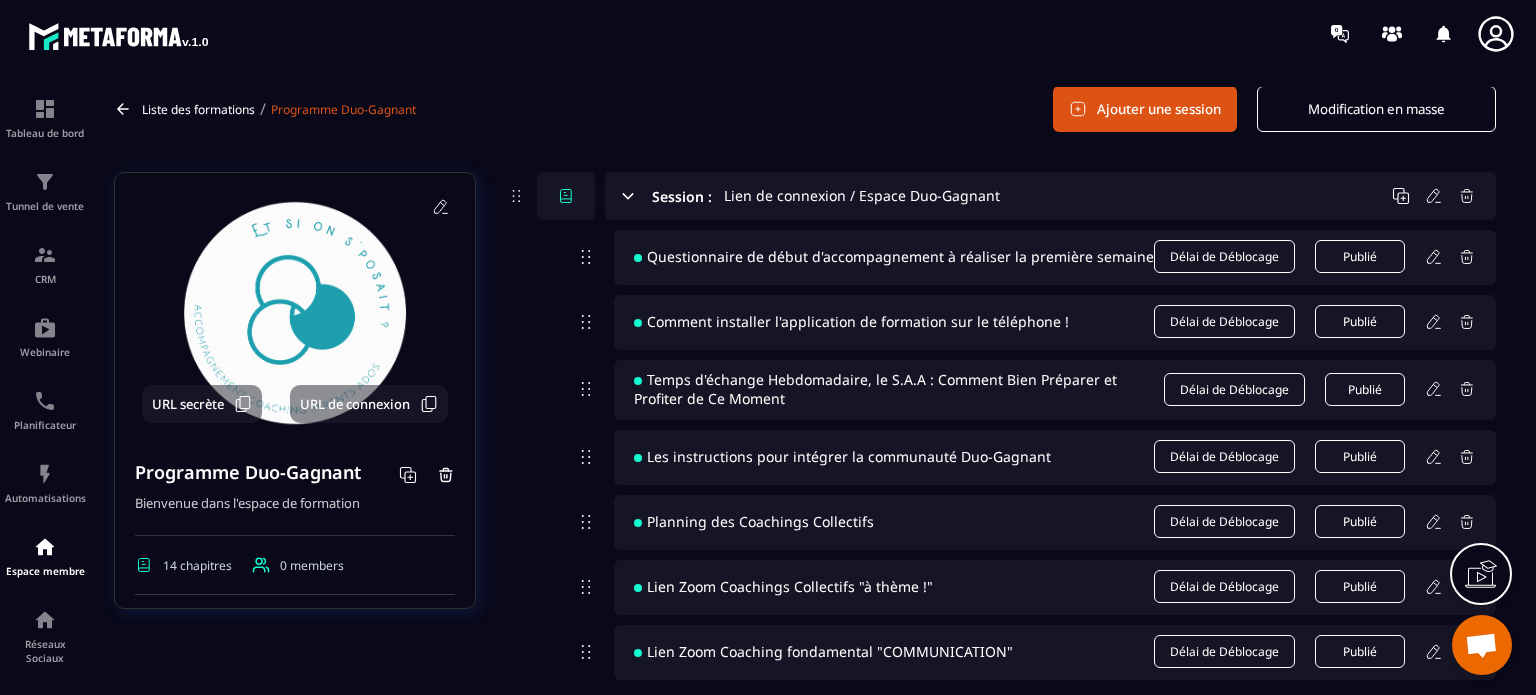 click on "Formations Questions Communauté Événements Liste des formations / Programme Duo-Gagnant  Ajouter une session Modification en masse URL secrète URL de connexion Programme Duo-Gagnant Bienvenue dans l'espace de formation 14 chapitres 0 members Statut de Publication Formation Gratuit Étiqueter Loading... Suivi des élèves Créer le: [DATE] Dernière modification: [DATE] Prévisualiser Session : Lien de connexion / Espace Duo-Gagnant  Questionnaire de début d'accompagnement à réaliser la première semaine Délai de Déblocage  Publié  Comment installer l'application de formation sur le téléphone ! Délai de Déblocage  Publié  Temps d'échange Hebdomadaire, le S.A.A : Comment Bien Préparer et Profiter de Ce Moment Délai de Déblocage  Publié  Les instructions pour intégrer la communauté Duo-Gagnant Délai de Déblocage  Publié  Planning des Coachings Collectifs Délai de Déblocage  Publié  Lien Zoom Coachings Collectifs "à thème !" Délai de Déblocage  Publié Délai de Déblocage" 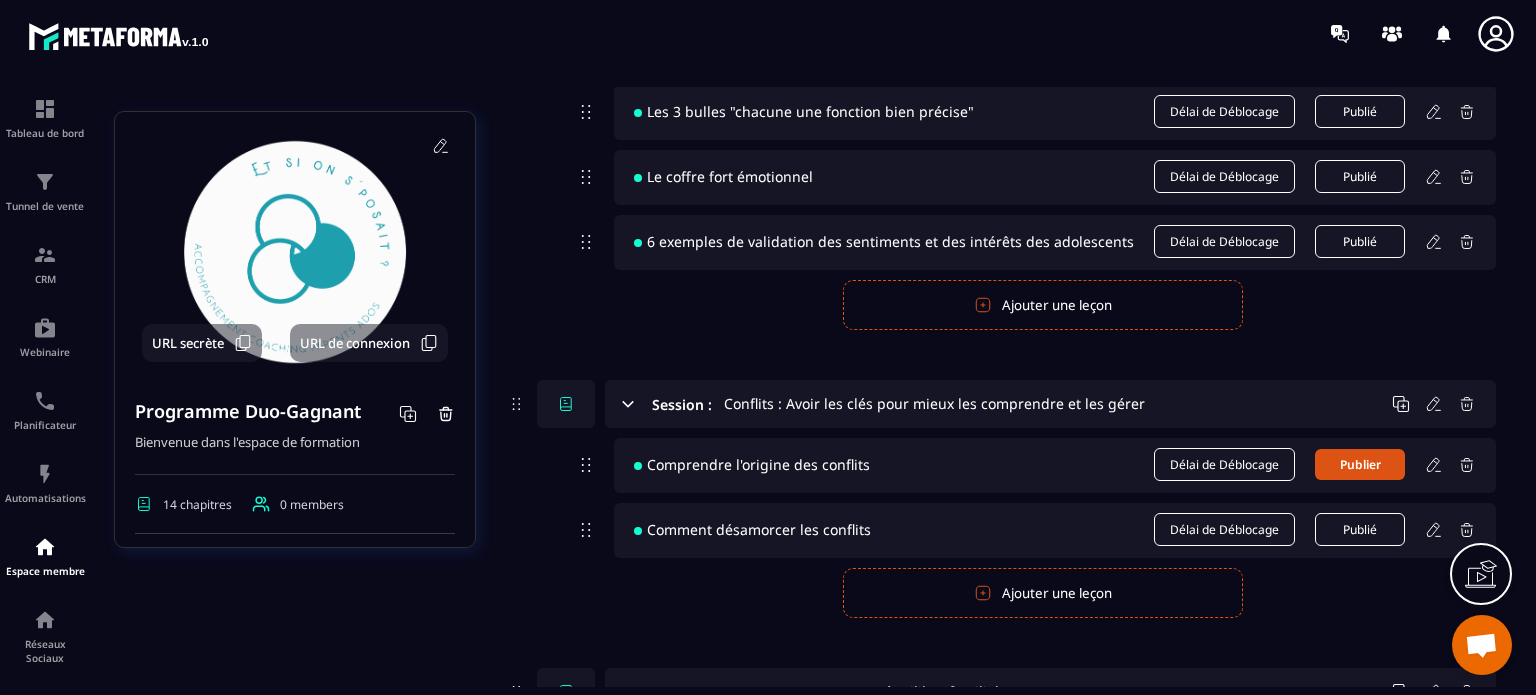 scroll, scrollTop: 7619, scrollLeft: 0, axis: vertical 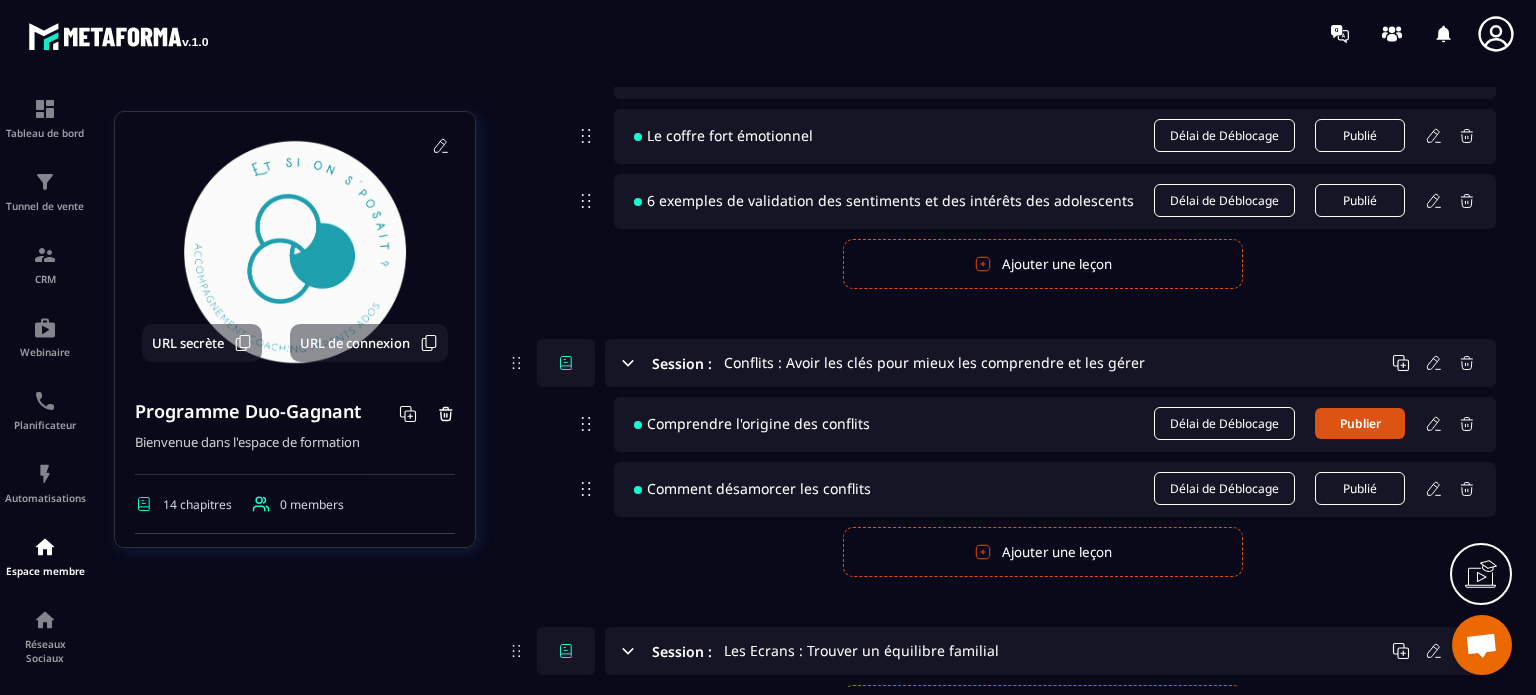 click 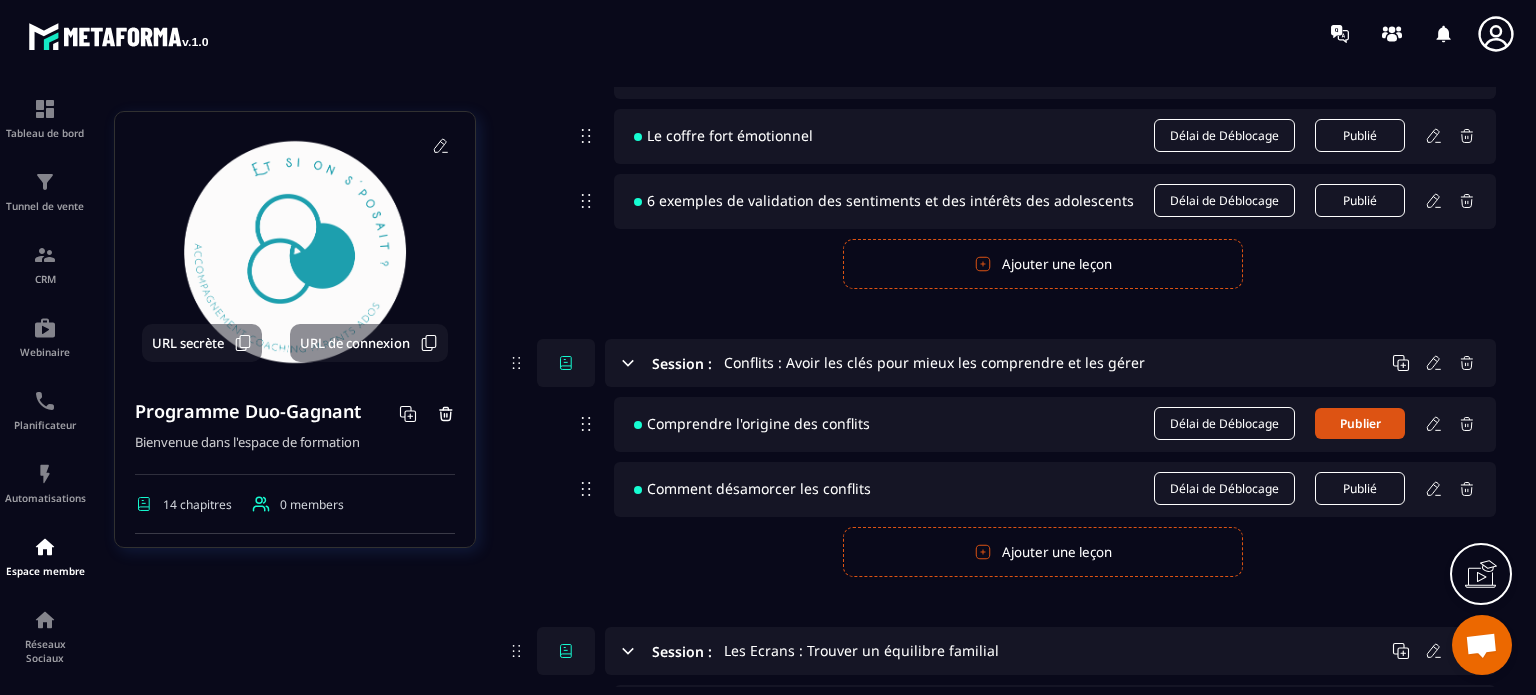 scroll, scrollTop: 7616, scrollLeft: 0, axis: vertical 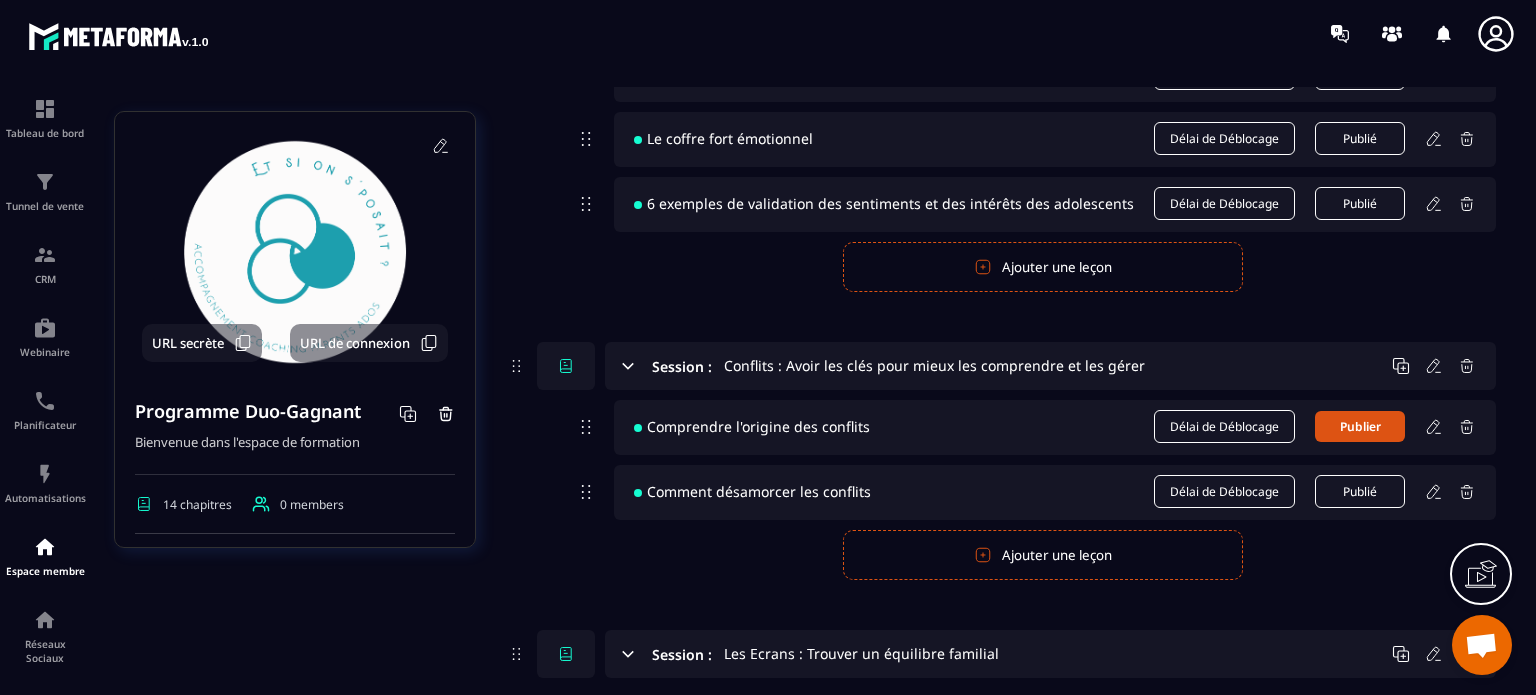 click at bounding box center (1055, 712) 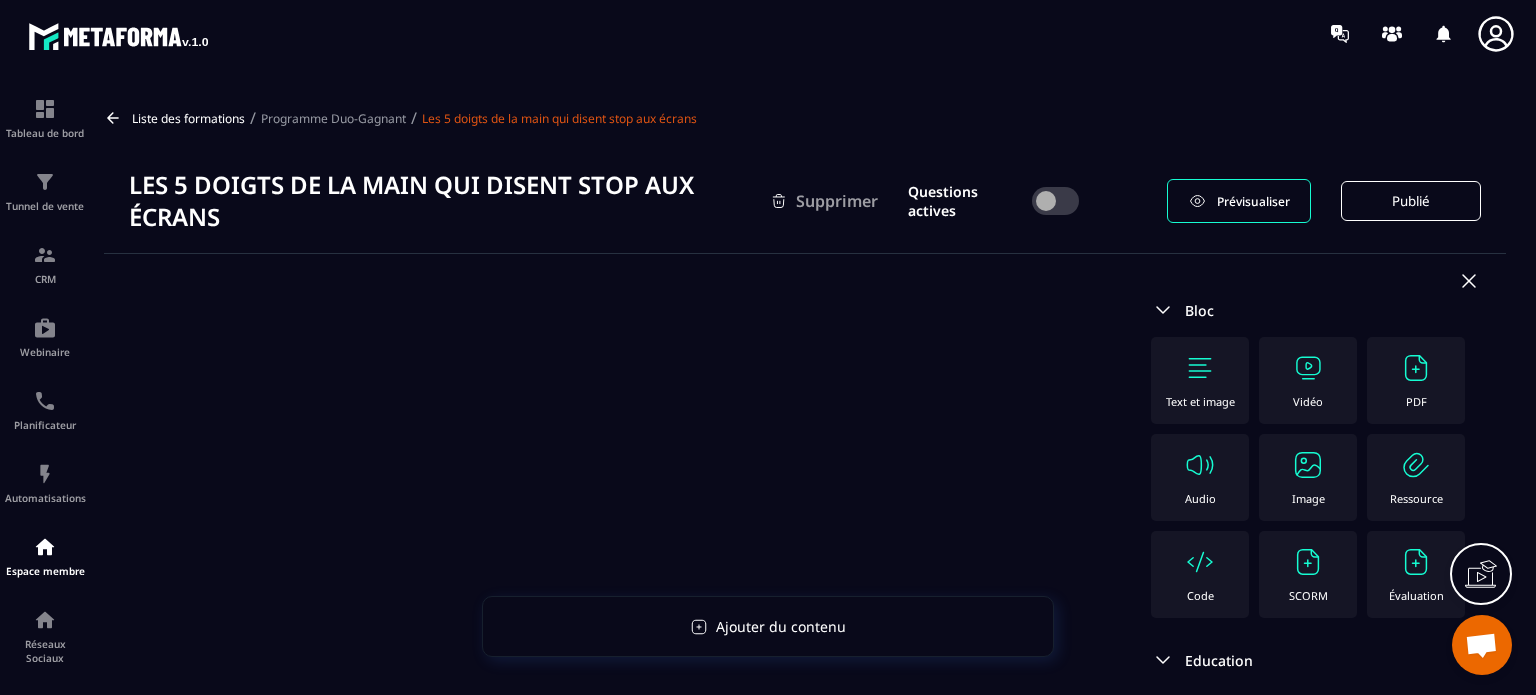 click on "Text et image" at bounding box center [1200, 380] 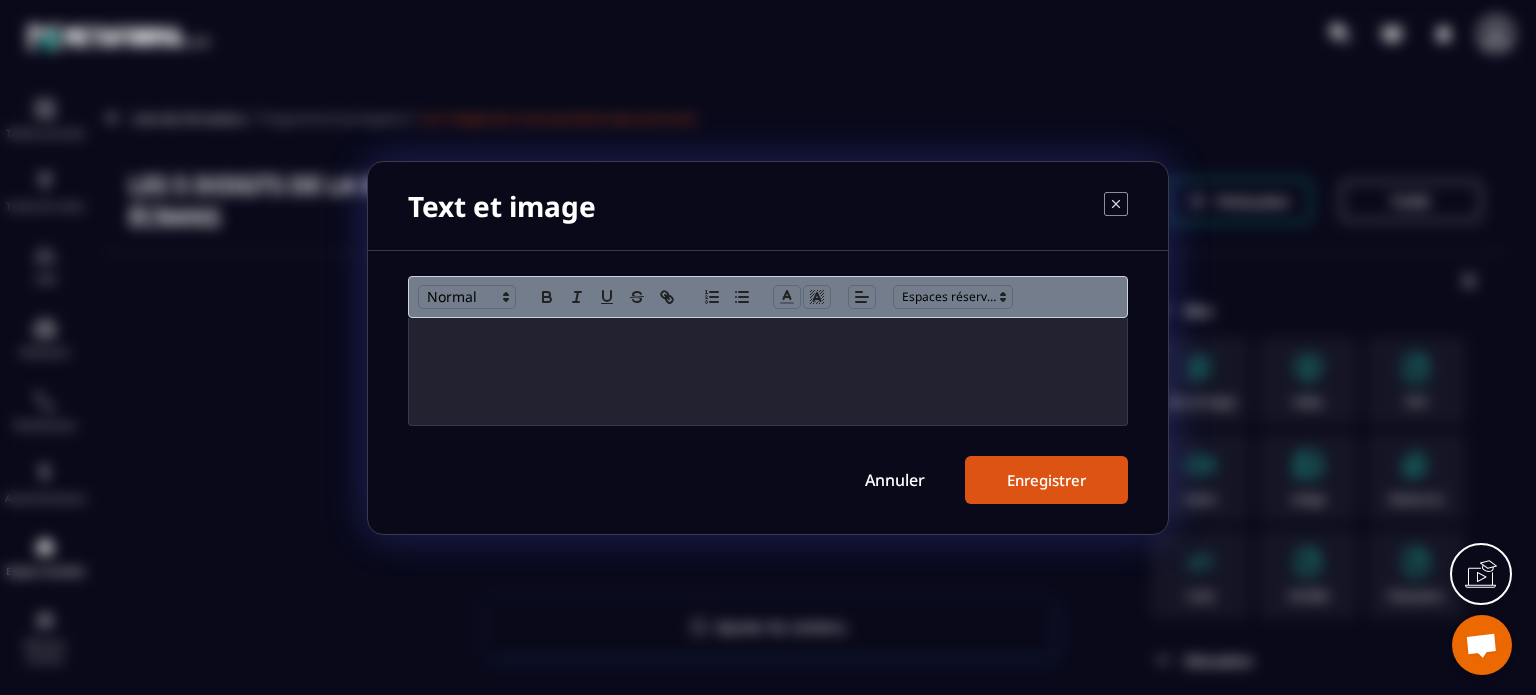click at bounding box center (768, 371) 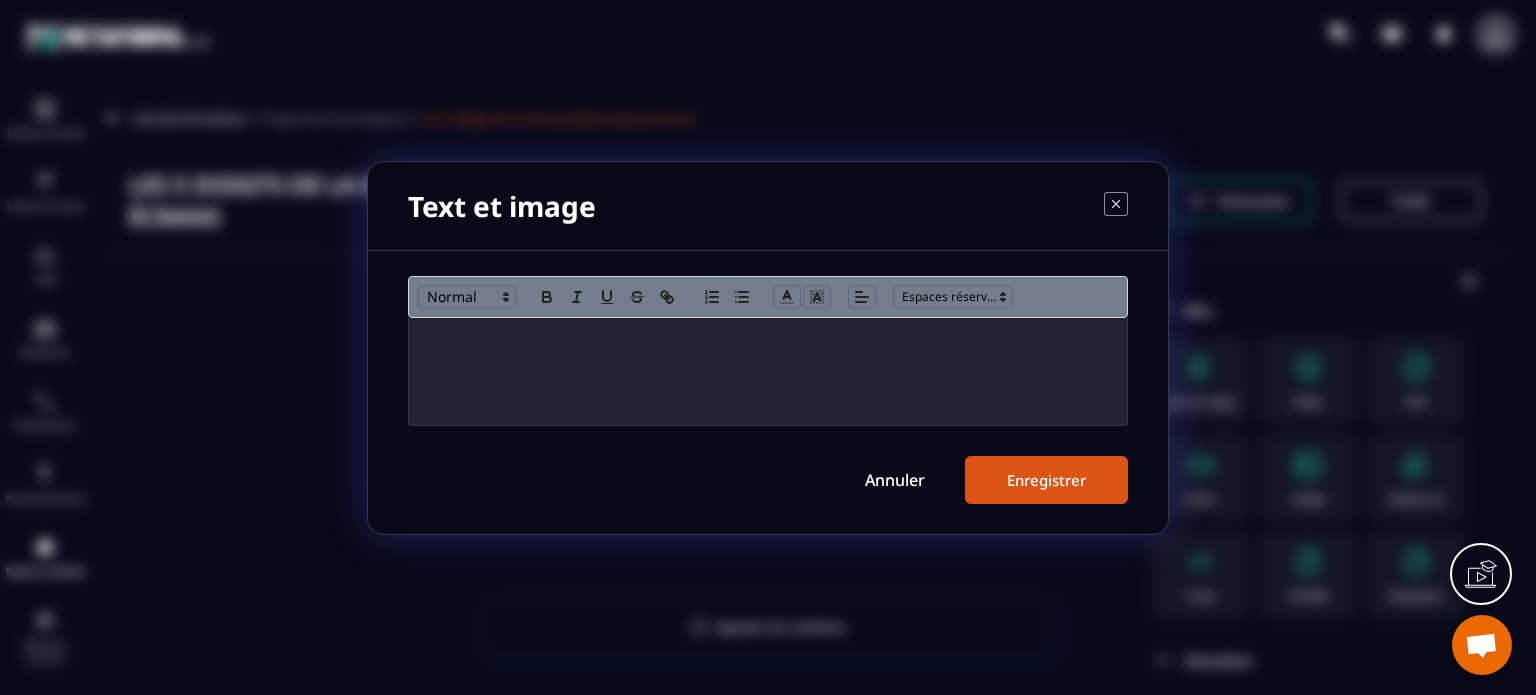 scroll, scrollTop: 0, scrollLeft: 0, axis: both 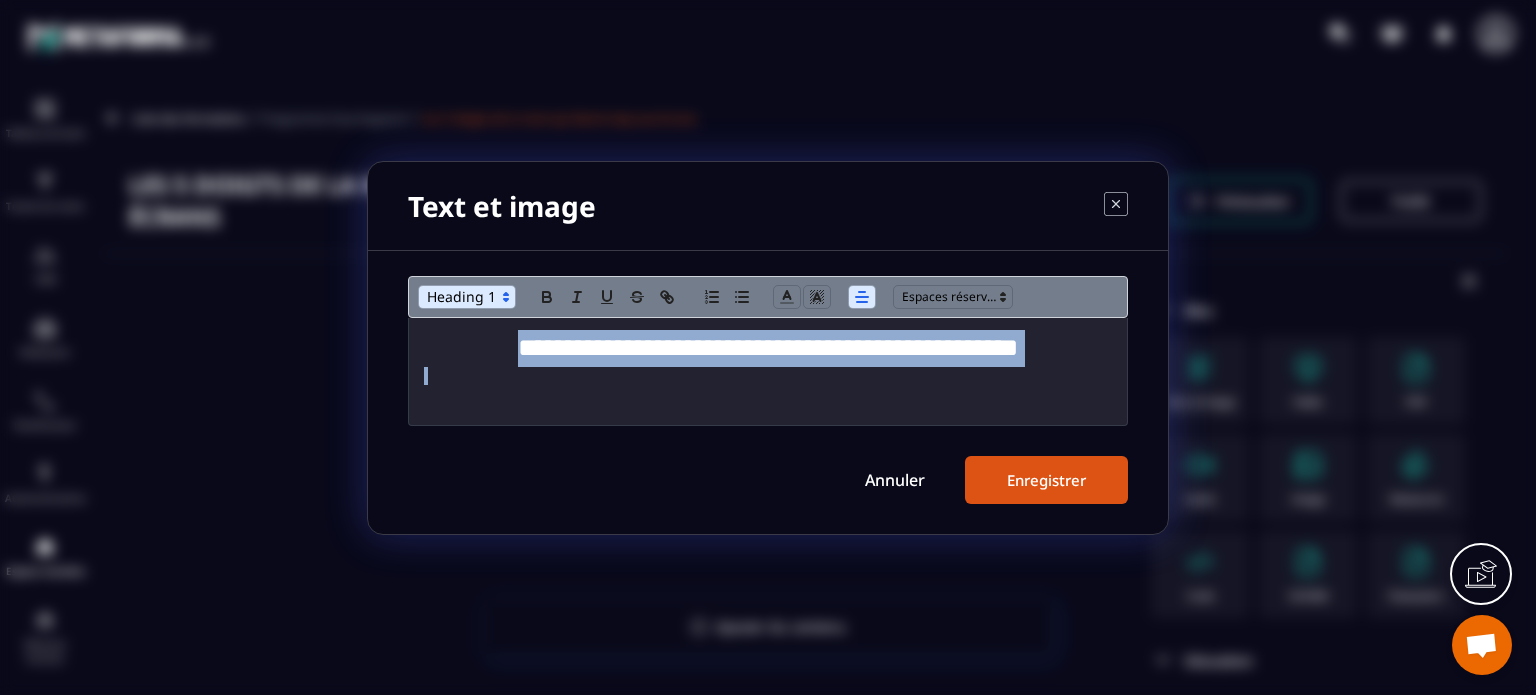 click at bounding box center [467, 297] 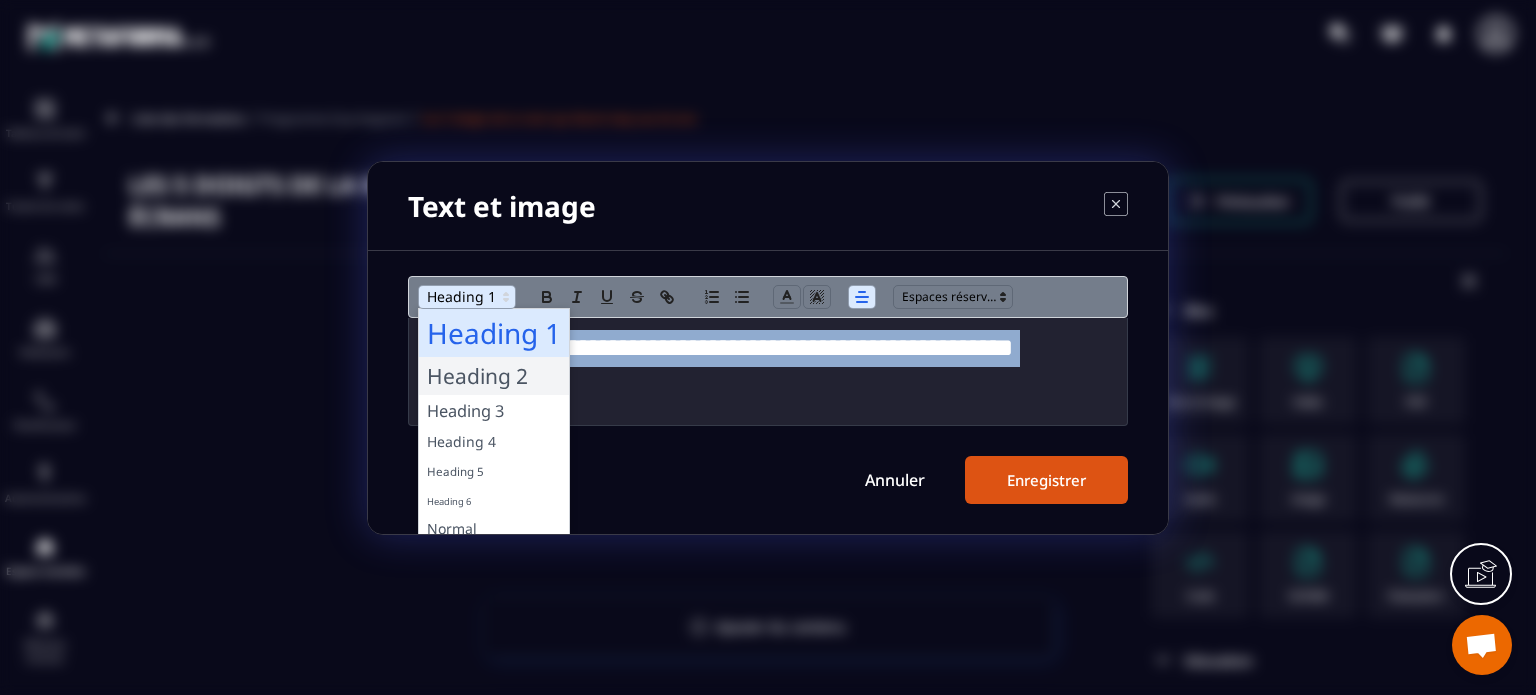 click at bounding box center (494, 376) 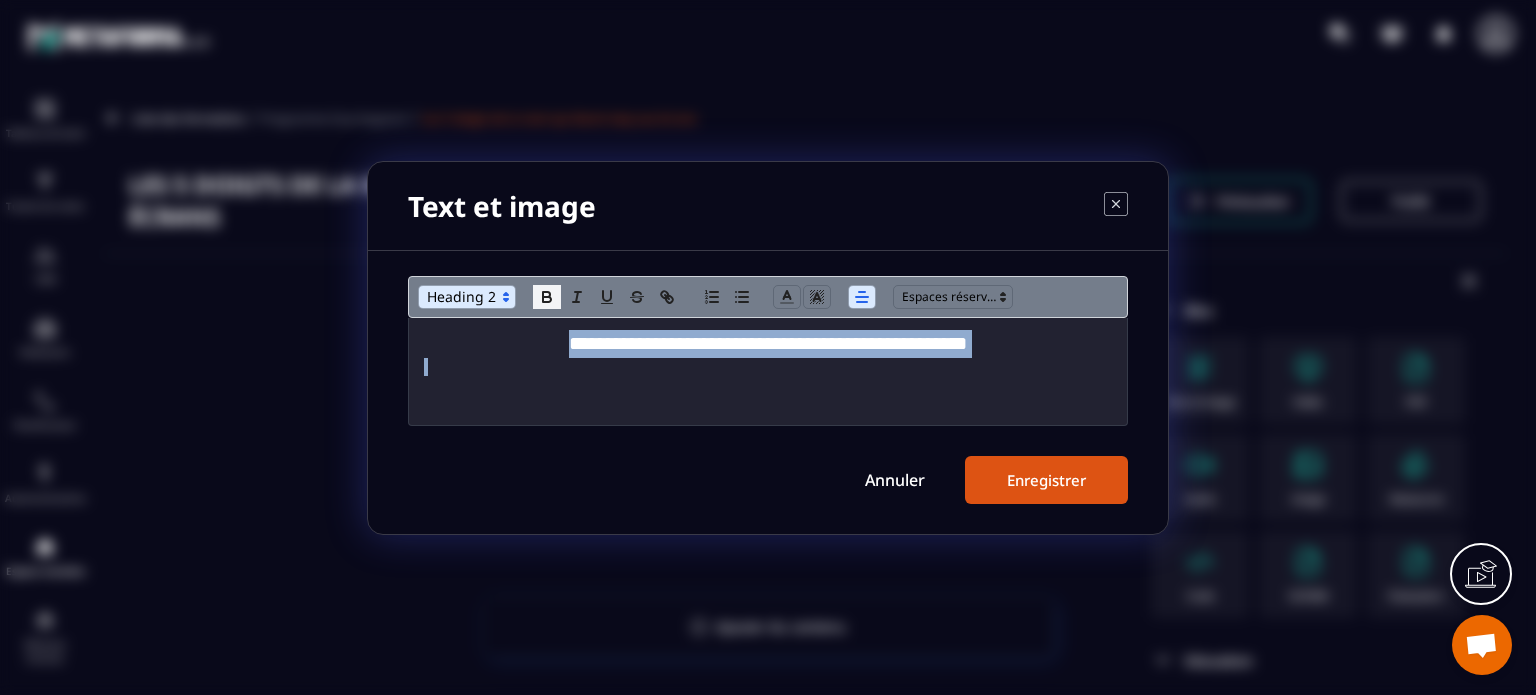 click at bounding box center [547, 297] 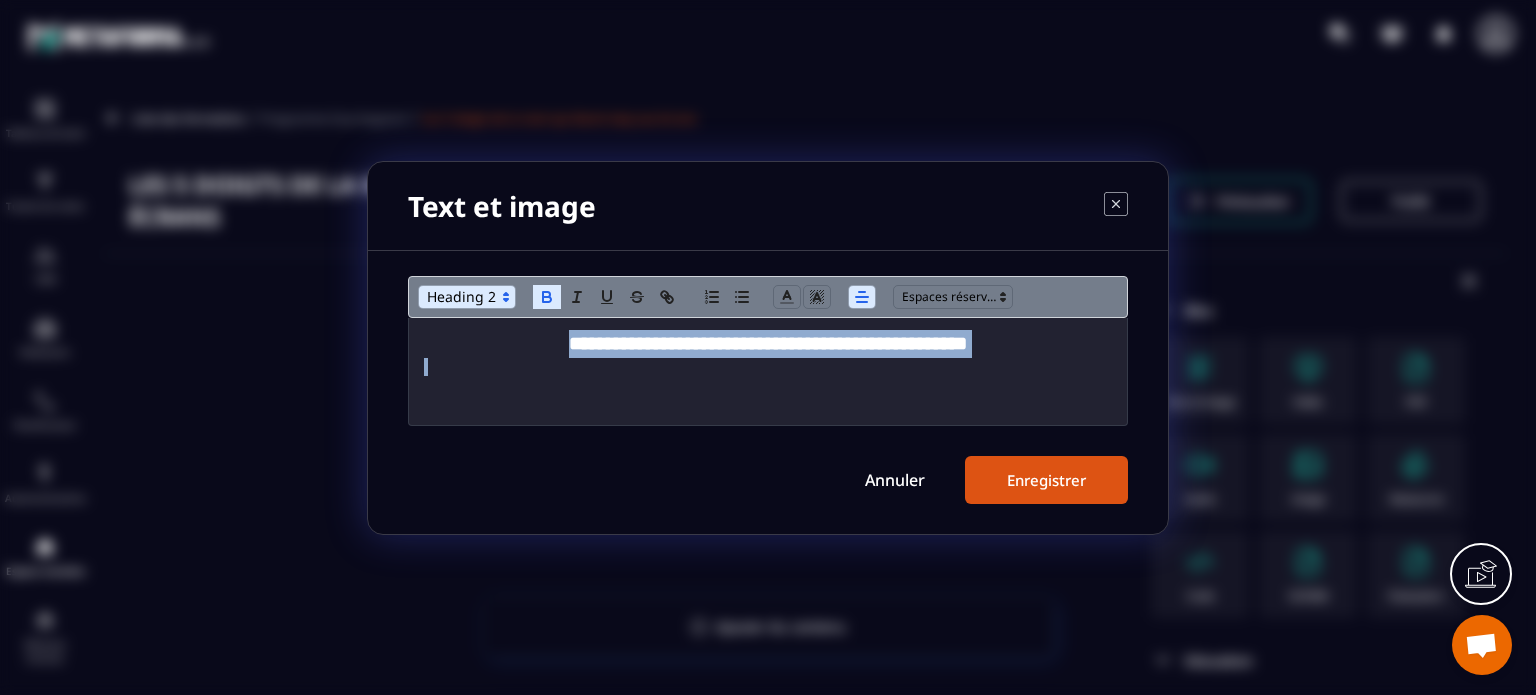 click on "Enregistrer" at bounding box center (1046, 480) 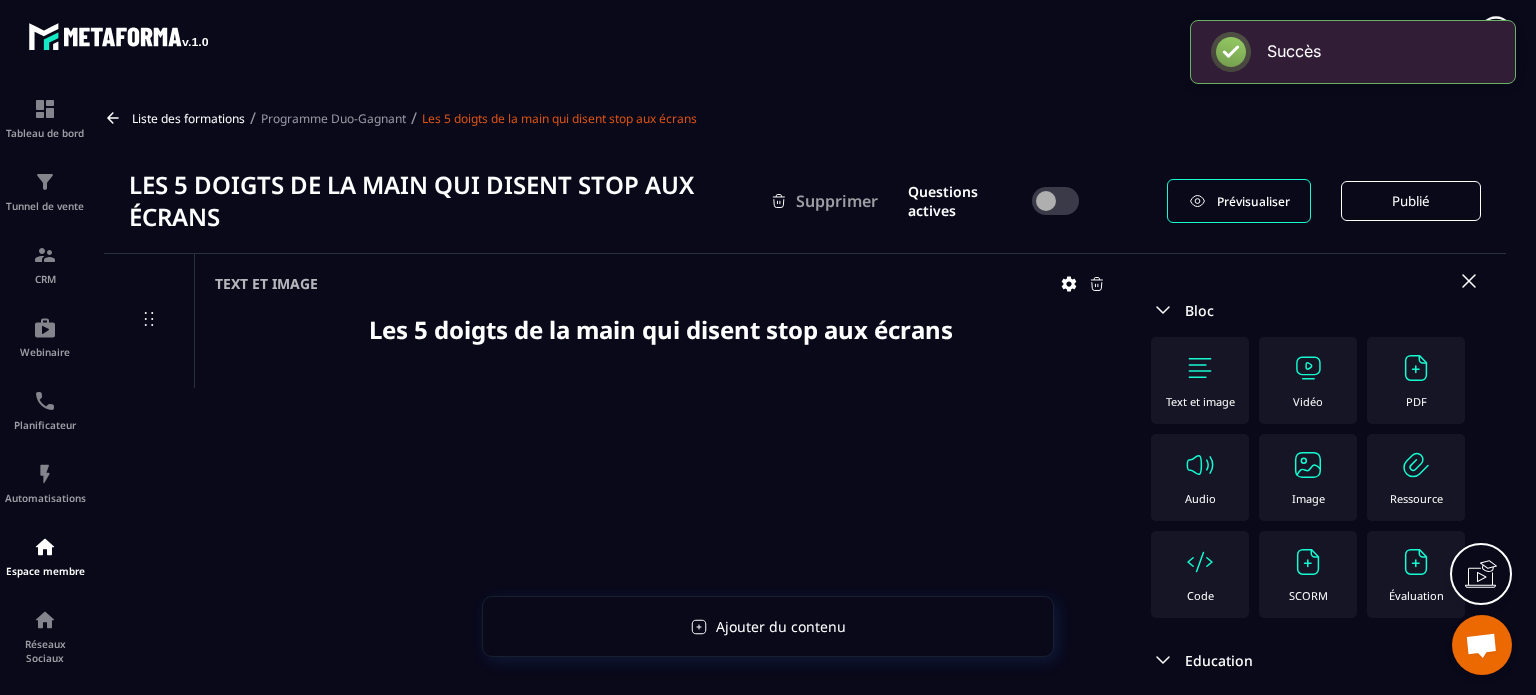 click at bounding box center (1308, 465) 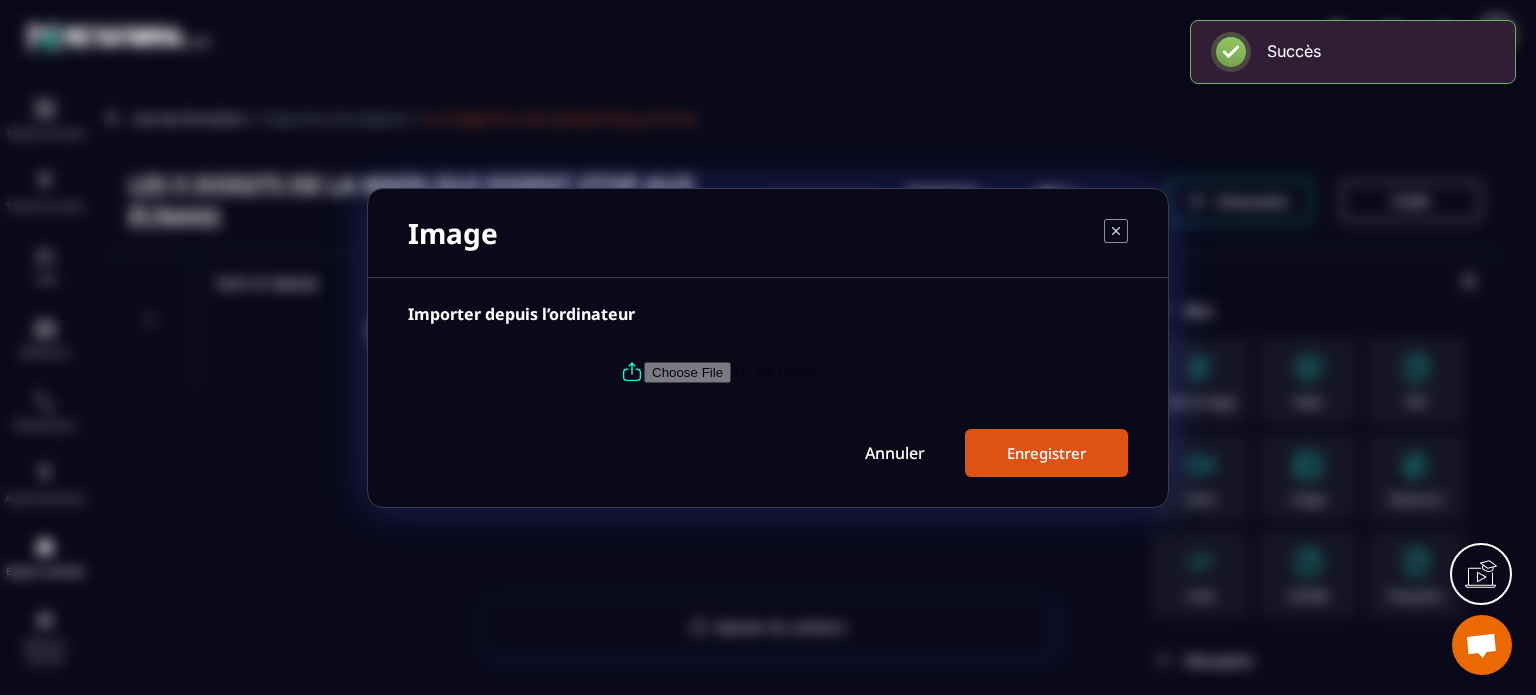 click at bounding box center (780, 371) 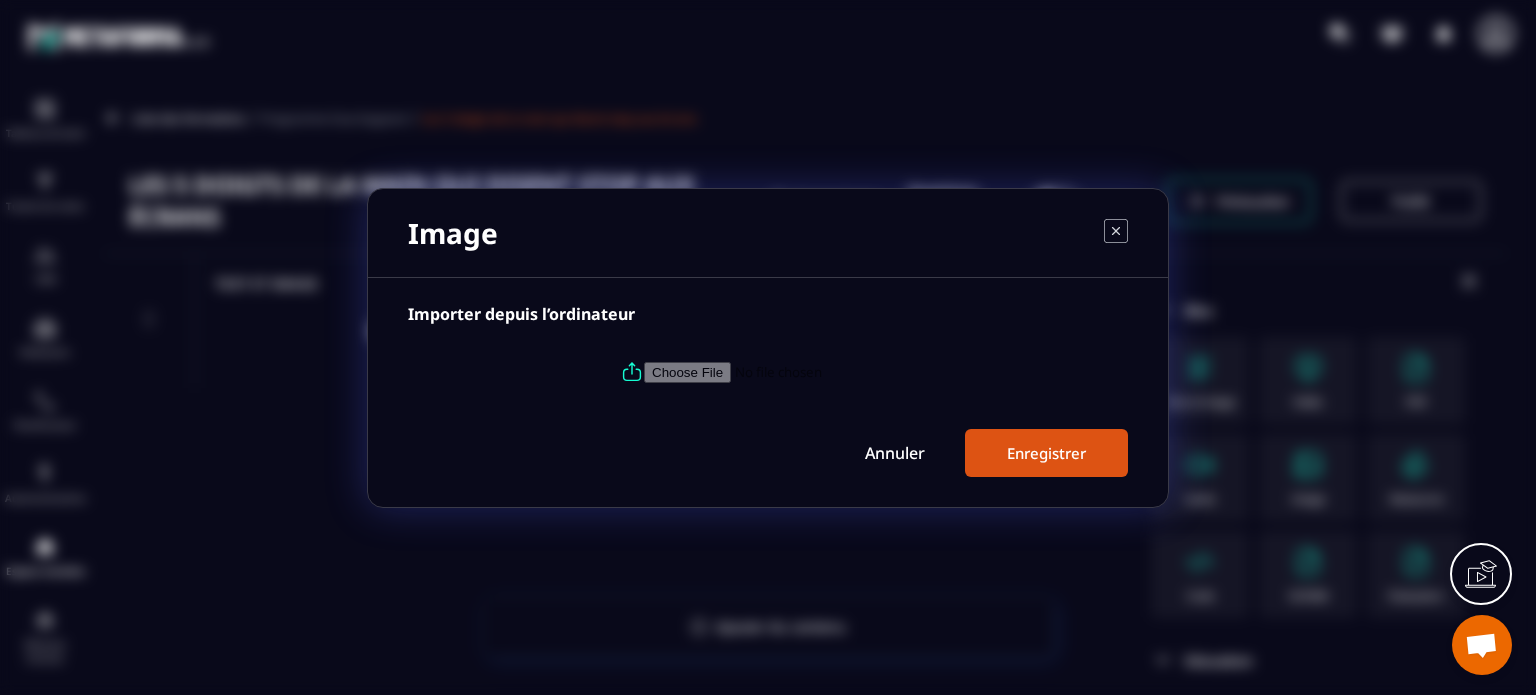 type on "**********" 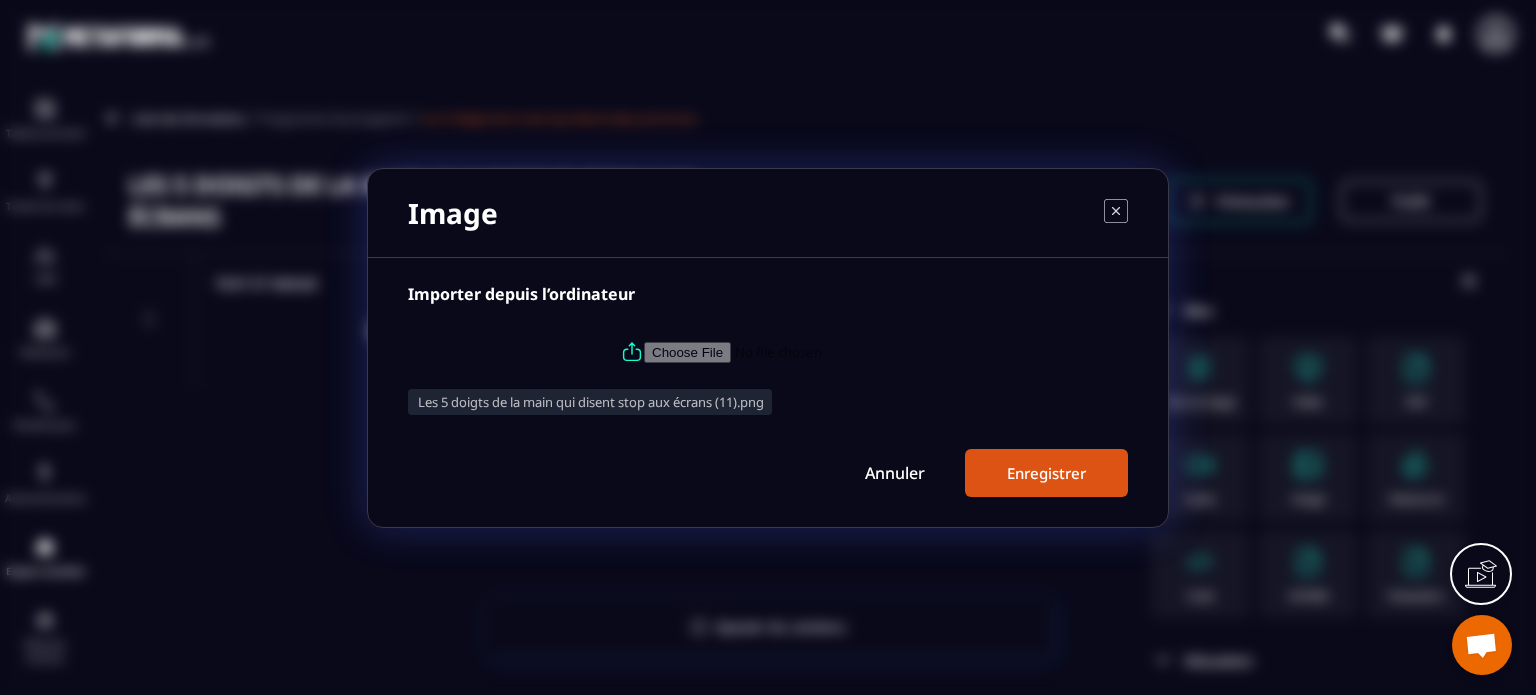 click on "Enregistrer" at bounding box center (1046, 473) 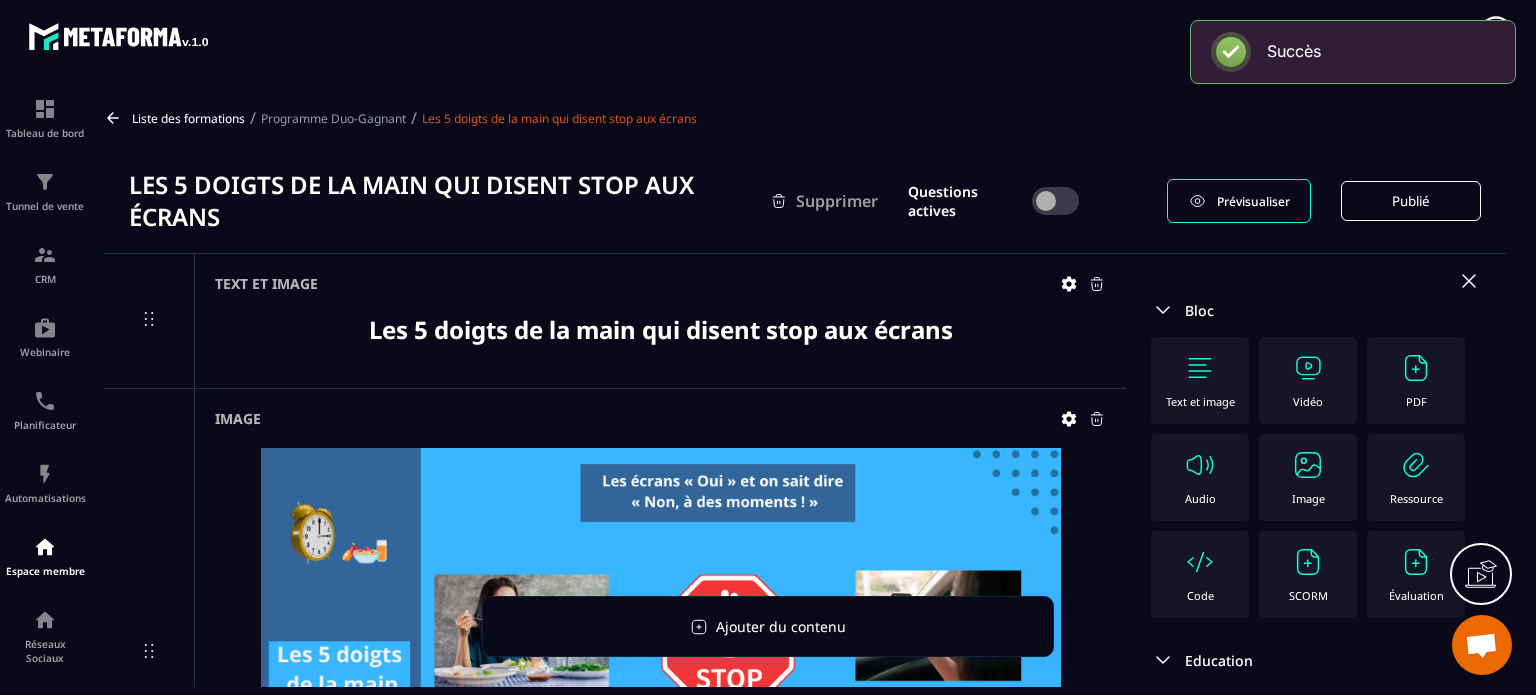 click at bounding box center [1308, 465] 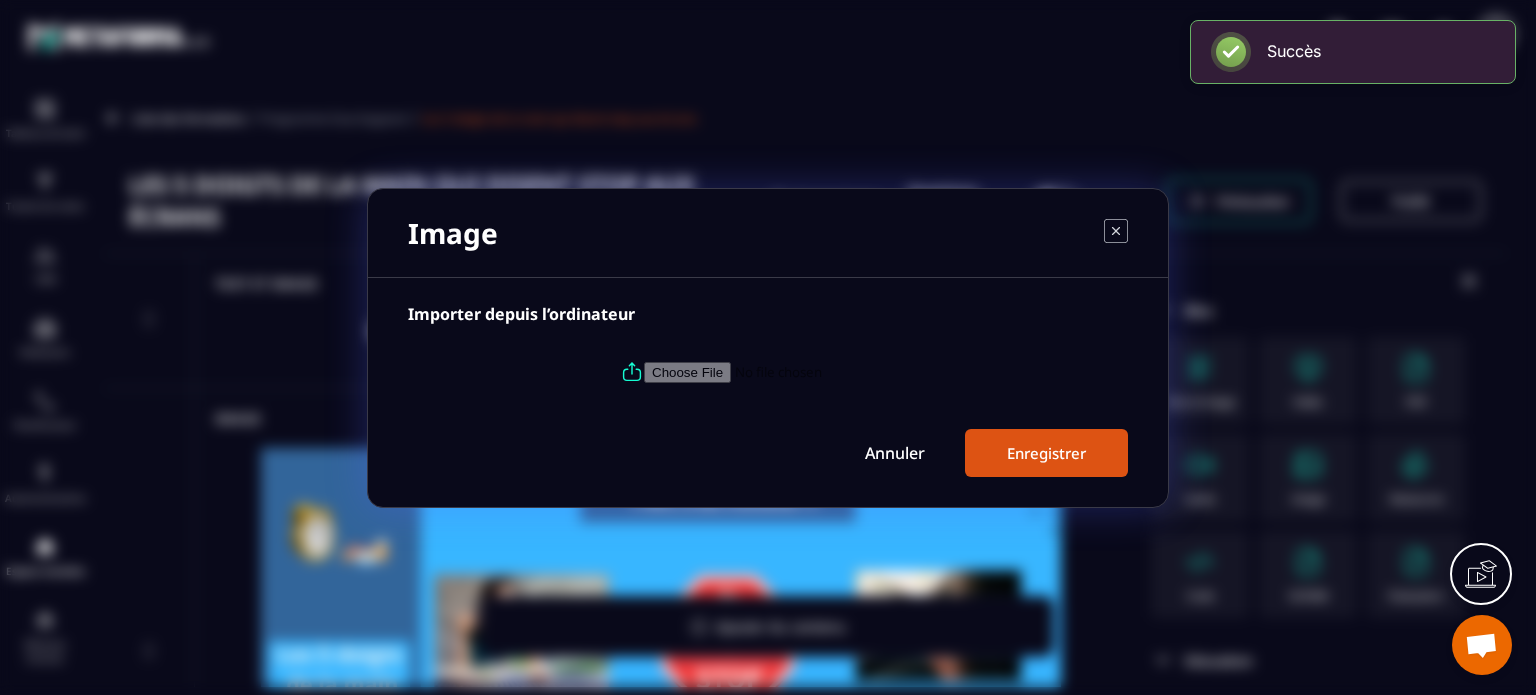 click at bounding box center [780, 371] 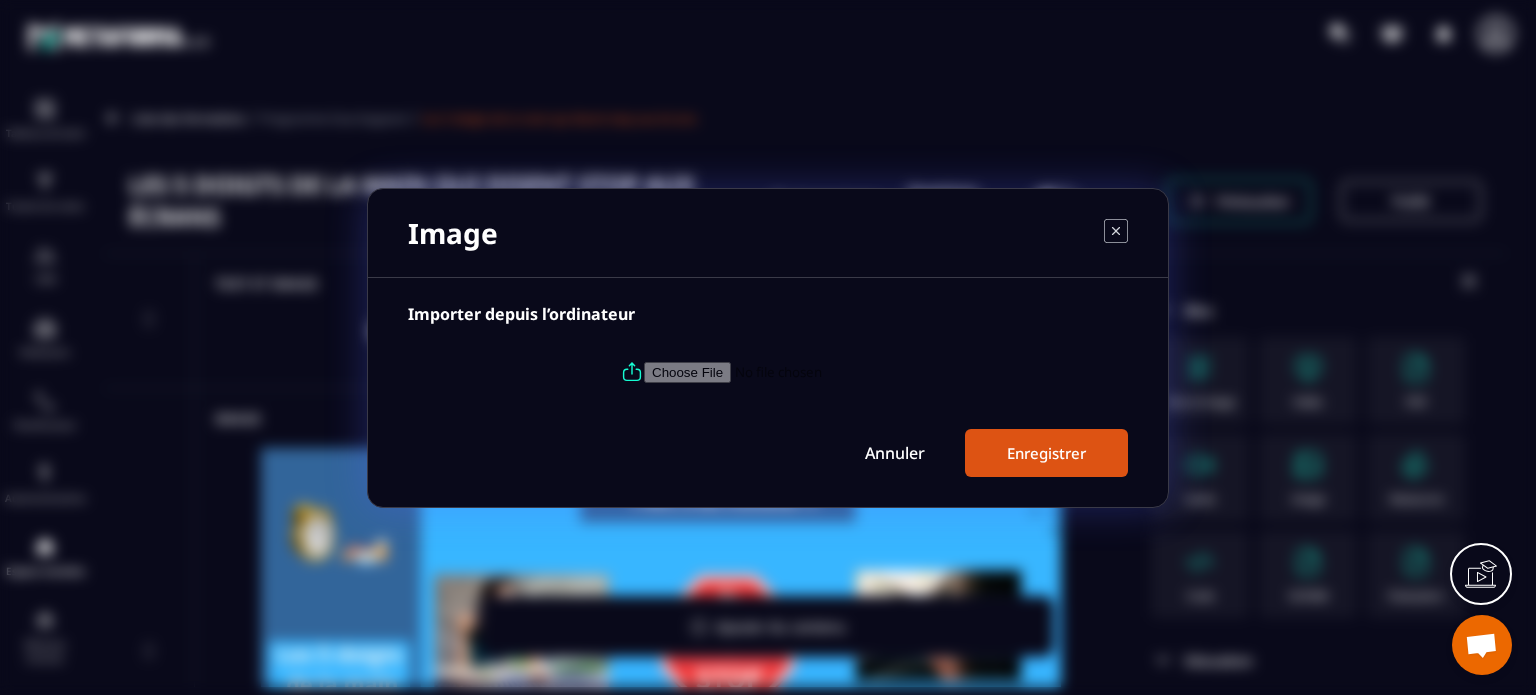 type on "**********" 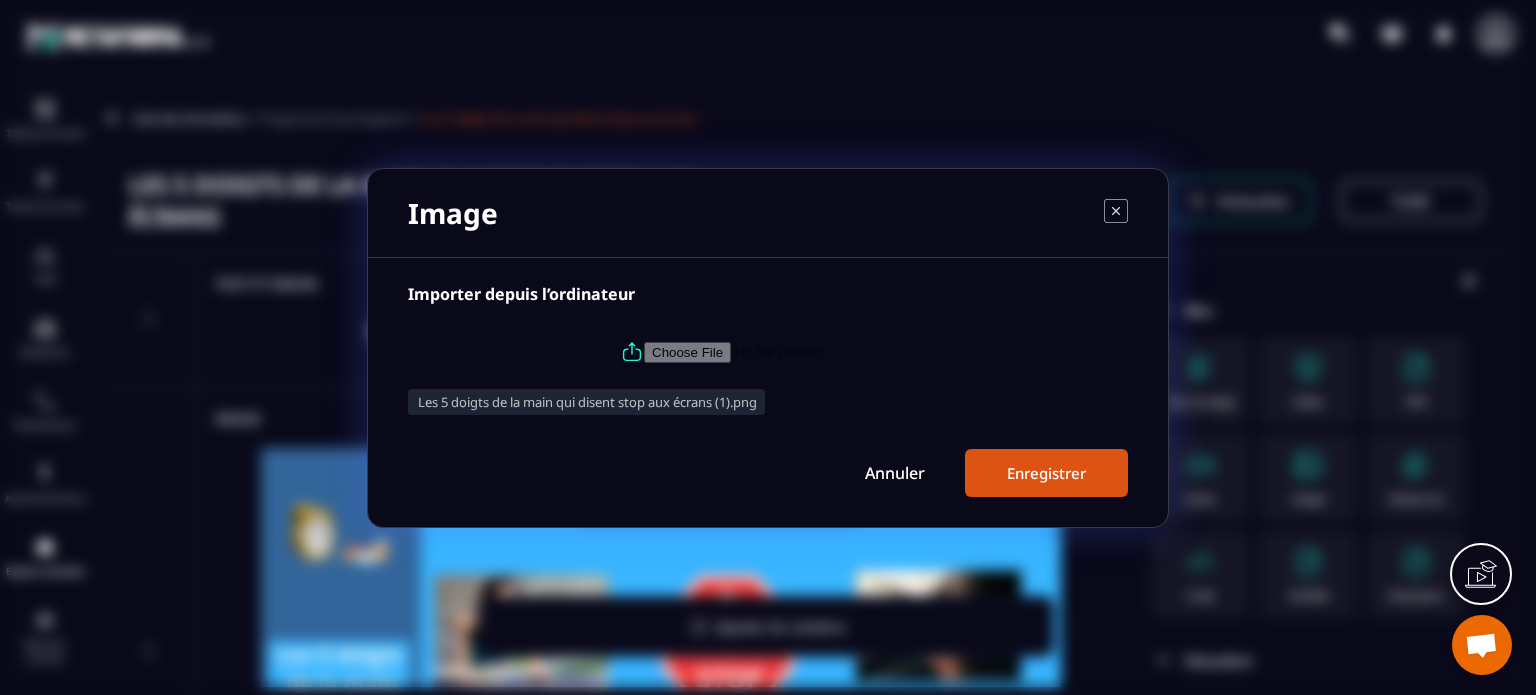 click on "Enregistrer" at bounding box center [1046, 473] 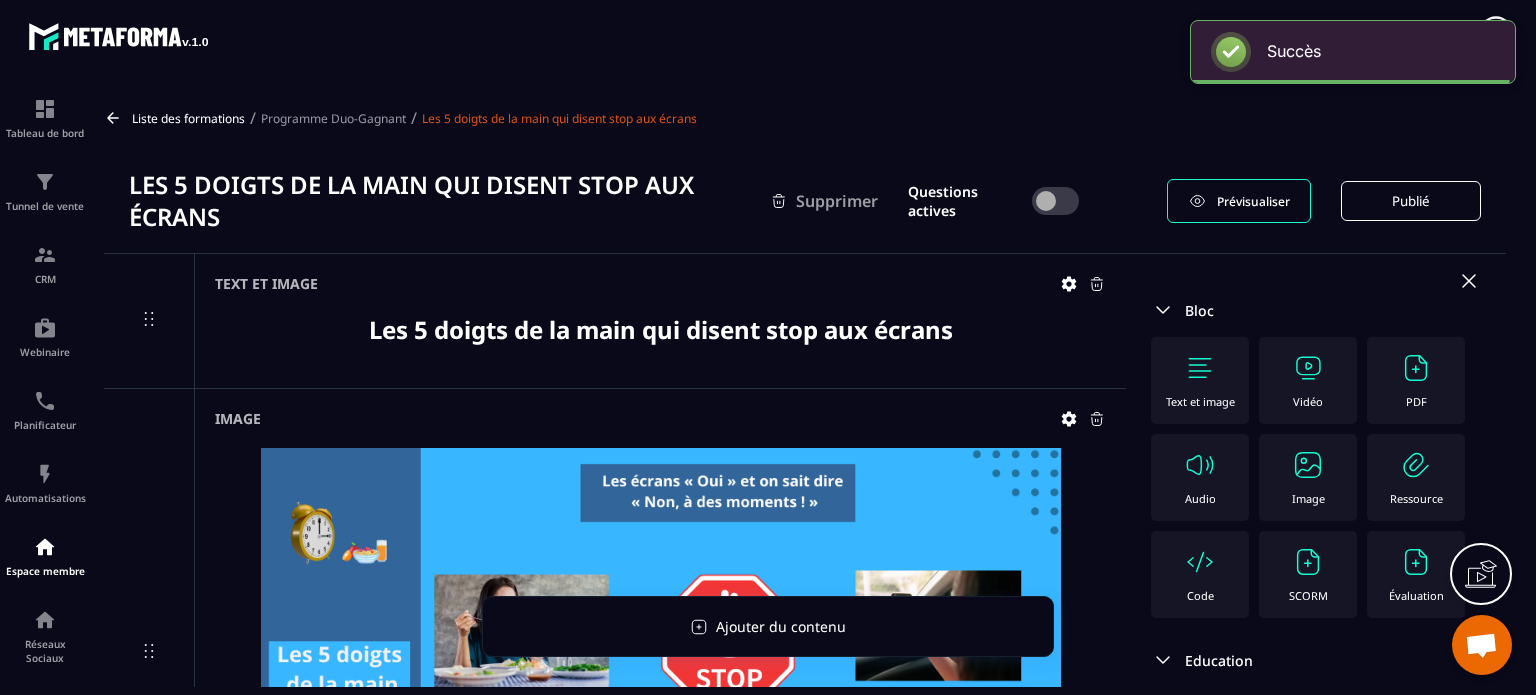 click on "Image" at bounding box center (660, 653) 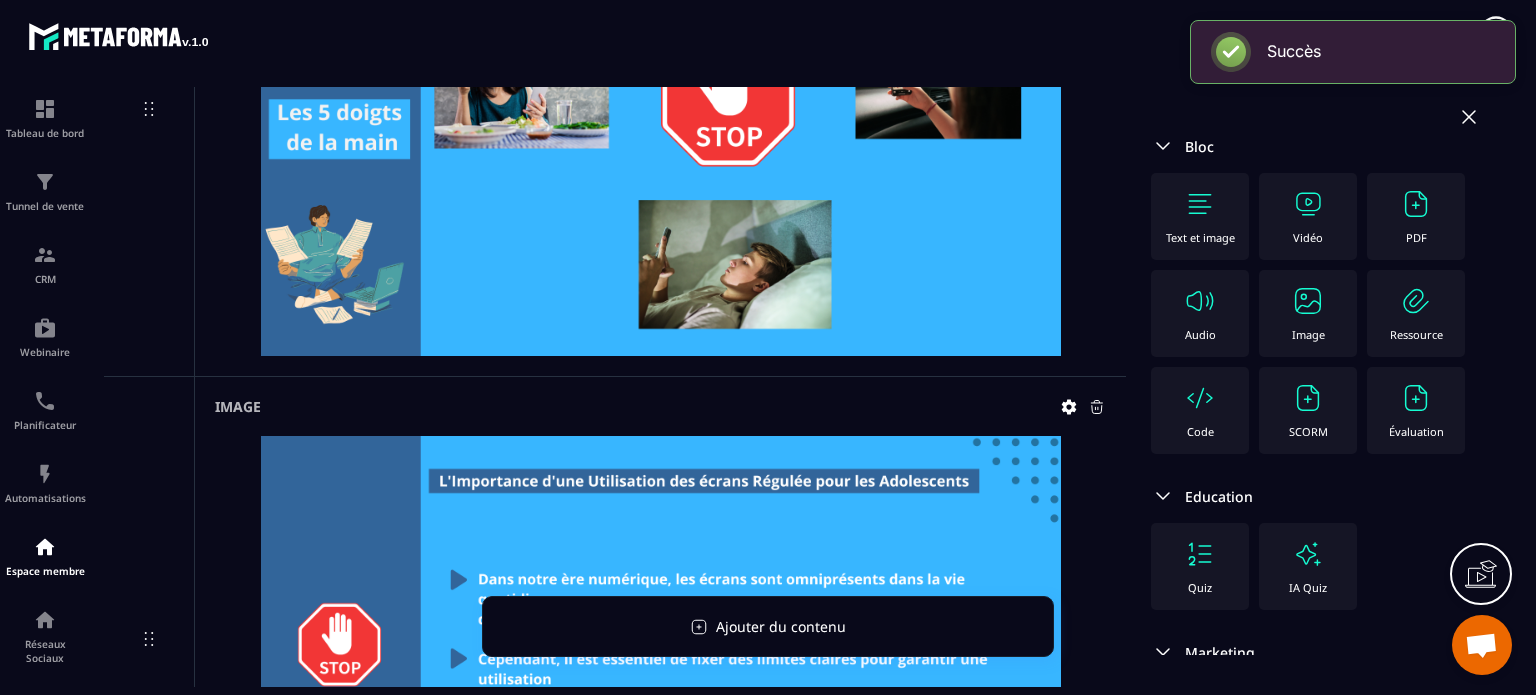 scroll, scrollTop: 560, scrollLeft: 0, axis: vertical 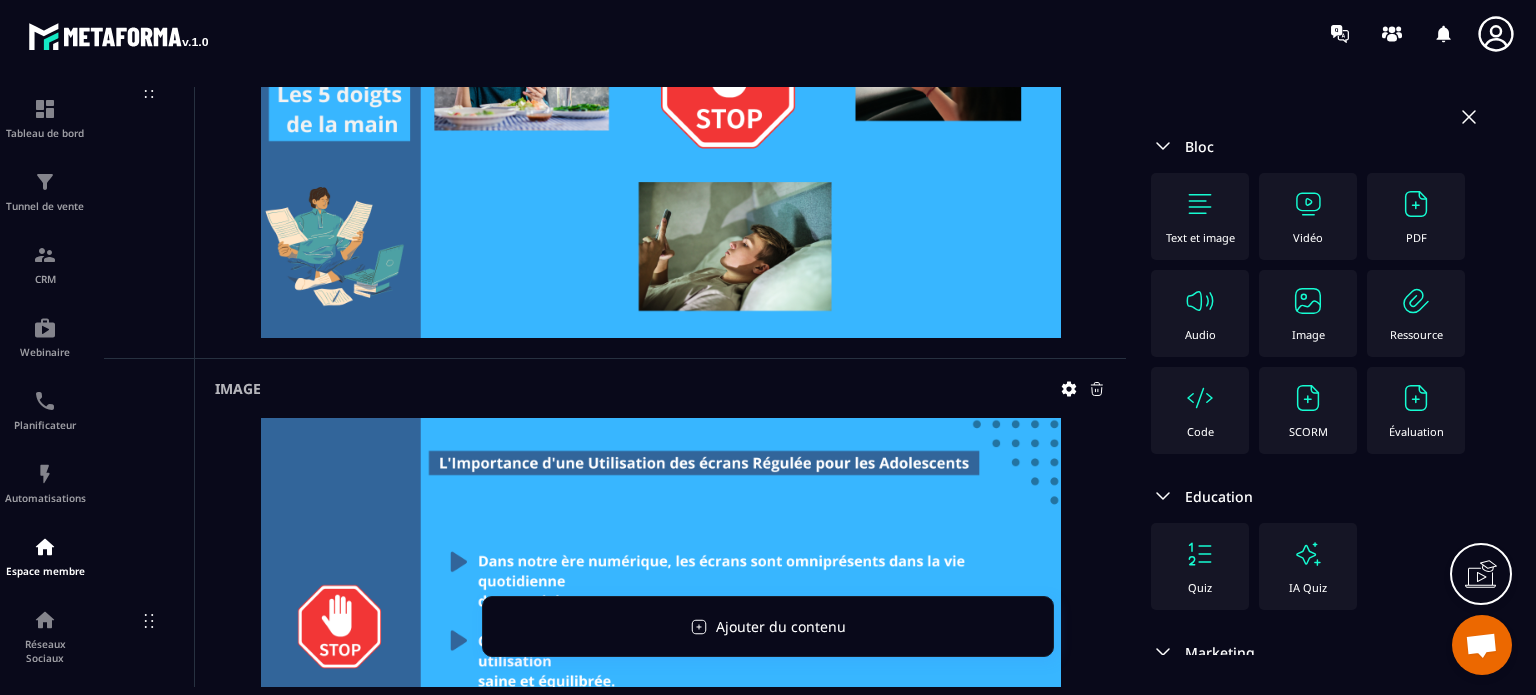 click at bounding box center (1308, 301) 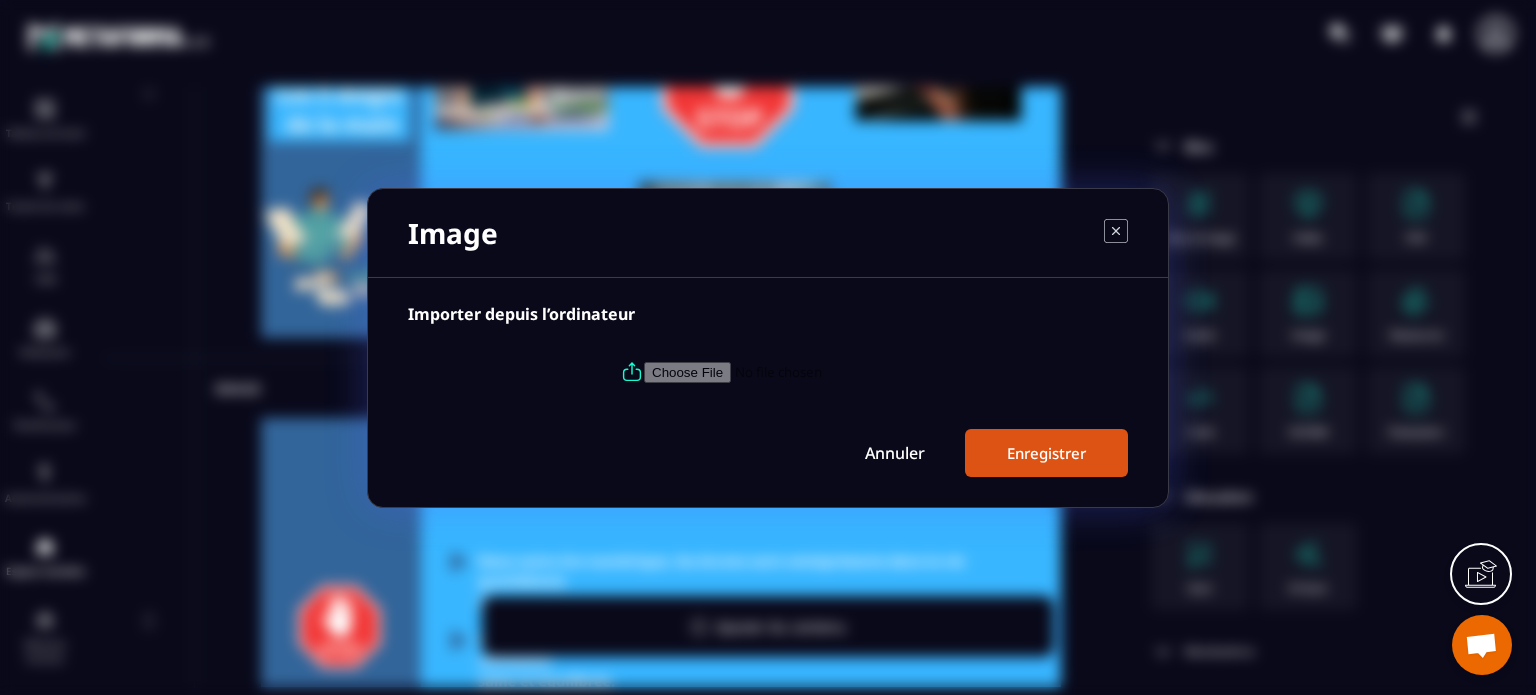 click at bounding box center [768, 372] 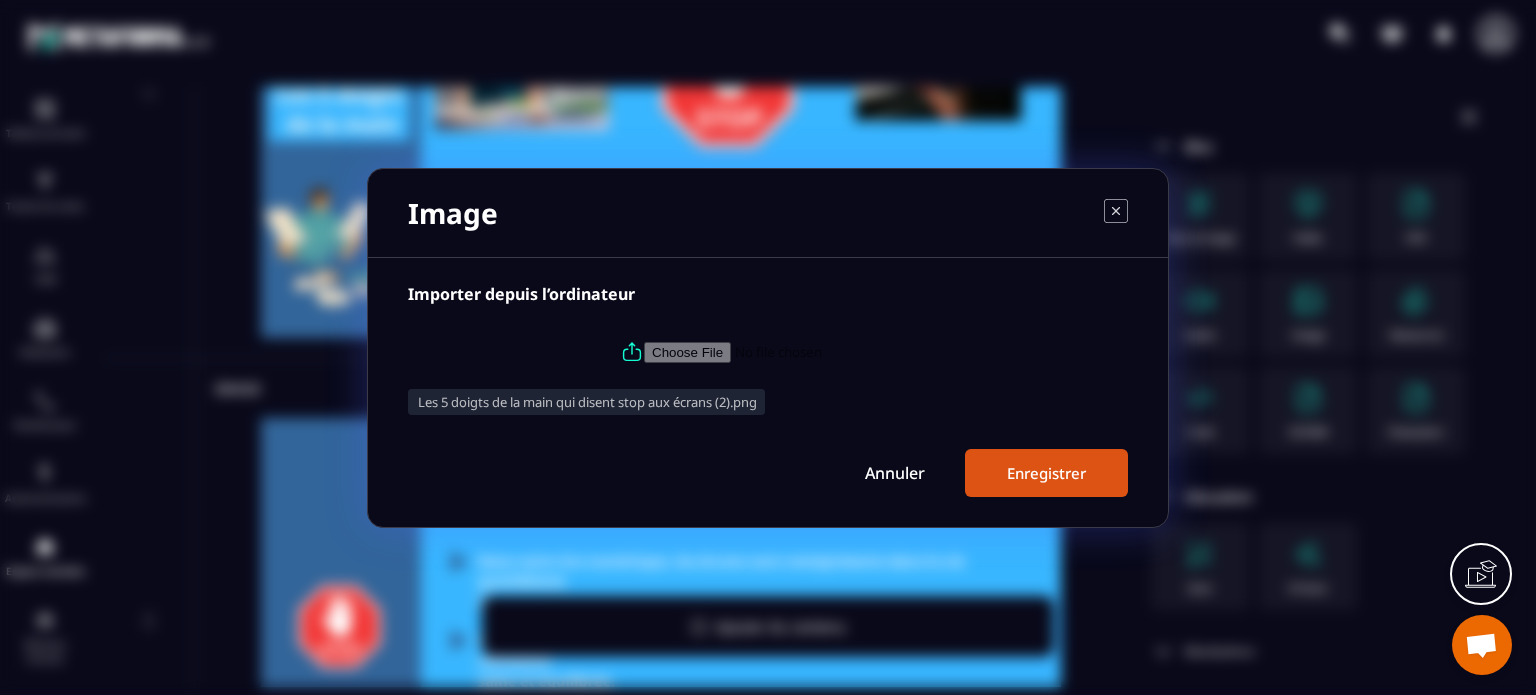 click on "Enregistrer" at bounding box center (1046, 473) 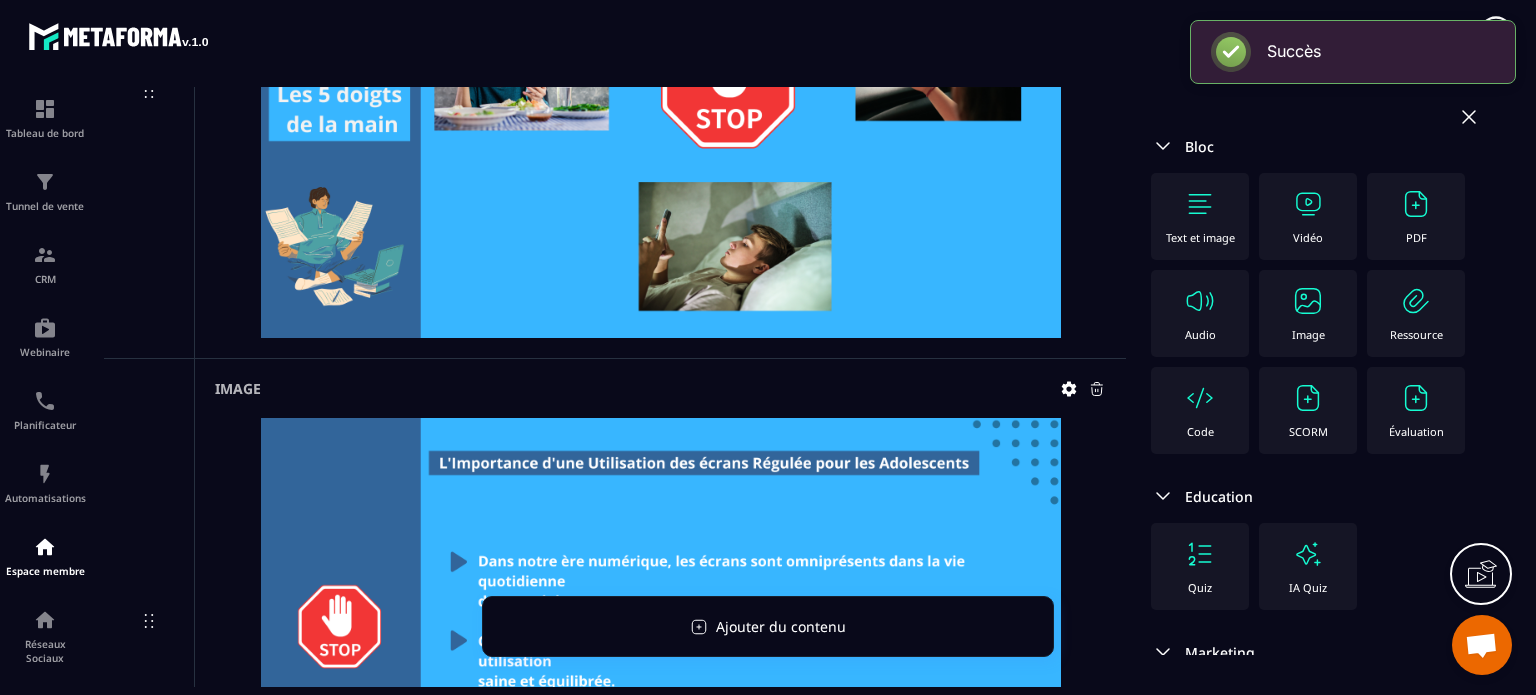 click at bounding box center (1308, 301) 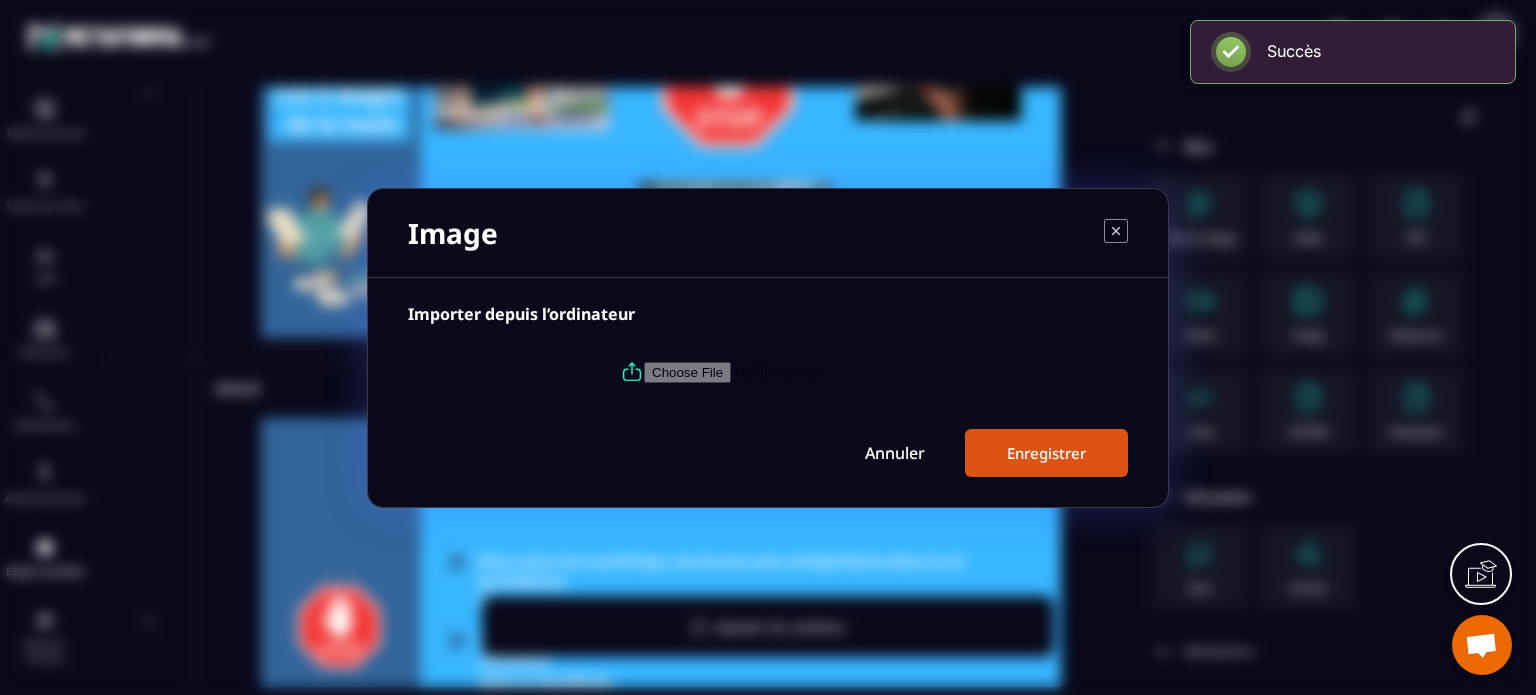 click at bounding box center (768, 372) 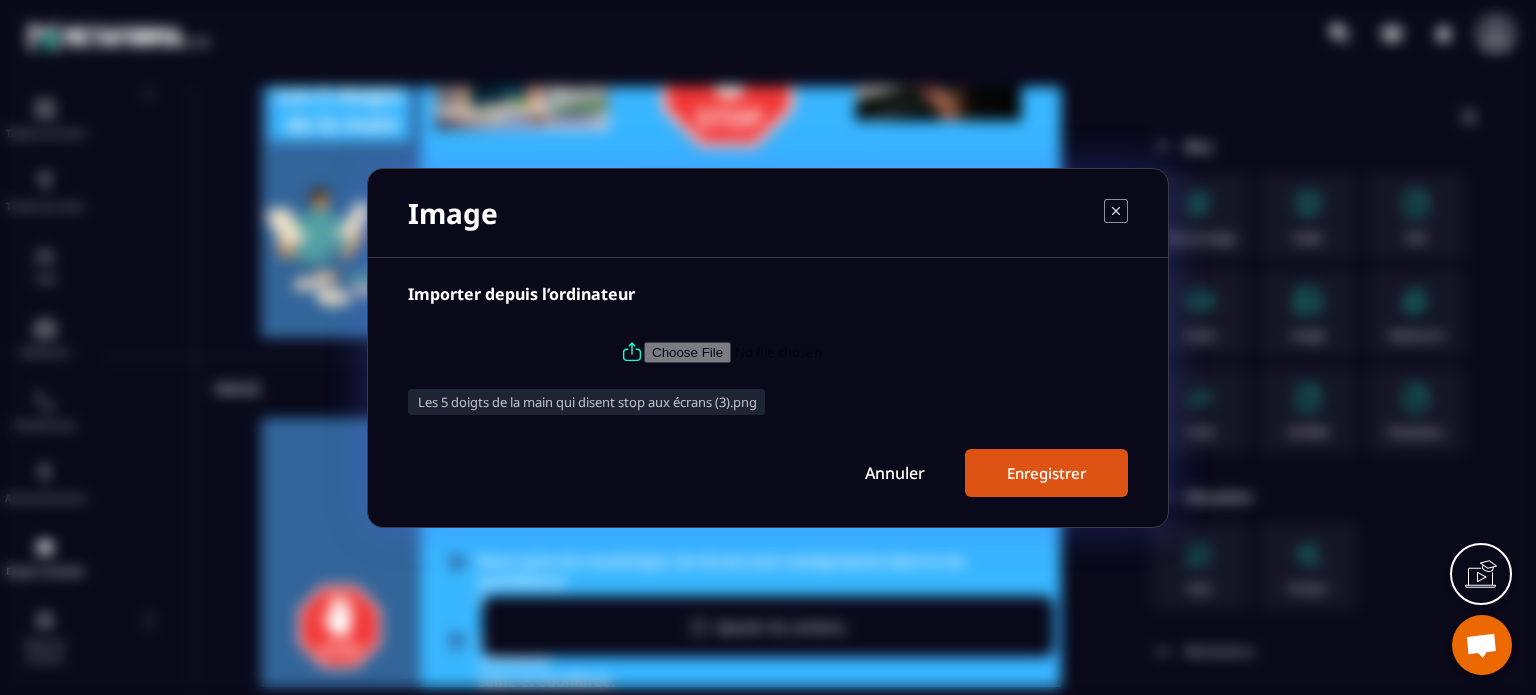 click on "Enregistrer" at bounding box center [1046, 473] 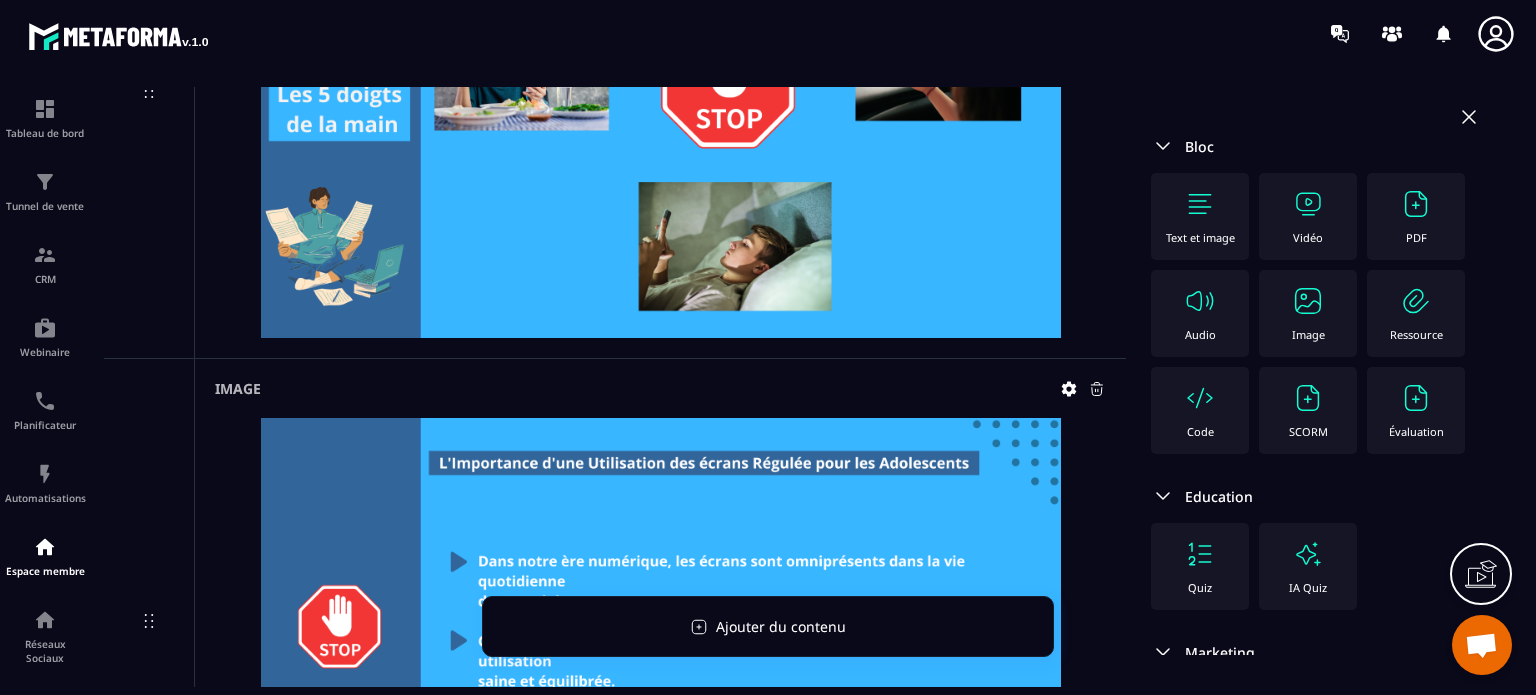 click at bounding box center (1308, 301) 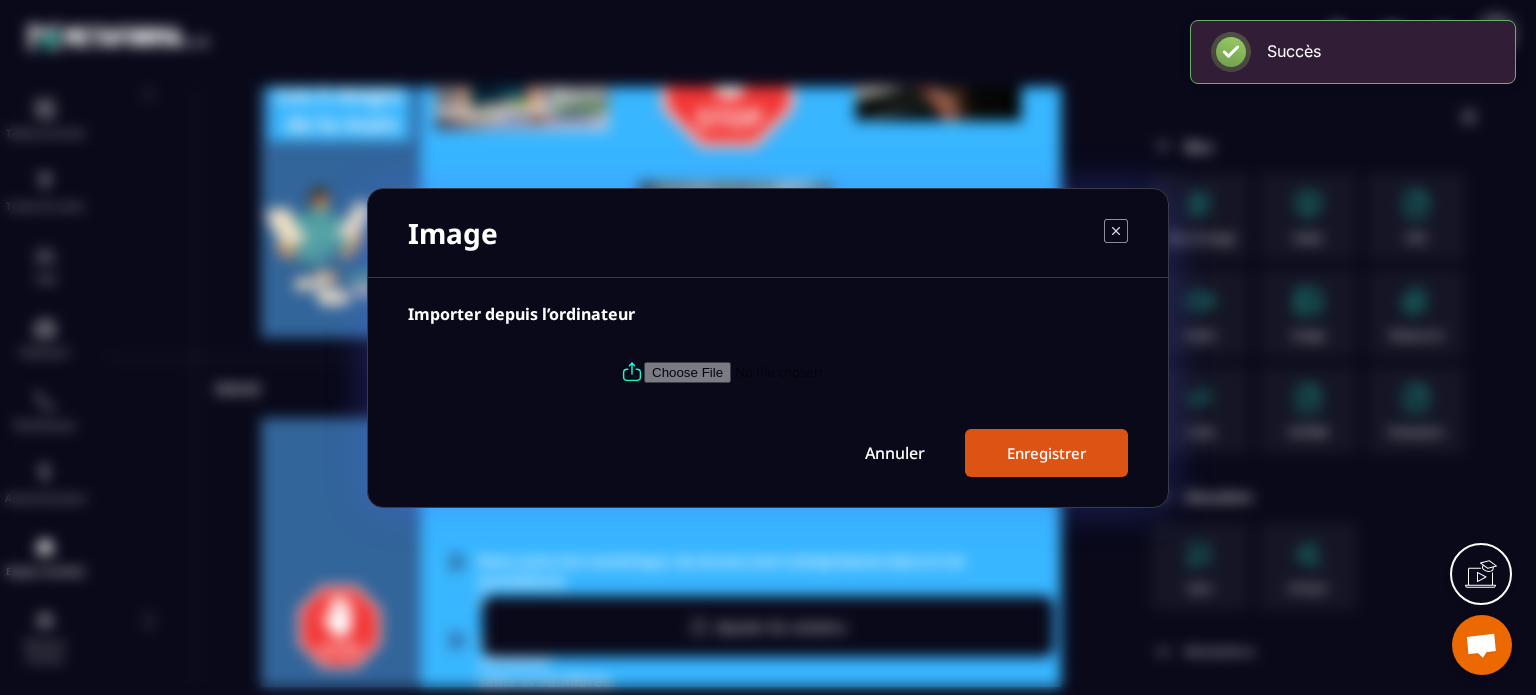 click at bounding box center [780, 371] 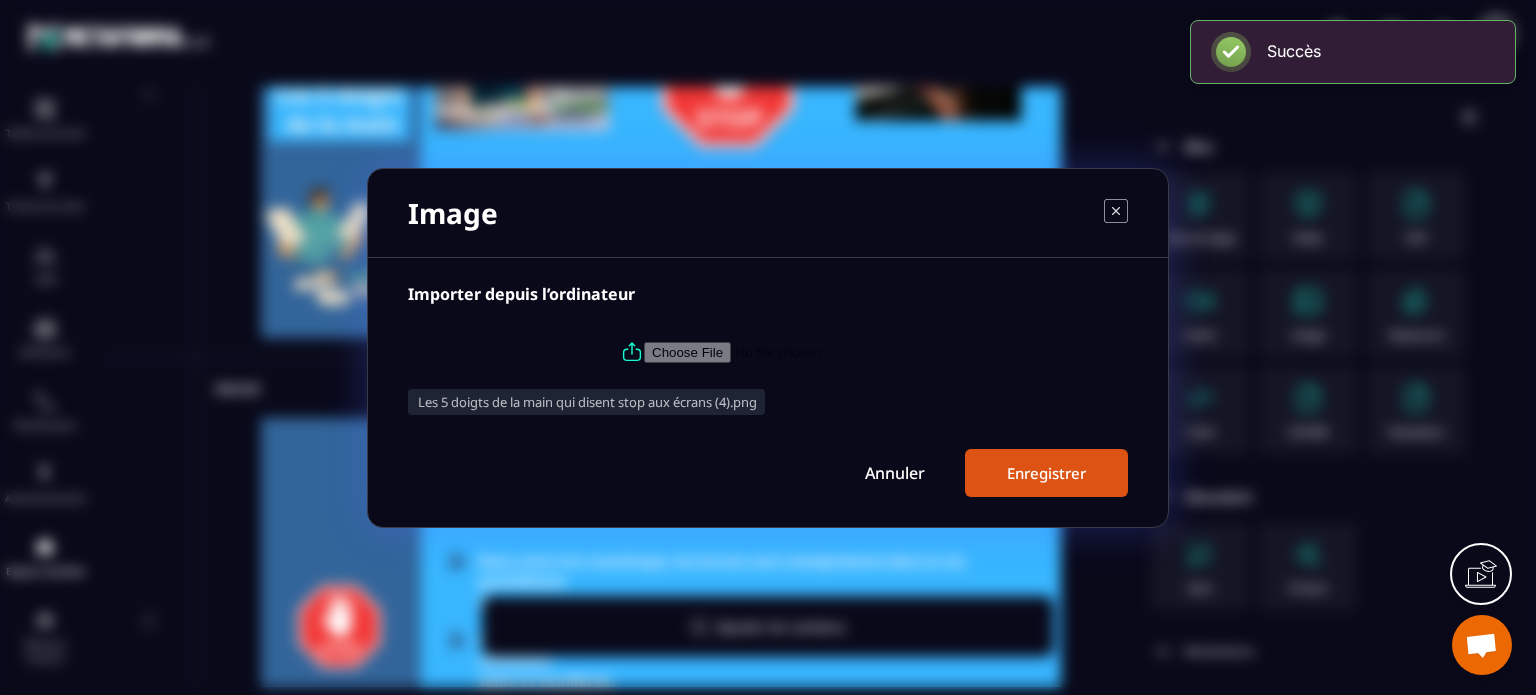 click on "Enregistrer" at bounding box center (1046, 473) 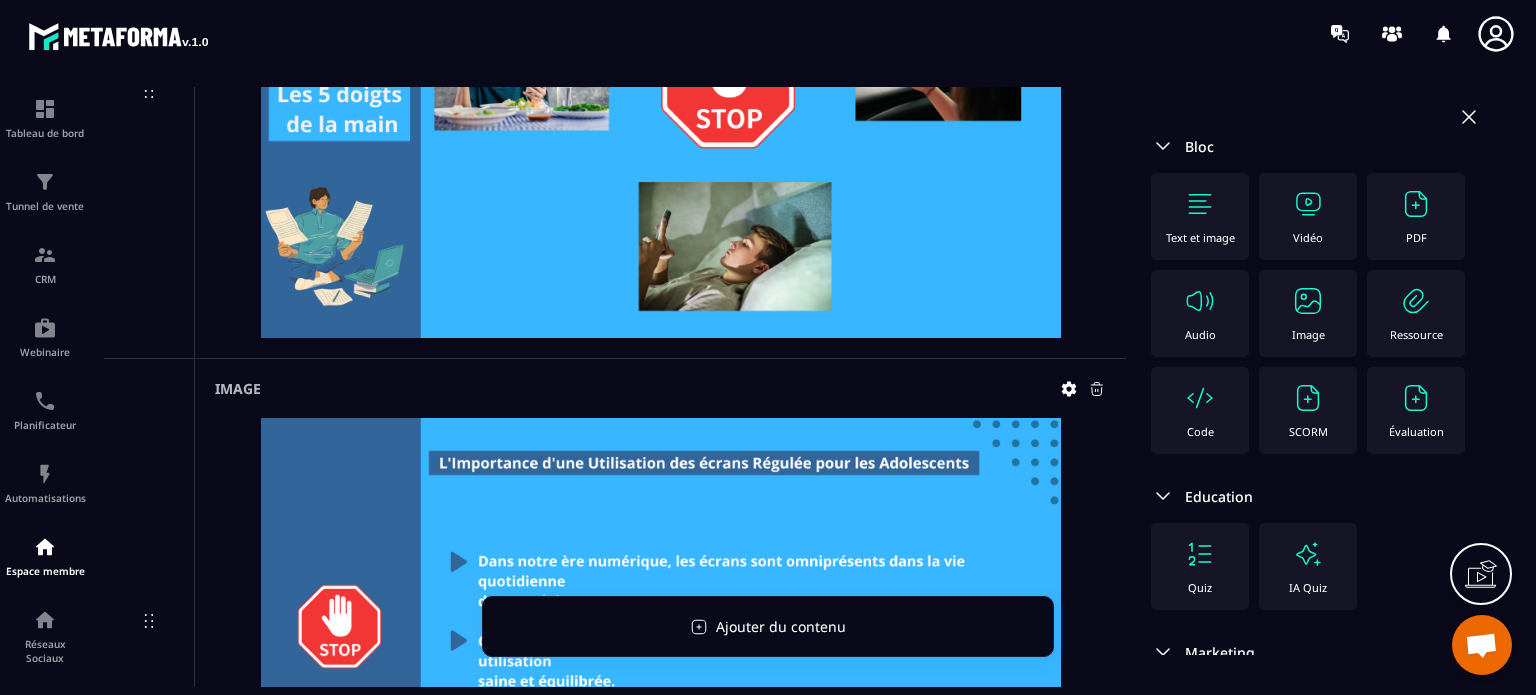 click on "Image" at bounding box center (1308, 313) 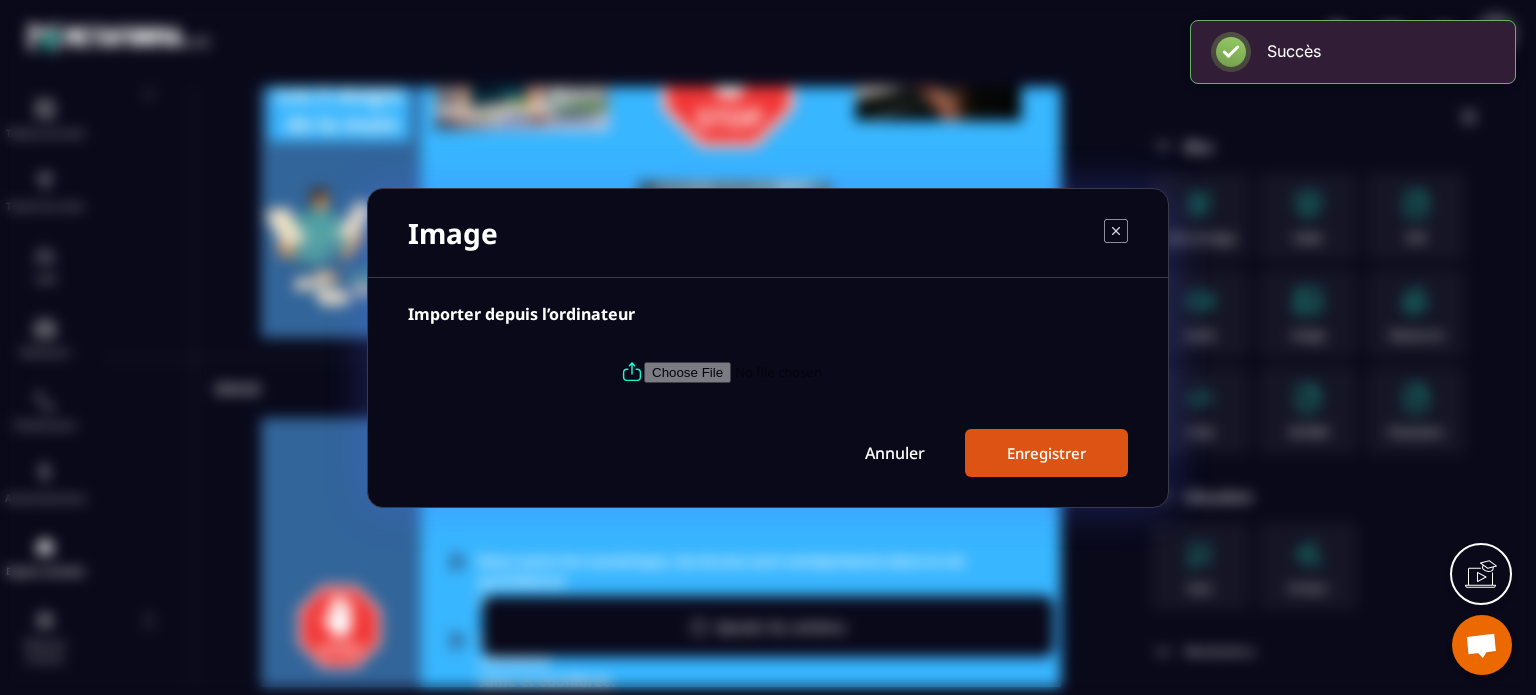 click at bounding box center (780, 371) 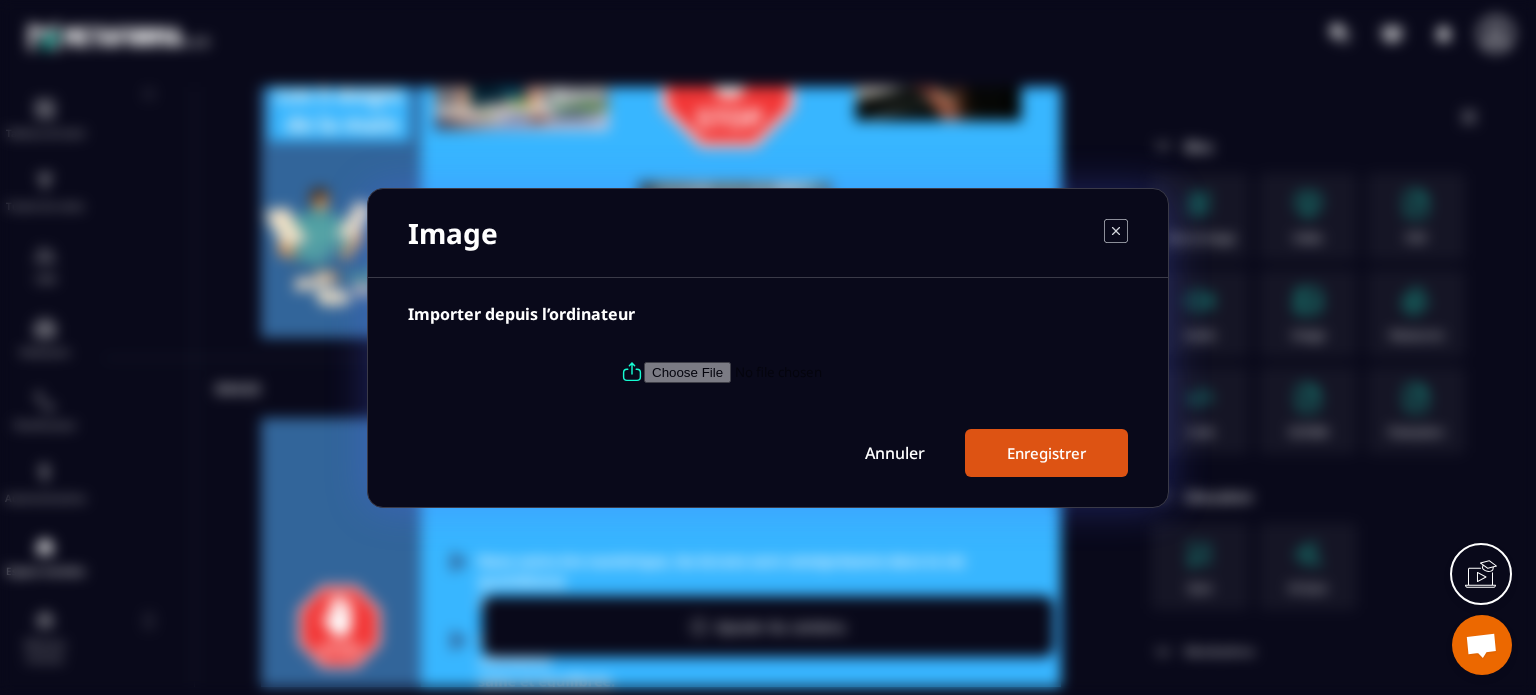 type on "**********" 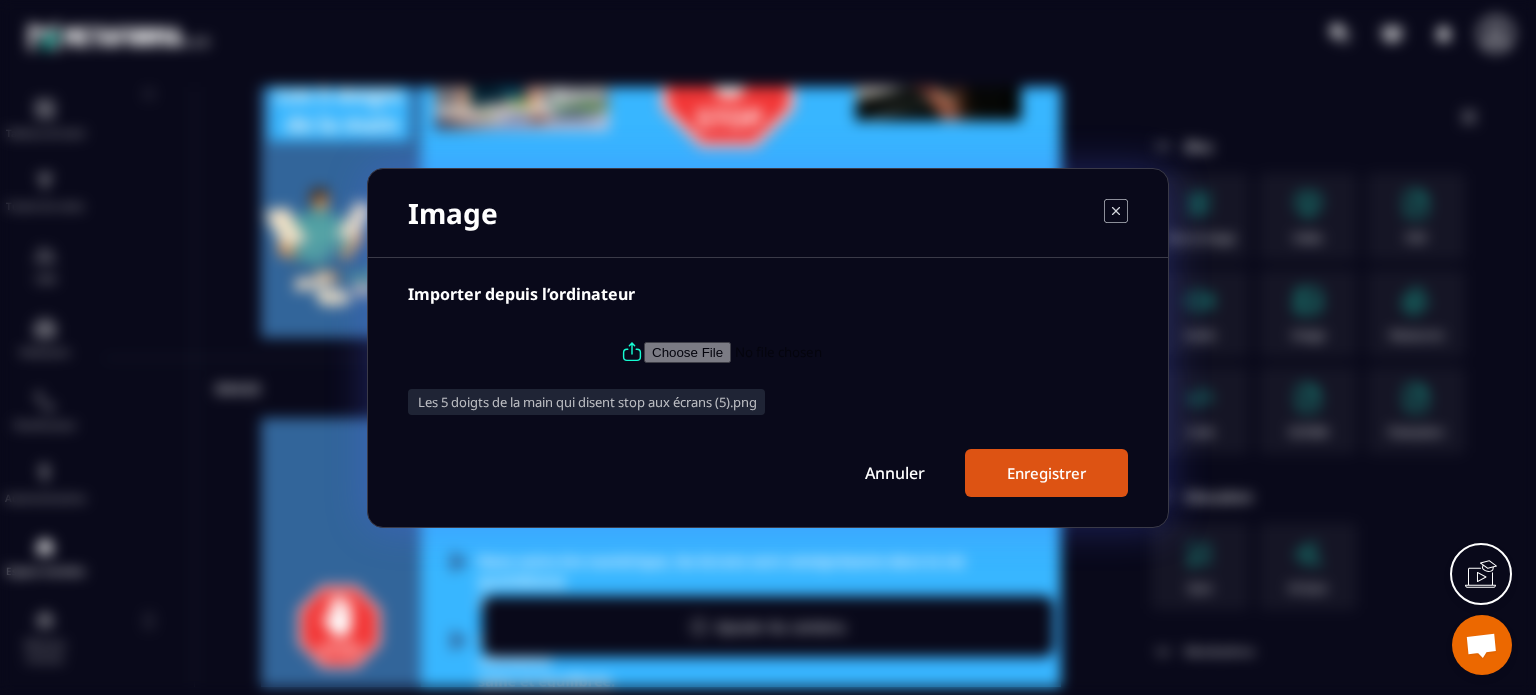 click on "Enregistrer" at bounding box center (1046, 473) 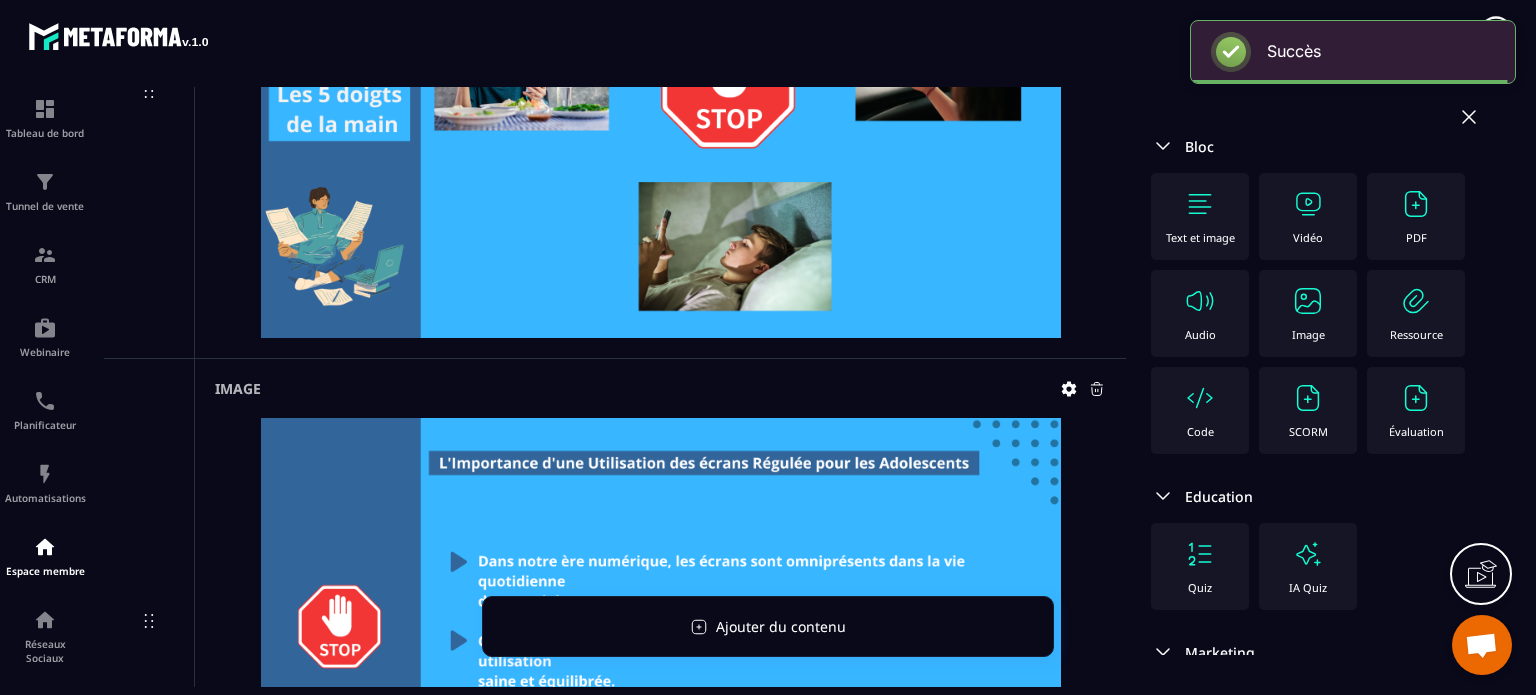click on "Image" at bounding box center [1308, 313] 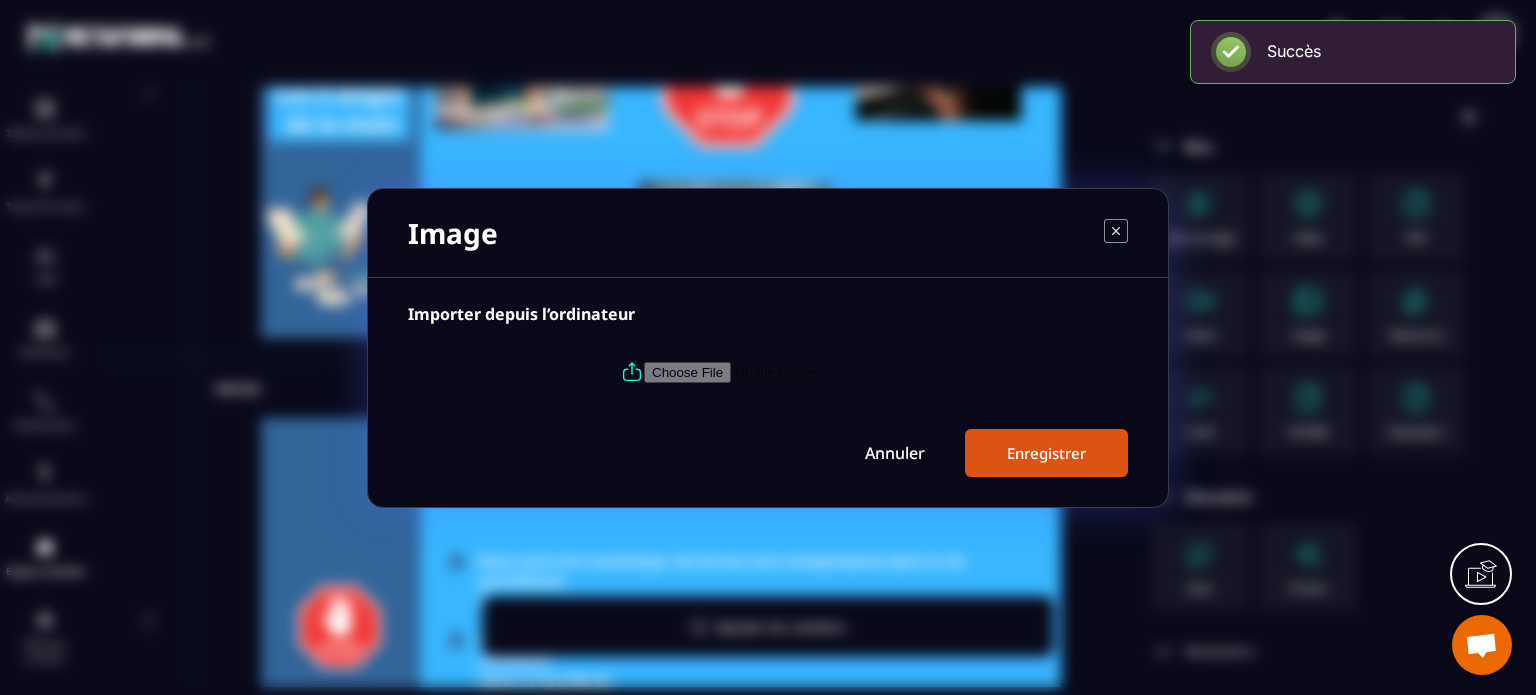 click at bounding box center [780, 371] 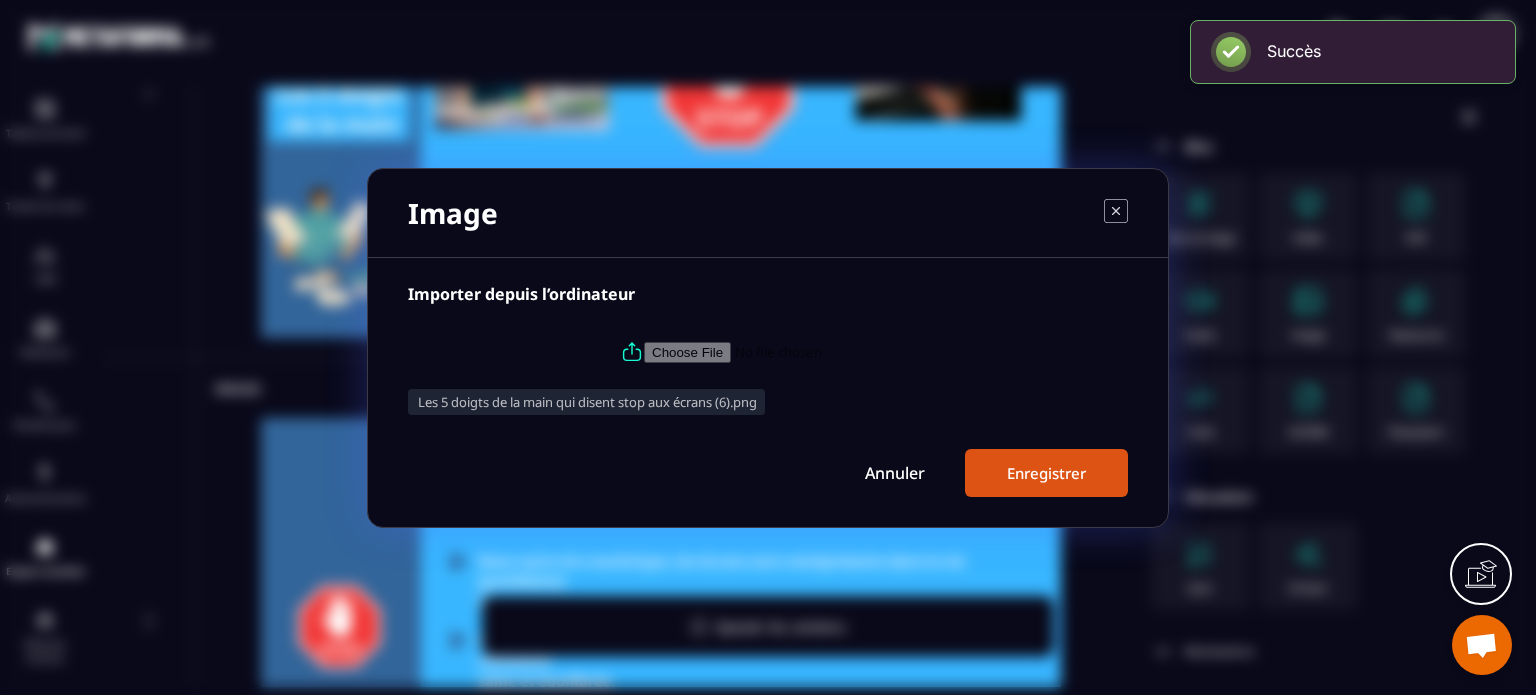 click on "Enregistrer" at bounding box center [1046, 473] 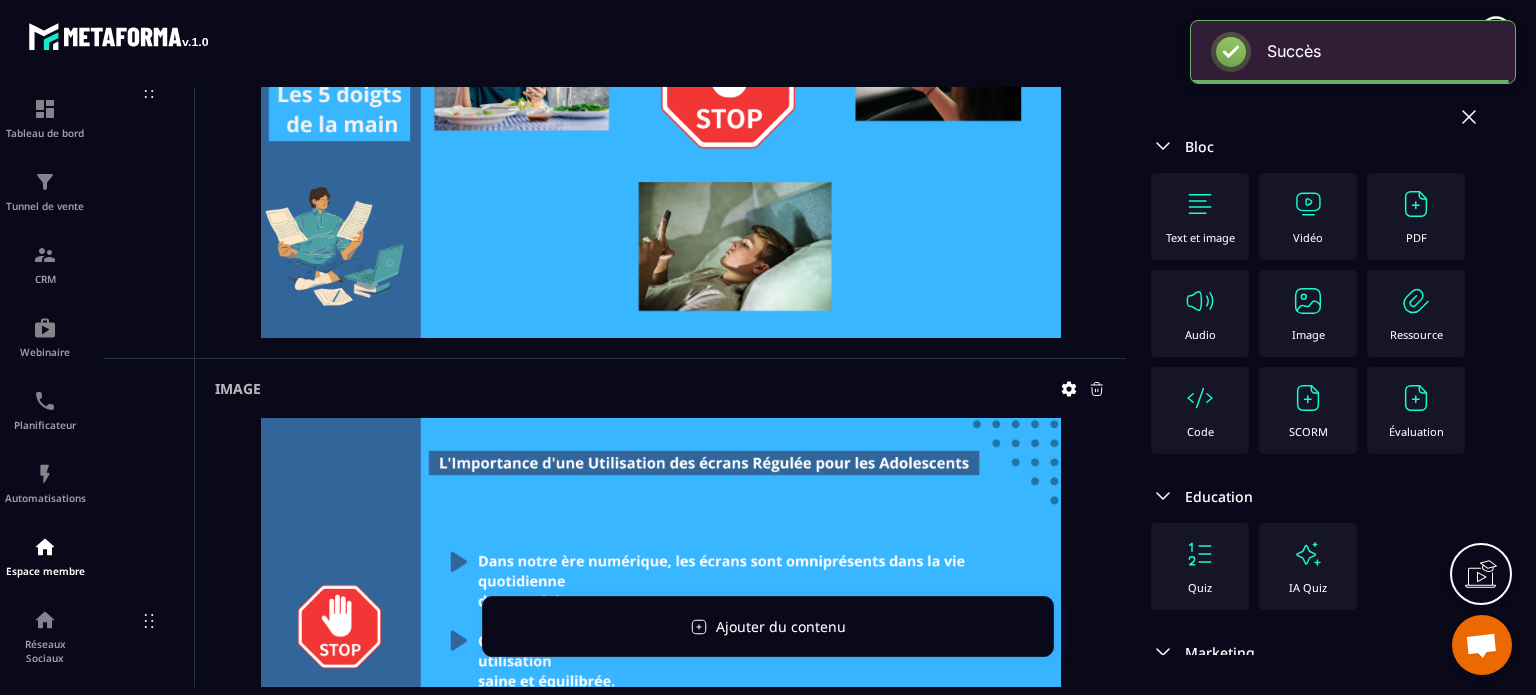 click at bounding box center [1308, 301] 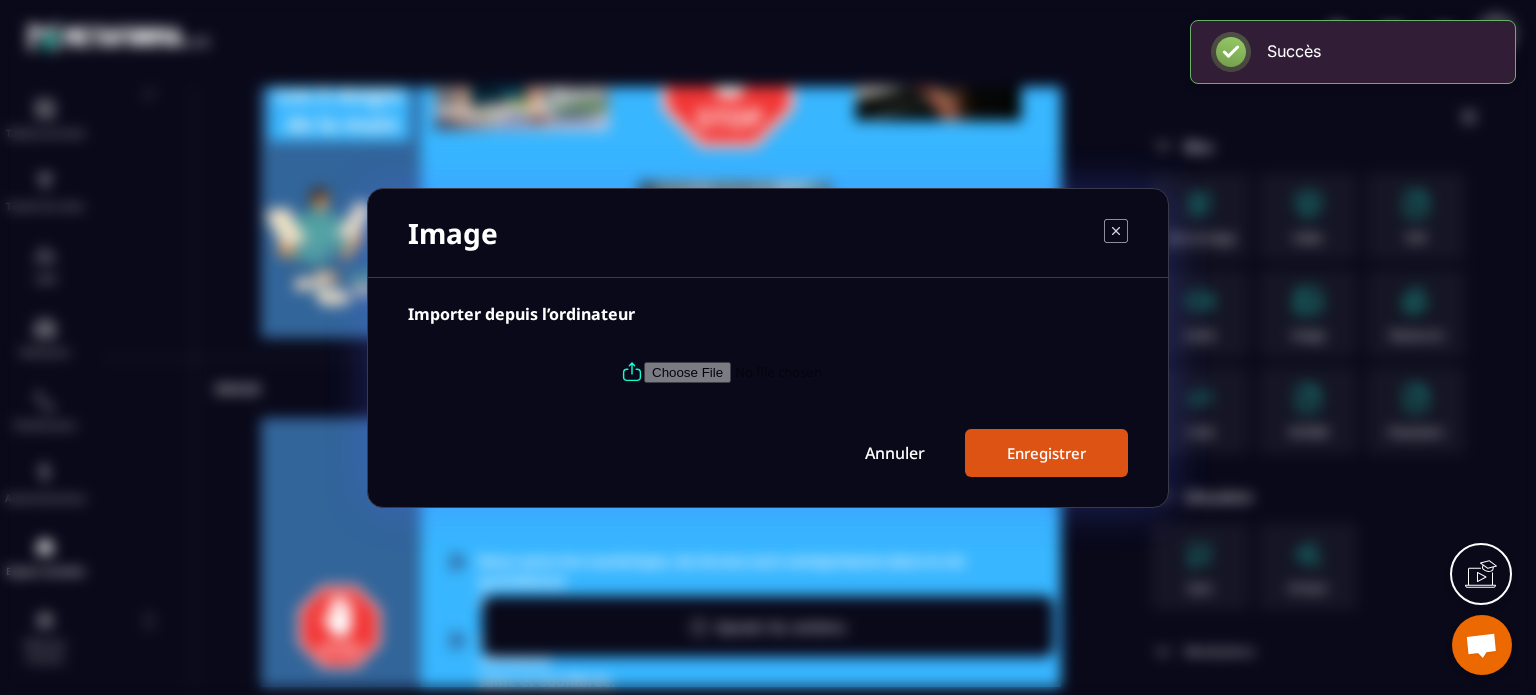 click 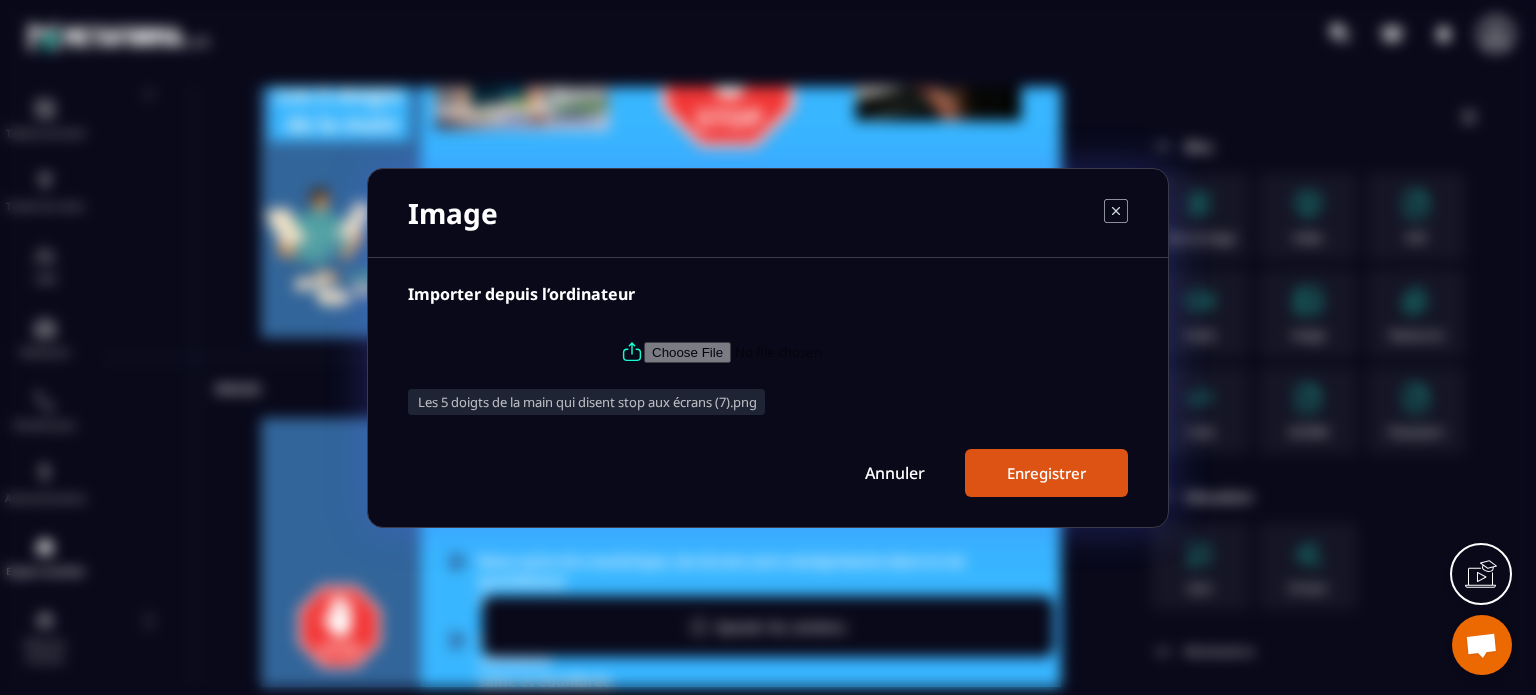 click on "Enregistrer" at bounding box center [1046, 473] 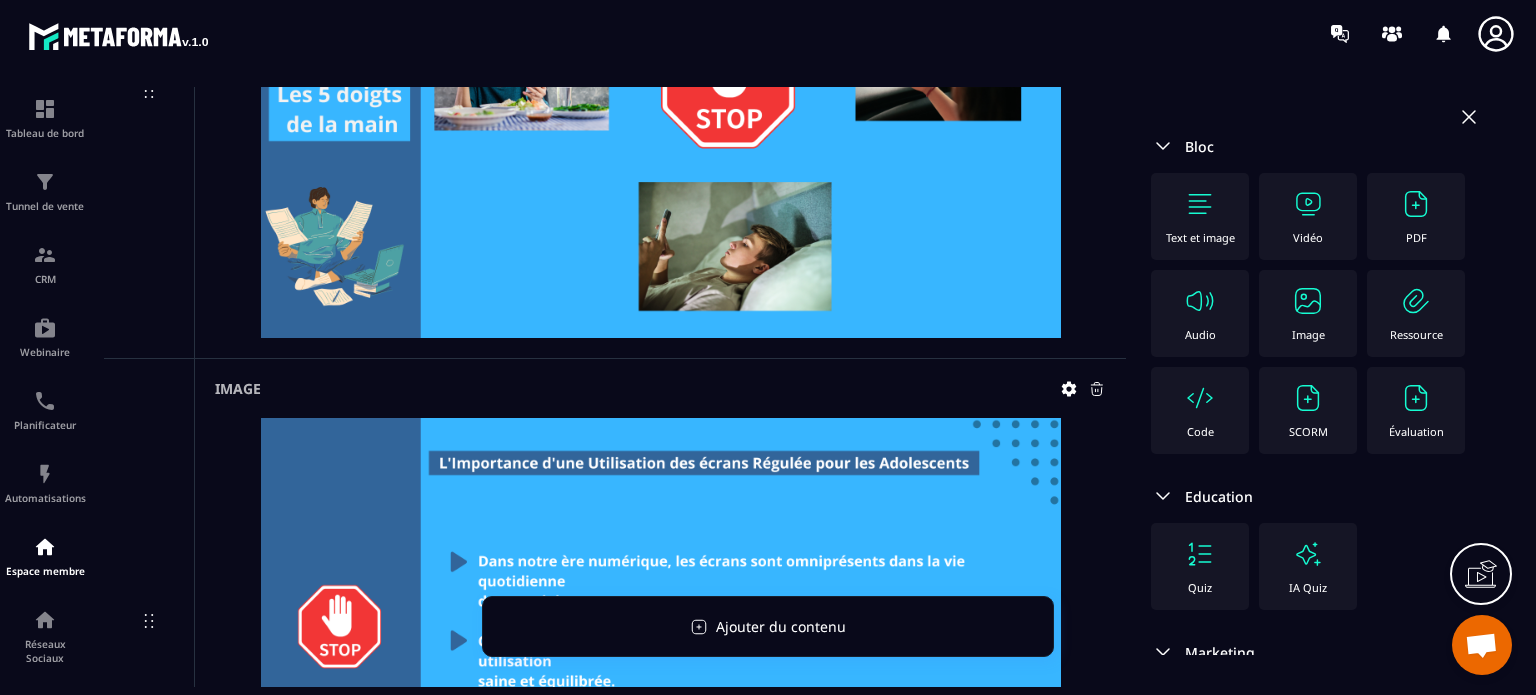 click on "Image" at bounding box center (1308, 313) 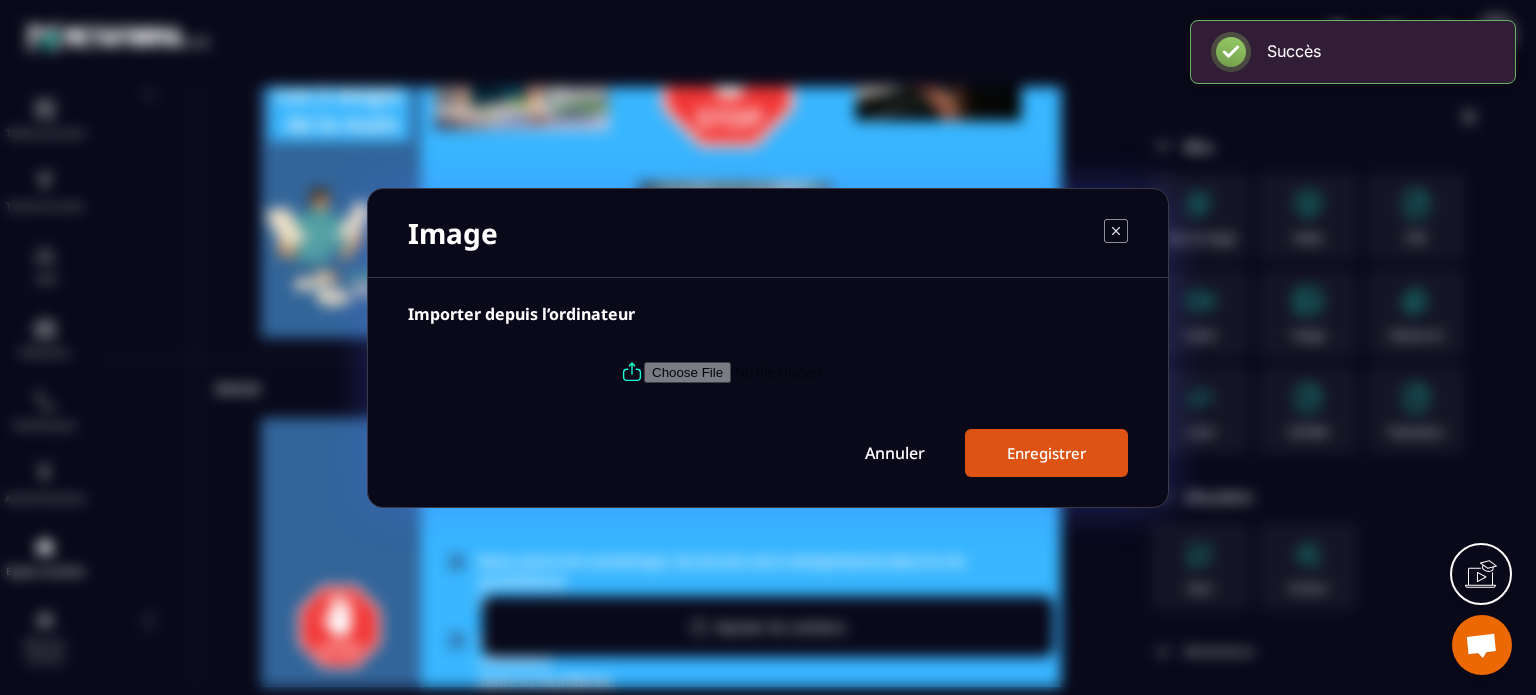 click at bounding box center (780, 371) 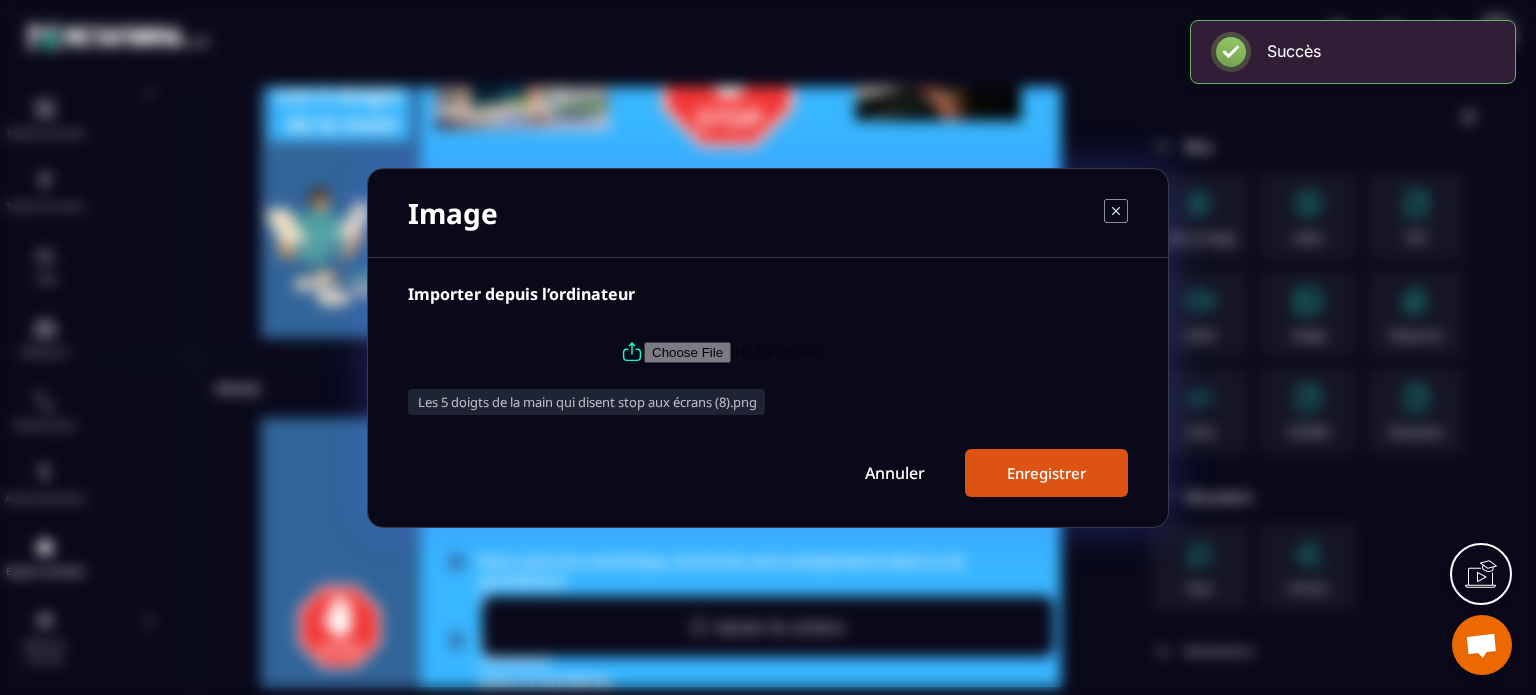 click on "Enregistrer" at bounding box center [1046, 473] 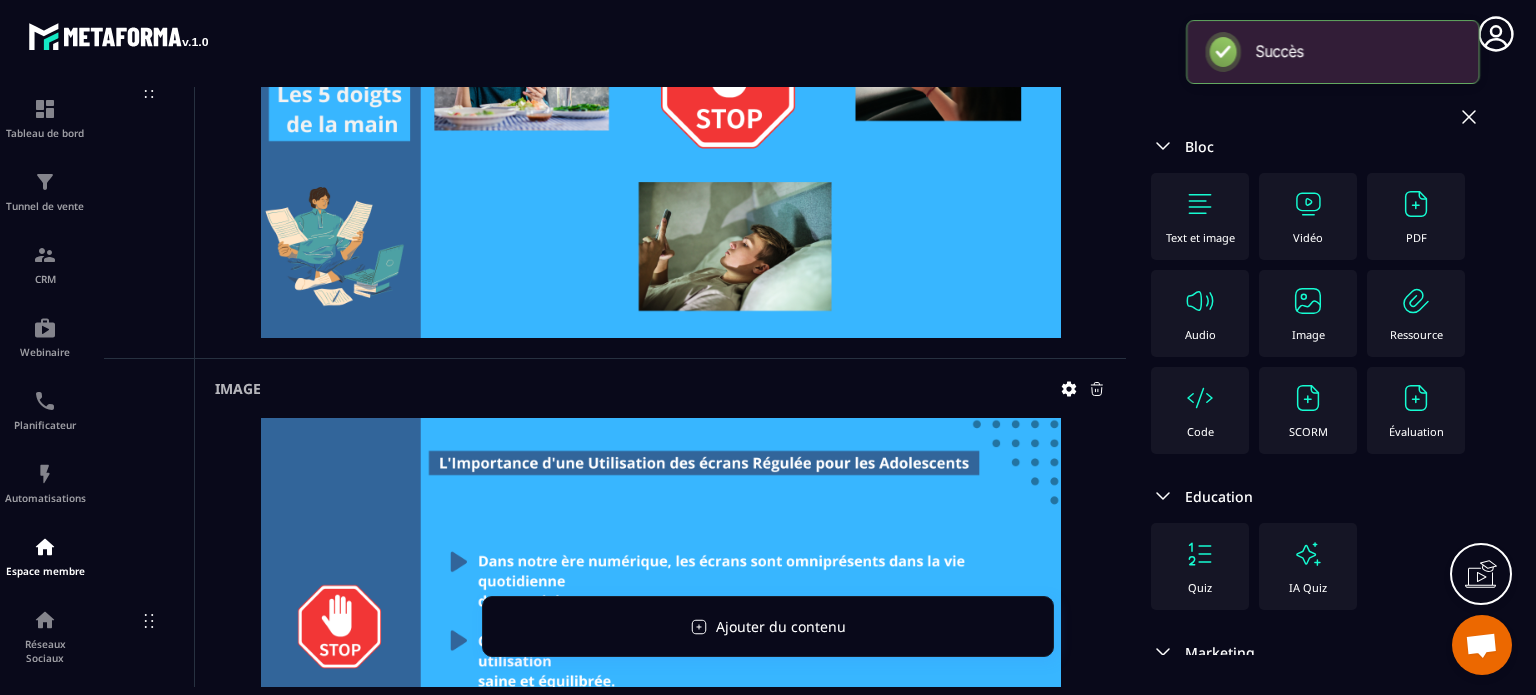 click on "Image" 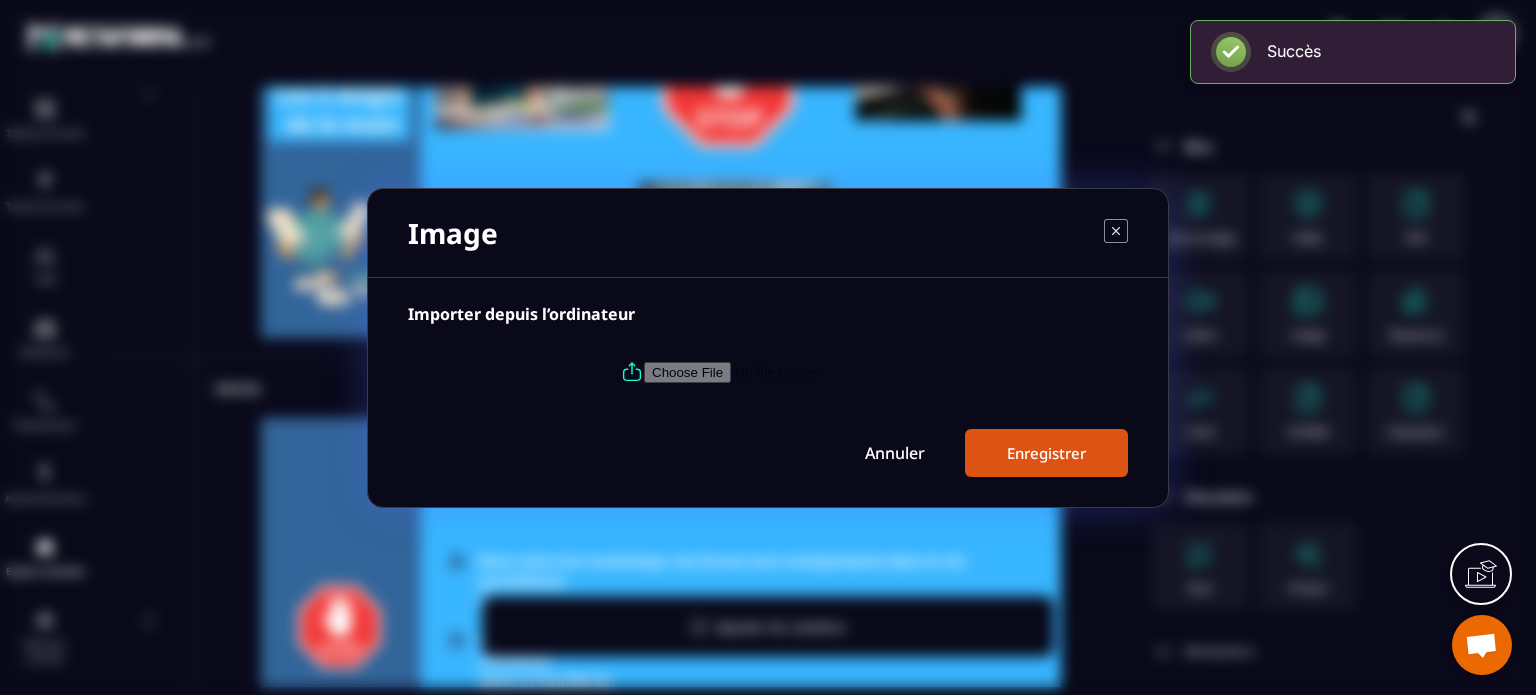 click at bounding box center (780, 371) 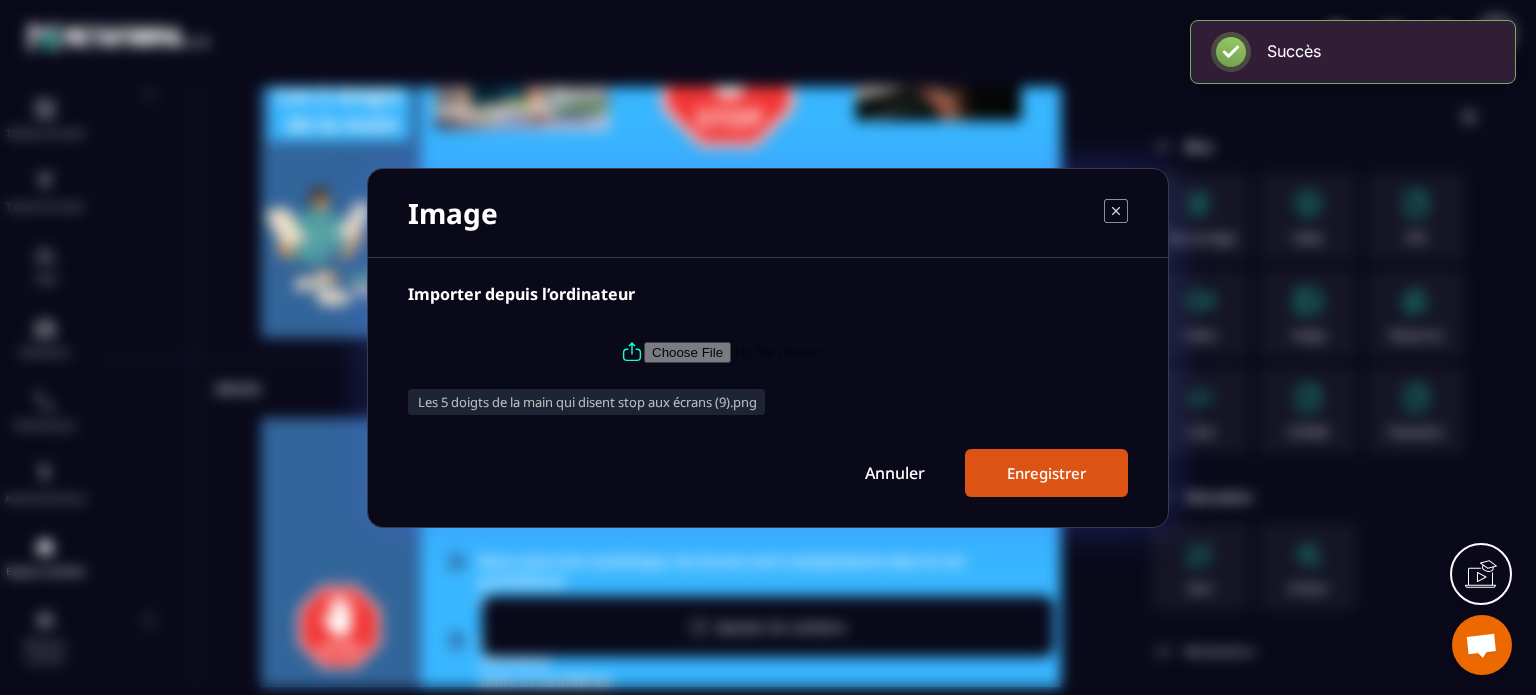 click on "Enregistrer" at bounding box center [1046, 473] 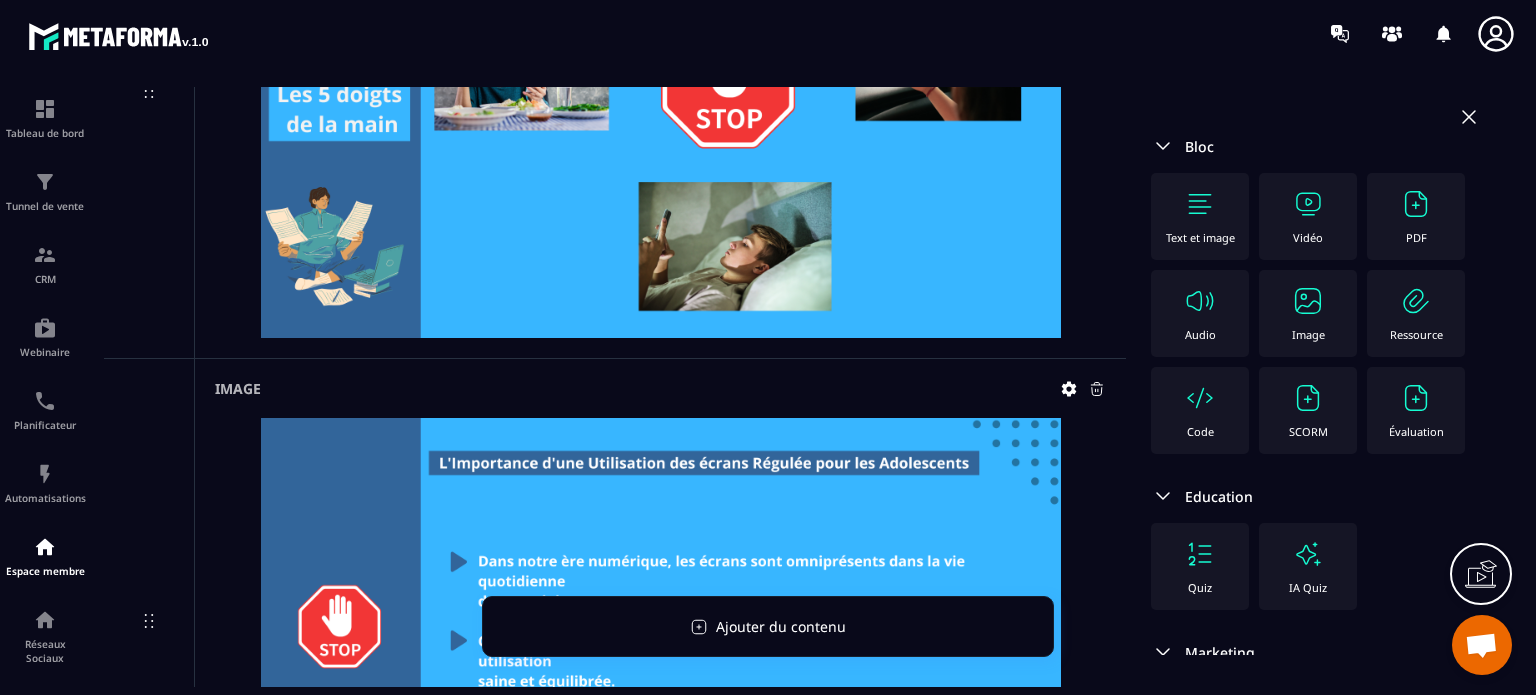 click on "Image" at bounding box center (1308, 313) 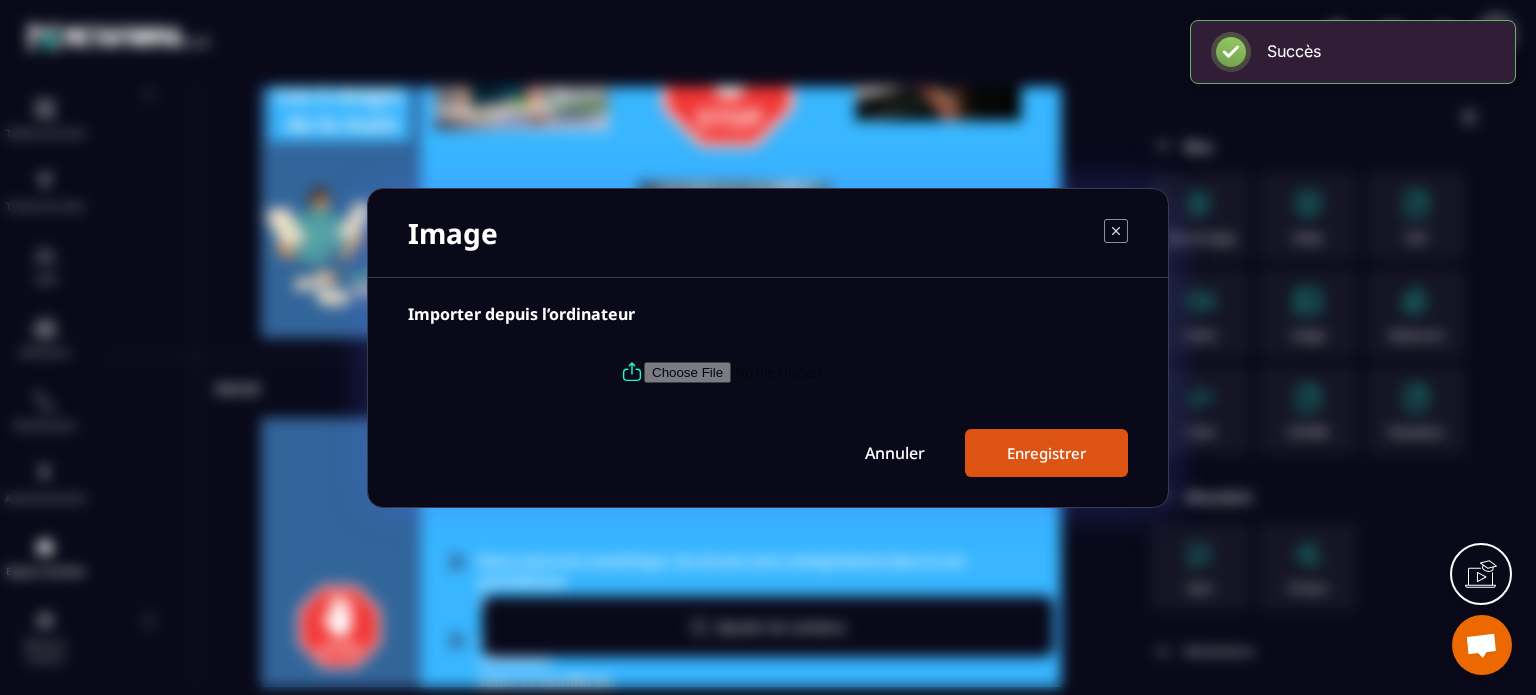 click at bounding box center (780, 371) 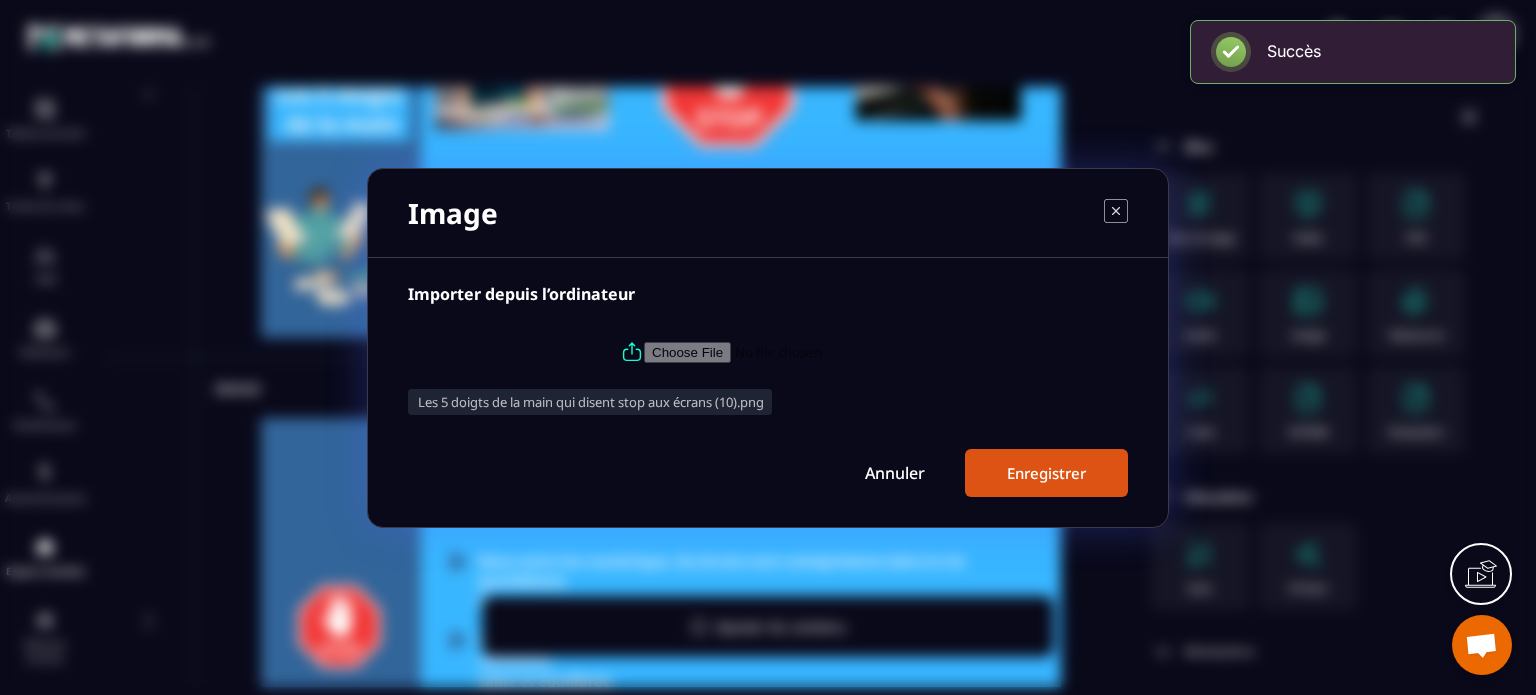 click on "Enregistrer" at bounding box center (1046, 473) 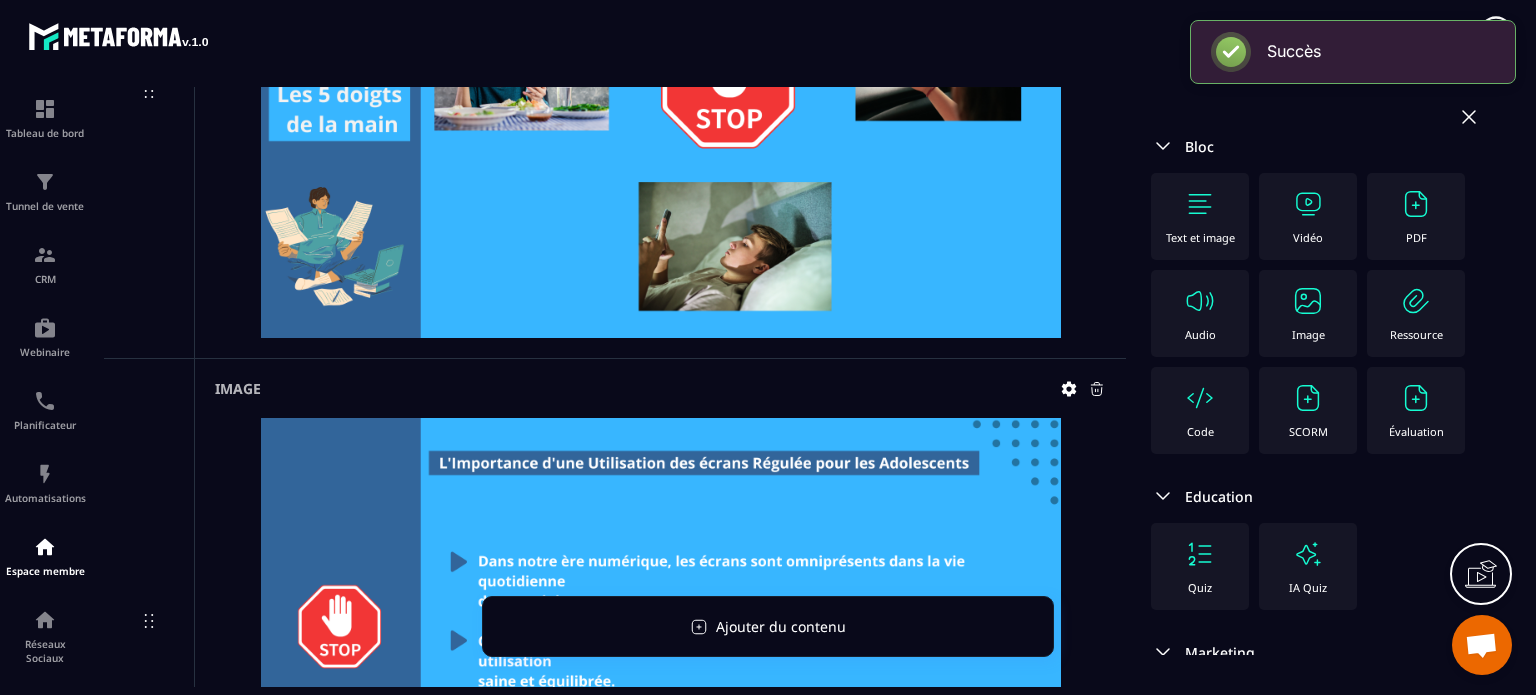 click on "Image" at bounding box center [1308, 313] 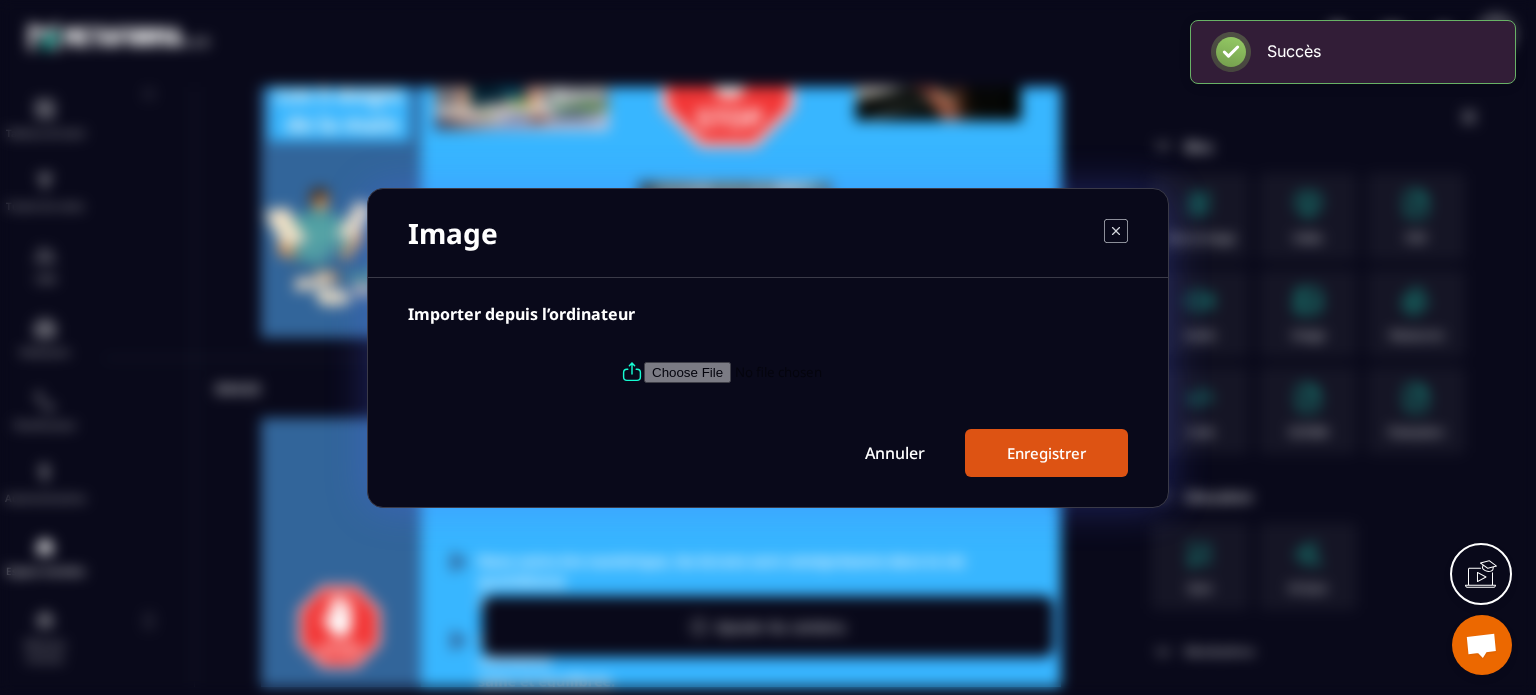 click at bounding box center [780, 371] 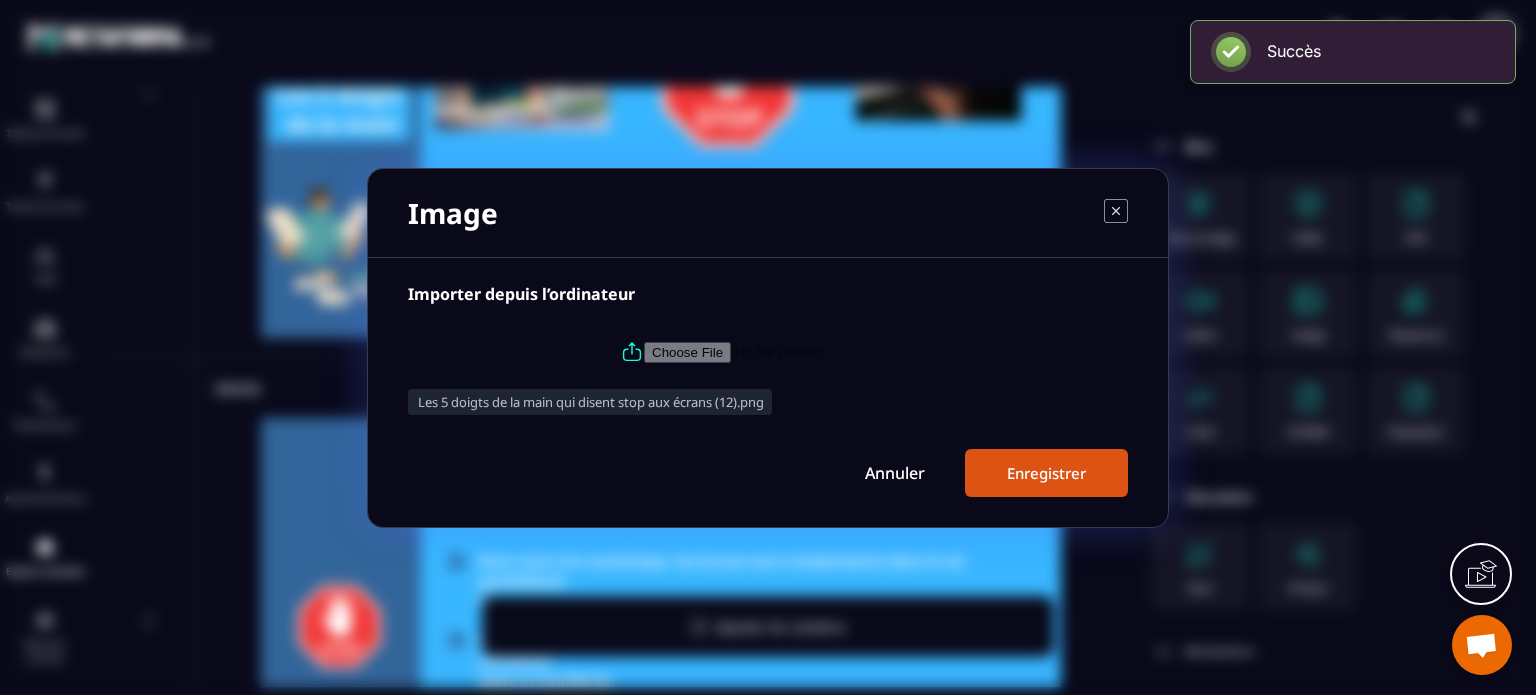 click on "Enregistrer" at bounding box center (1046, 473) 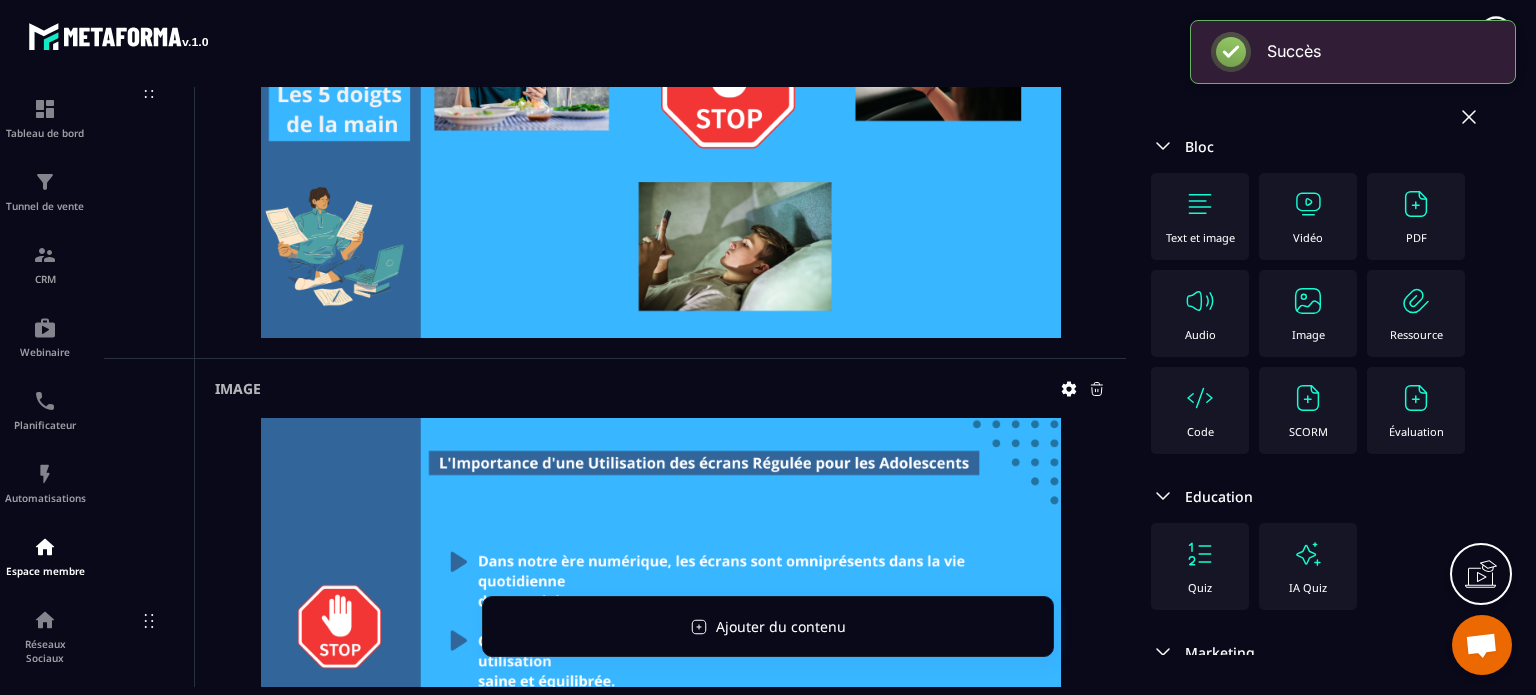 click on "Image" at bounding box center (1308, 334) 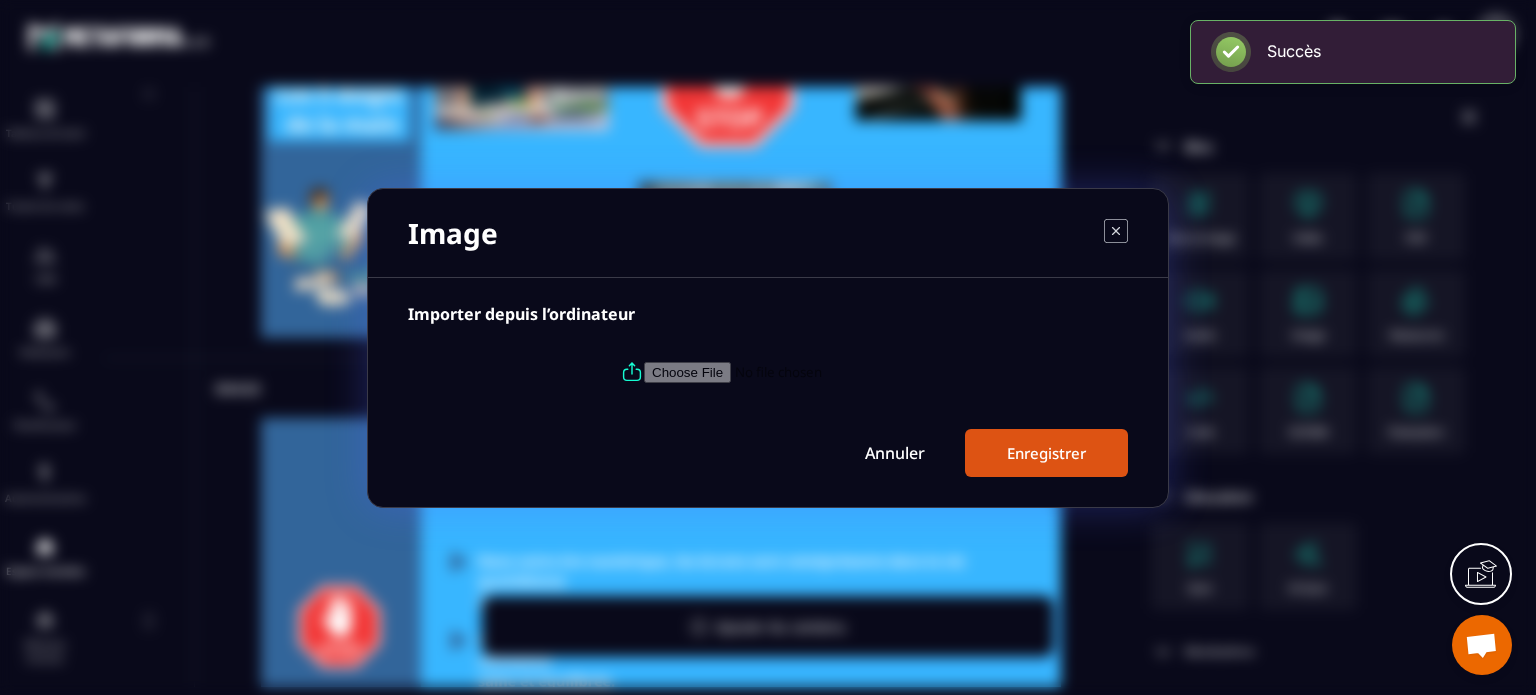 click at bounding box center [780, 371] 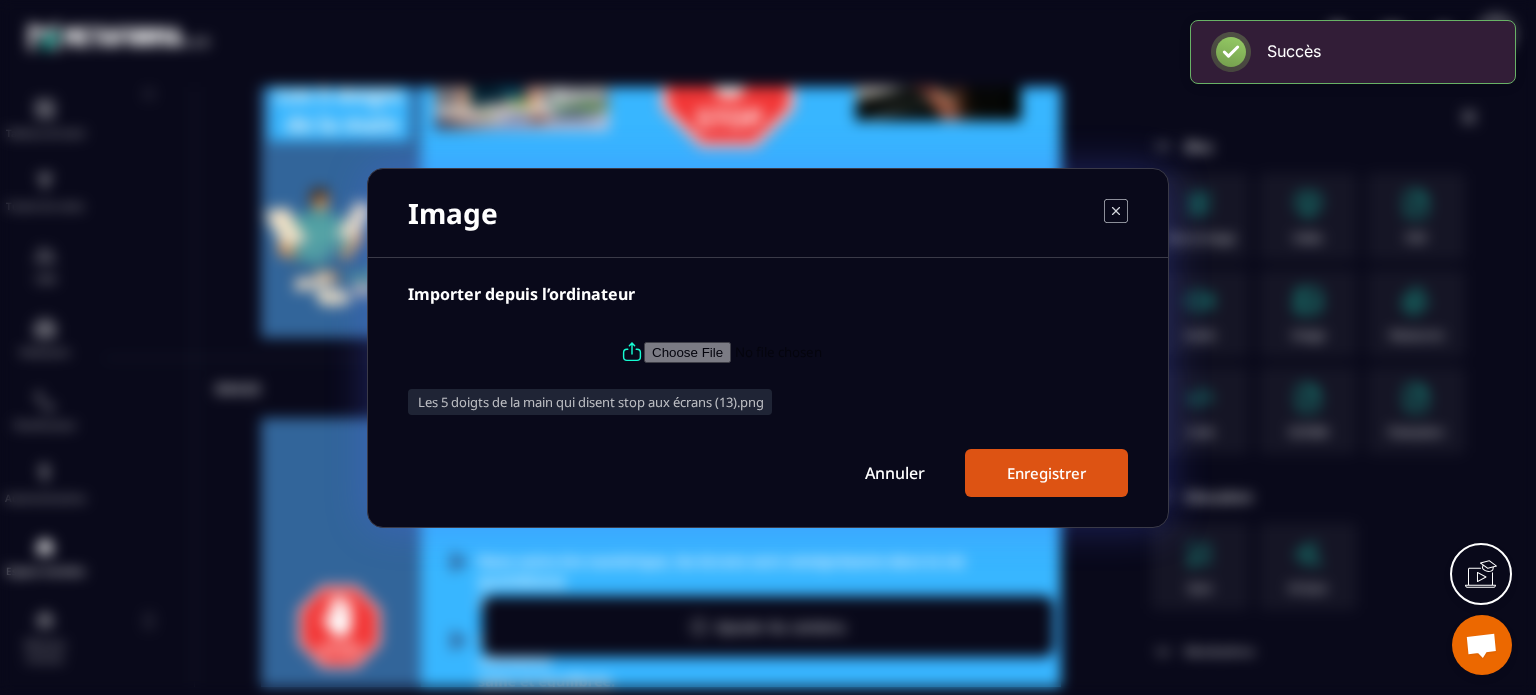 click on "Enregistrer" at bounding box center [1046, 473] 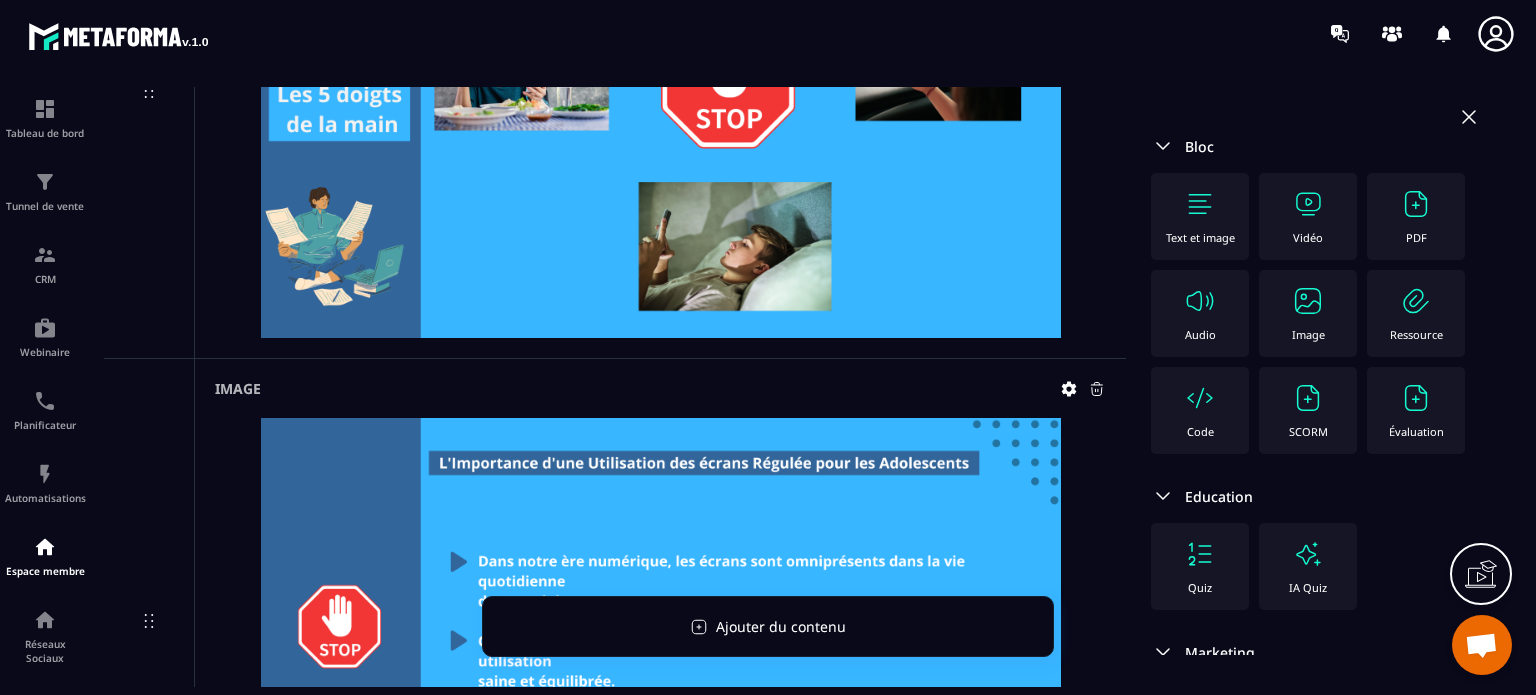 click on "Image" at bounding box center (660, 388) 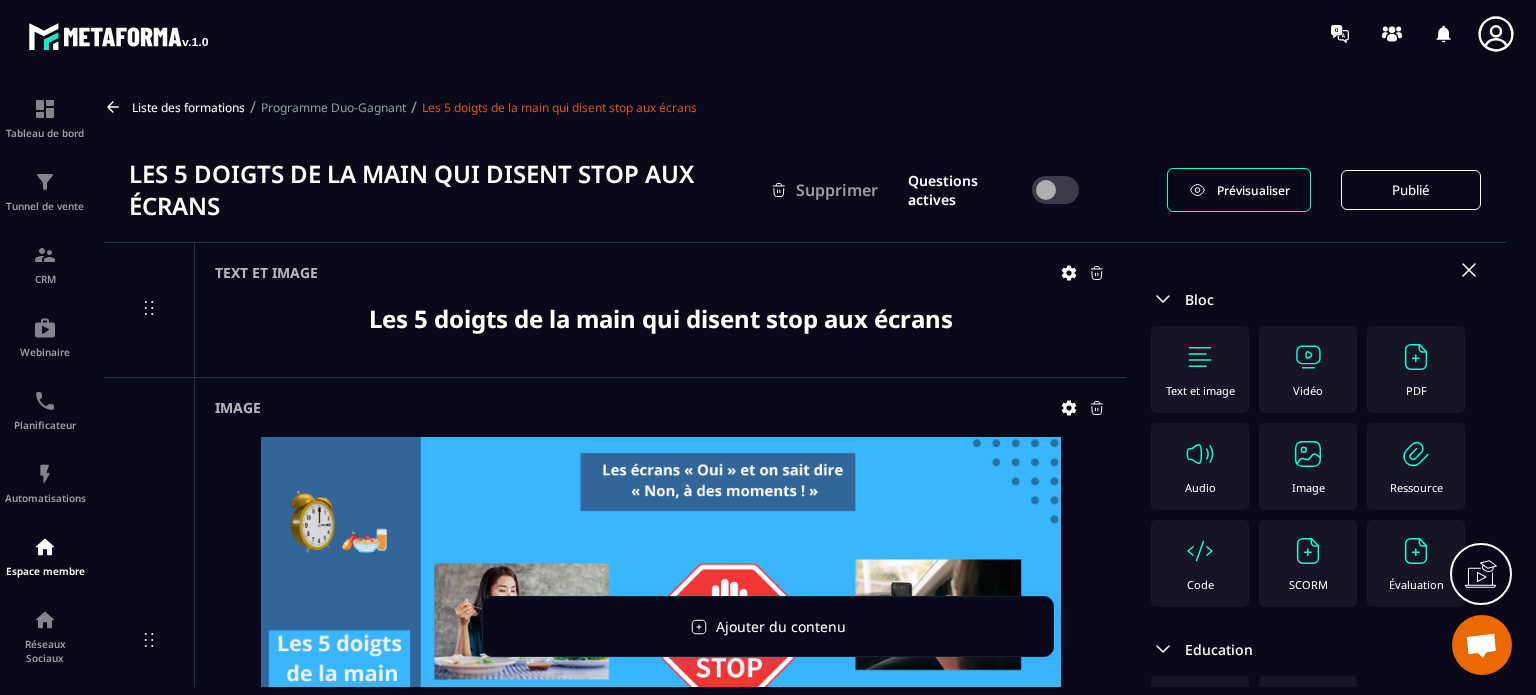 scroll, scrollTop: 0, scrollLeft: 0, axis: both 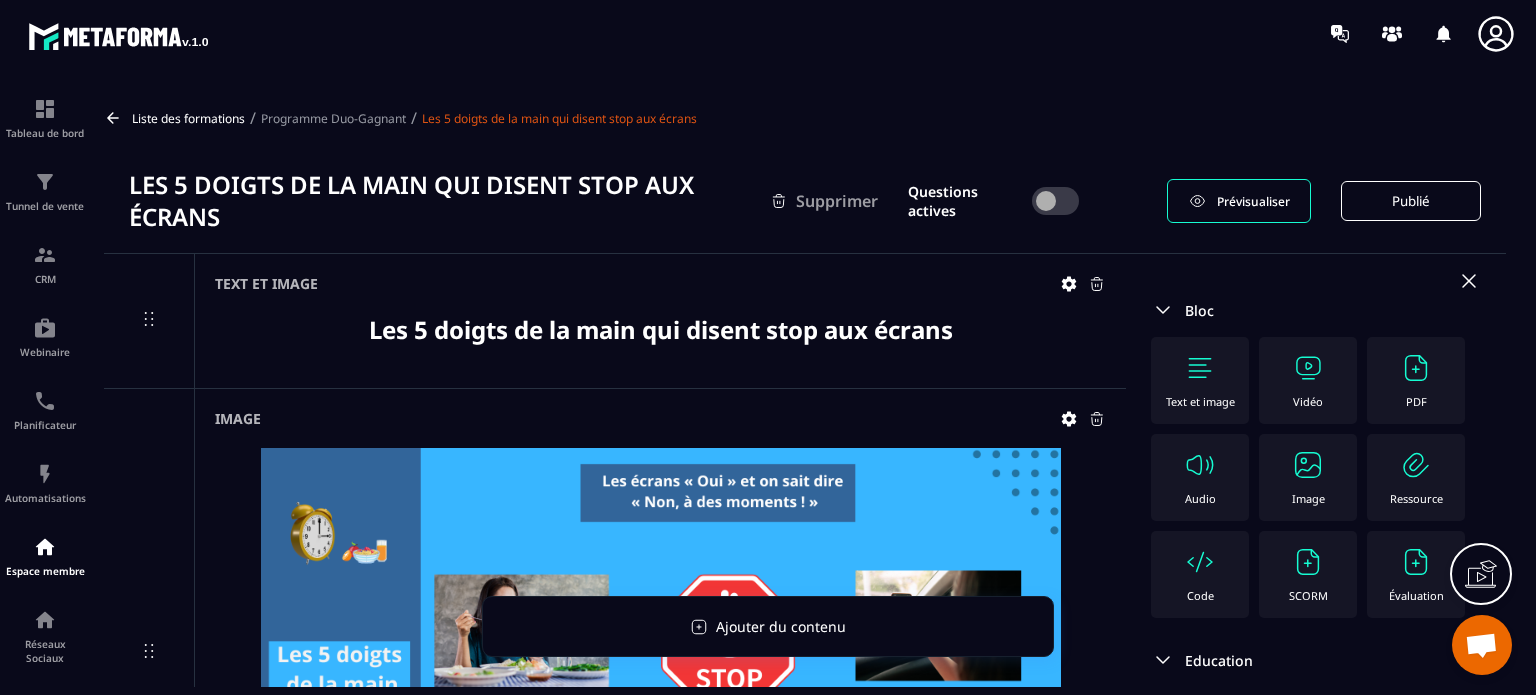 click 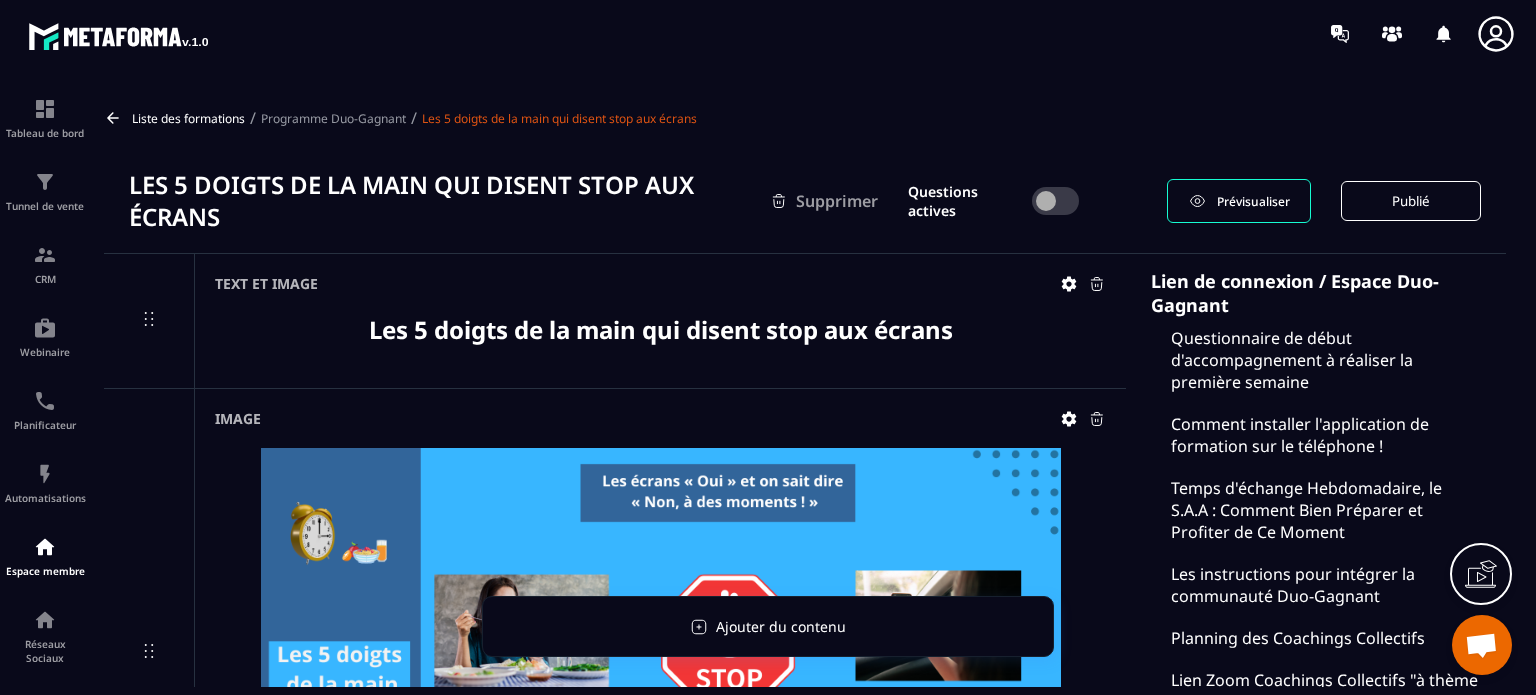 click on "Programme Duo-Gagnant" at bounding box center [333, 118] 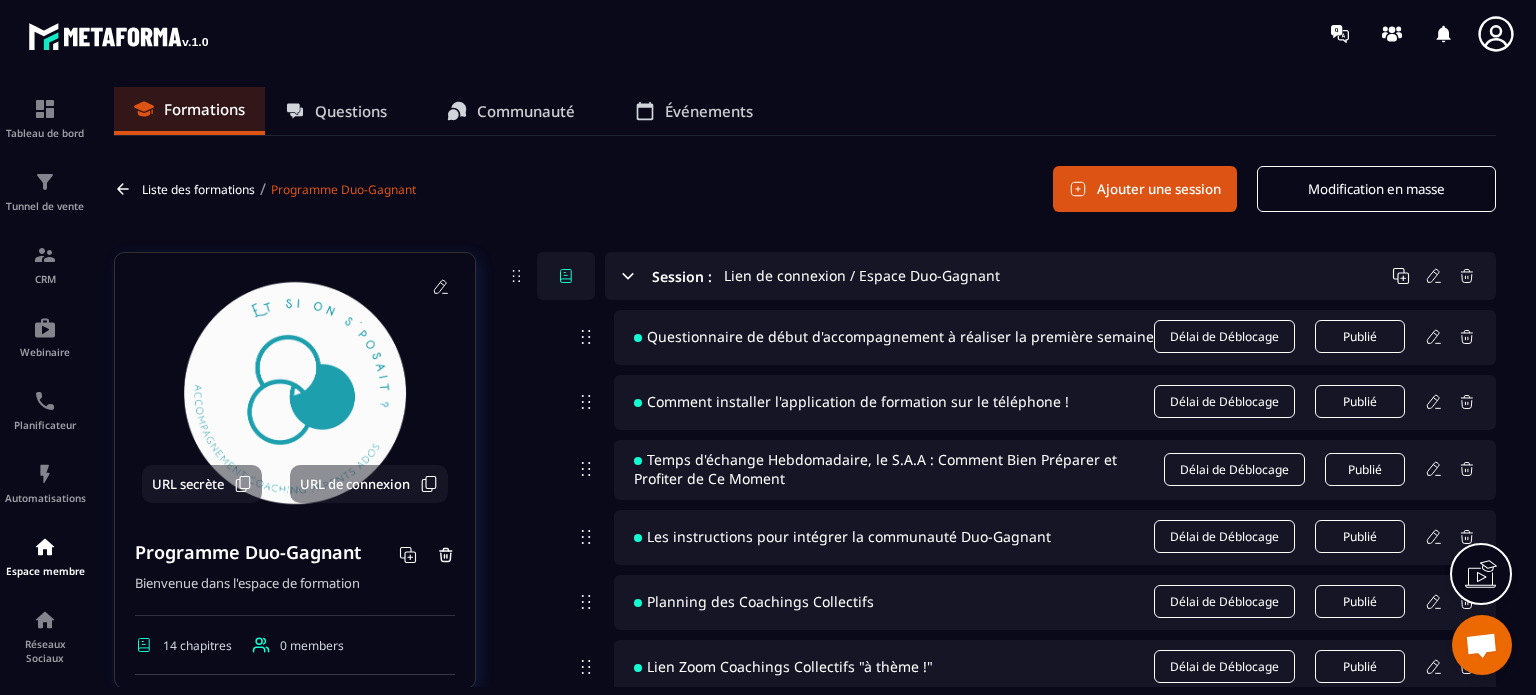 click on "Formations Questions Communauté Événements Liste des formations / Programme Duo-Gagnant  Ajouter une session Modification en masse URL secrète URL de connexion Programme Duo-Gagnant Bienvenue dans l'espace de formation 14 chapitres 0 members Statut de Publication Formation Gratuit Étiqueter Loading... Suivi des élèves Créer le: [DATE] Dernière modification: [DATE] Prévisualiser Session : Lien de connexion / Espace Duo-Gagnant  Questionnaire de début d'accompagnement à réaliser la première semaine Délai de Déblocage  Publié  Comment installer l'application de formation sur le téléphone ! Délai de Déblocage  Publié  Temps d'échange Hebdomadaire, le S.A.A : Comment Bien Préparer et Profiter de Ce Moment Délai de Déblocage  Publié  Les instructions pour intégrer la communauté Duo-Gagnant Délai de Déblocage  Publié  Planning des Coachings Collectifs Délai de Déblocage  Publié  Lien Zoom Coachings Collectifs "à thème !" Délai de Déblocage  Publié Délai de Déblocage" 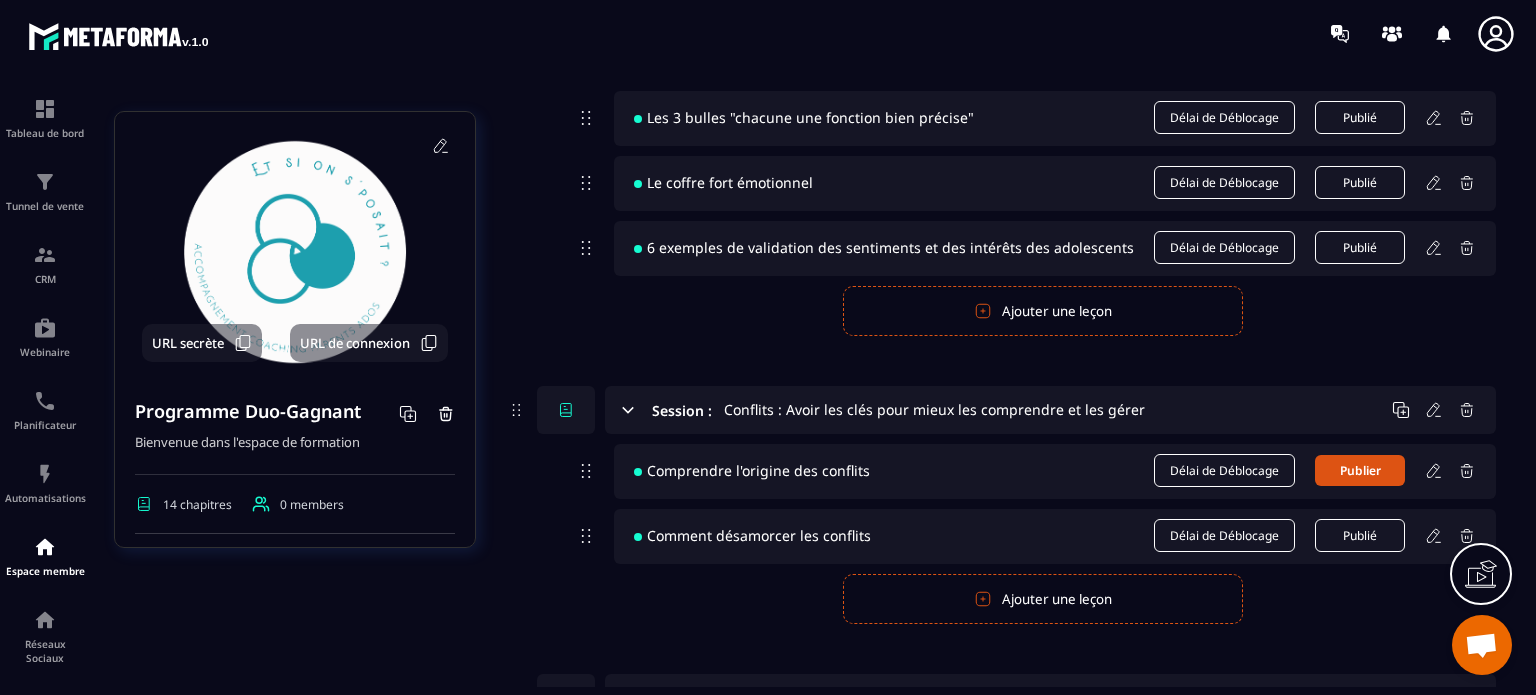 scroll, scrollTop: 7682, scrollLeft: 0, axis: vertical 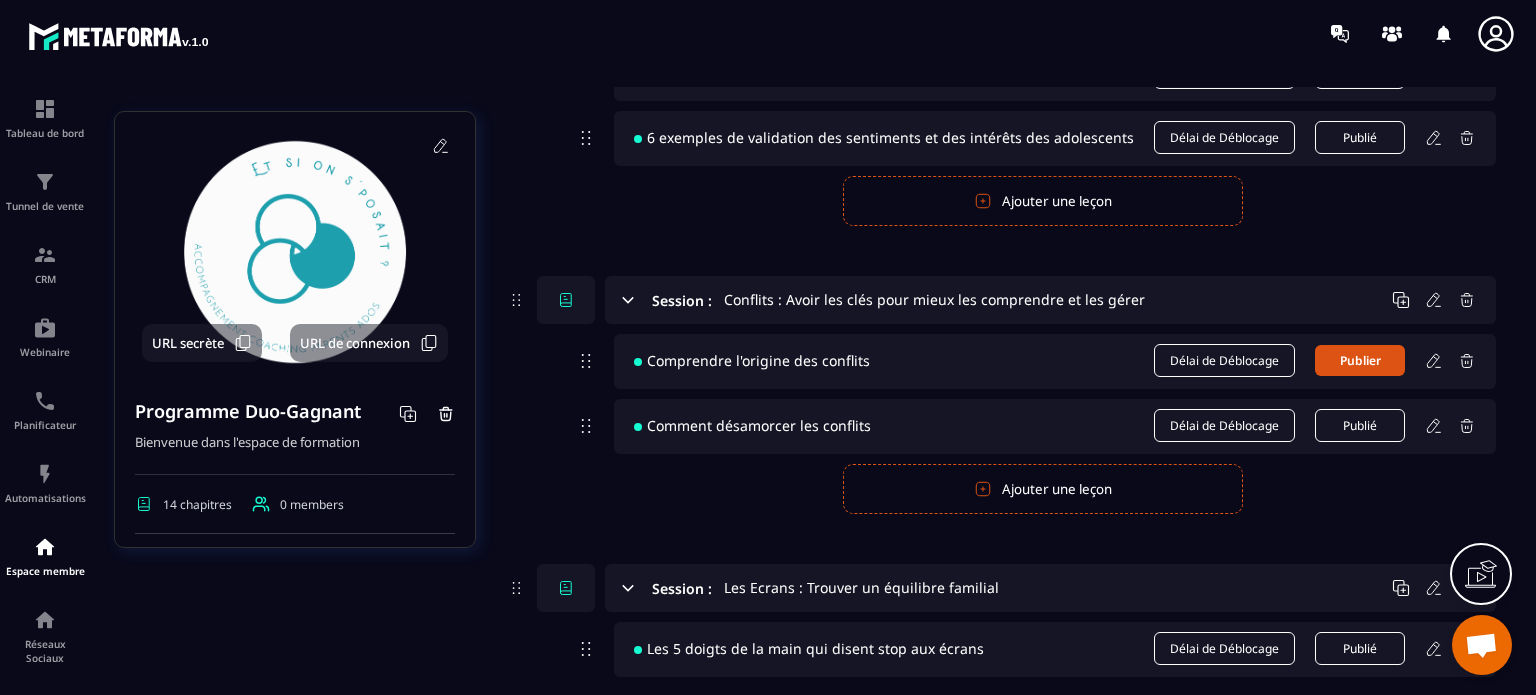 click on "Ajouter une leçon" at bounding box center (1043, 712) 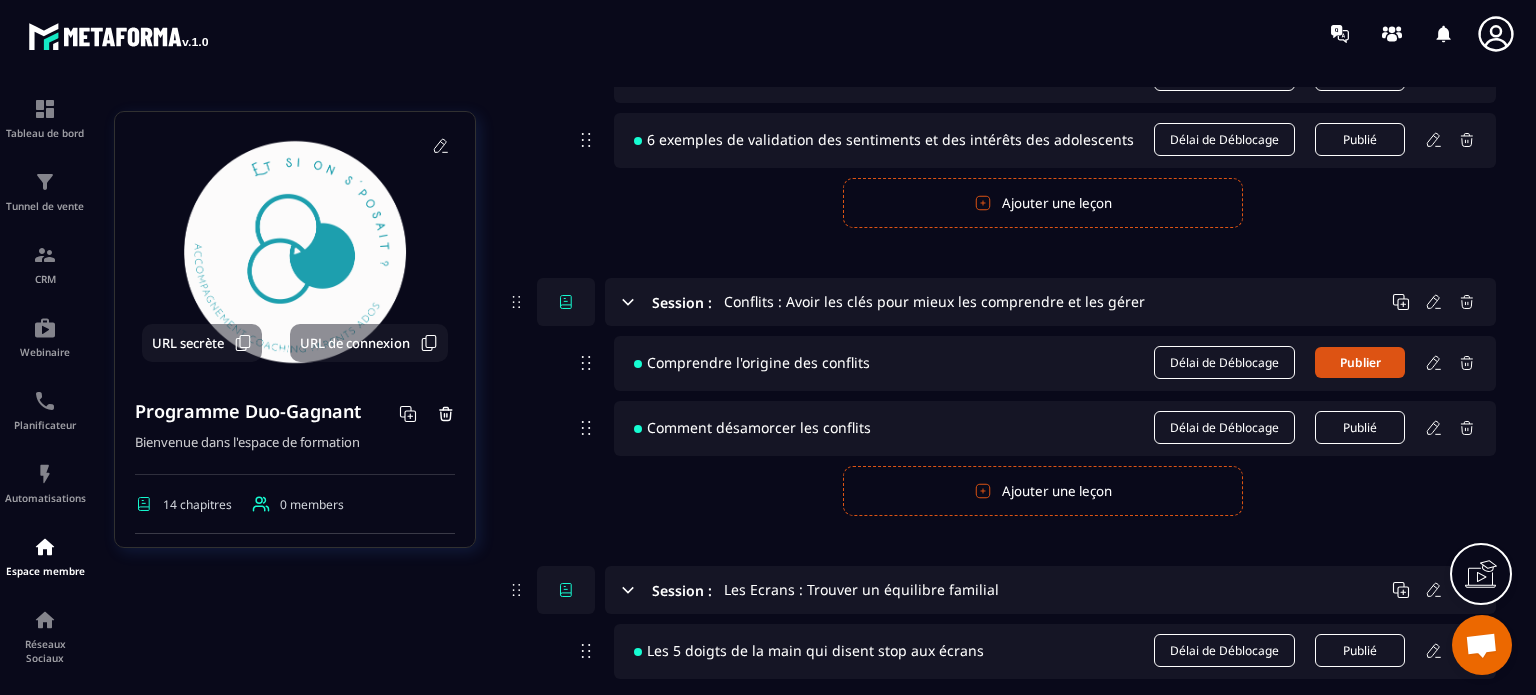 click at bounding box center (1055, 713) 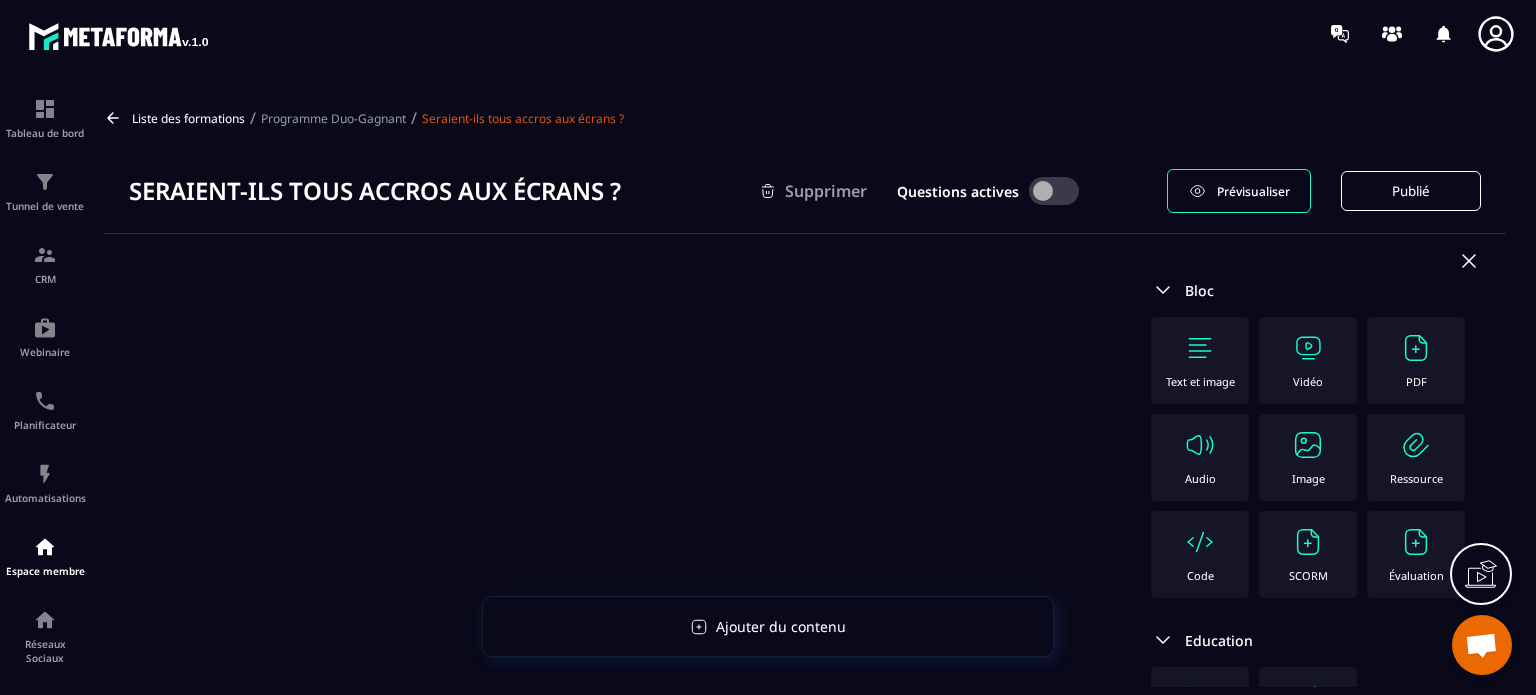 click on "Text et image" at bounding box center (1200, 360) 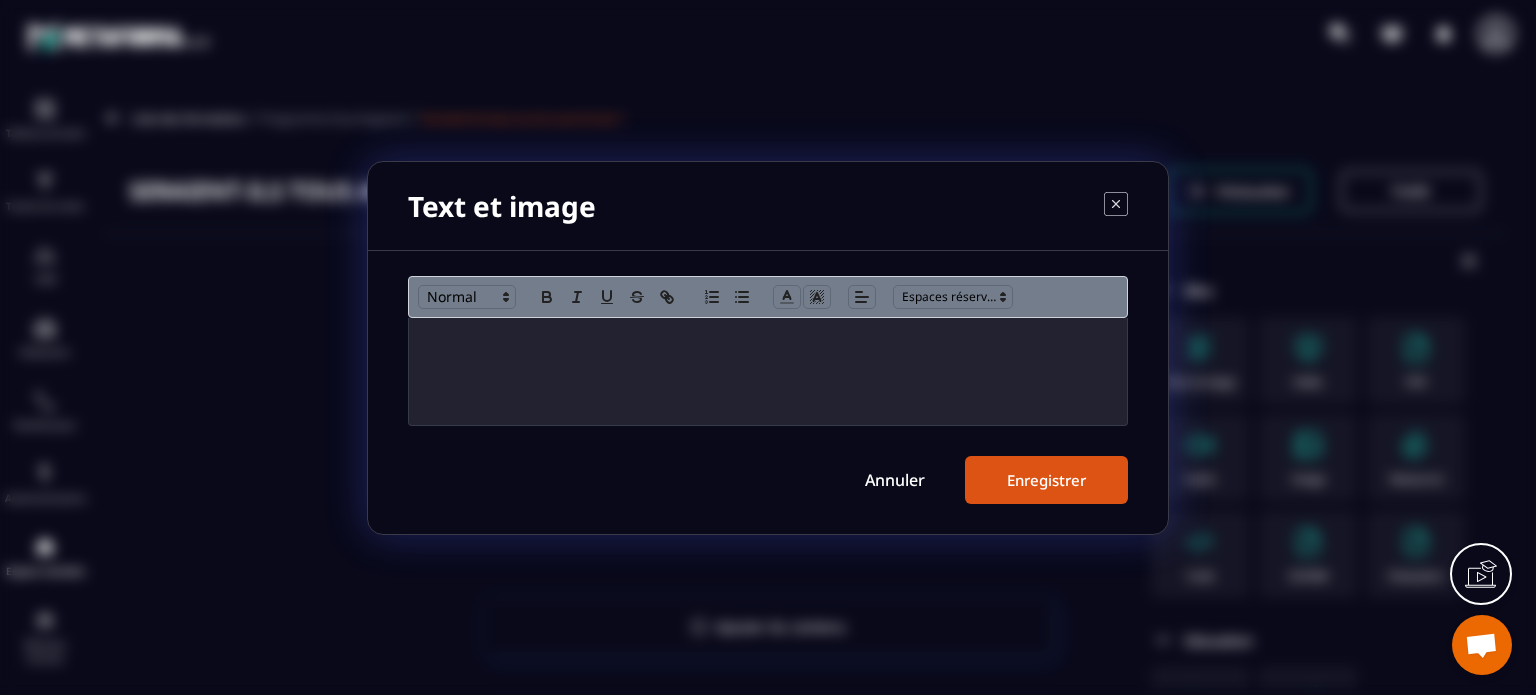click on "Annuler Enregistrer" at bounding box center [768, 390] 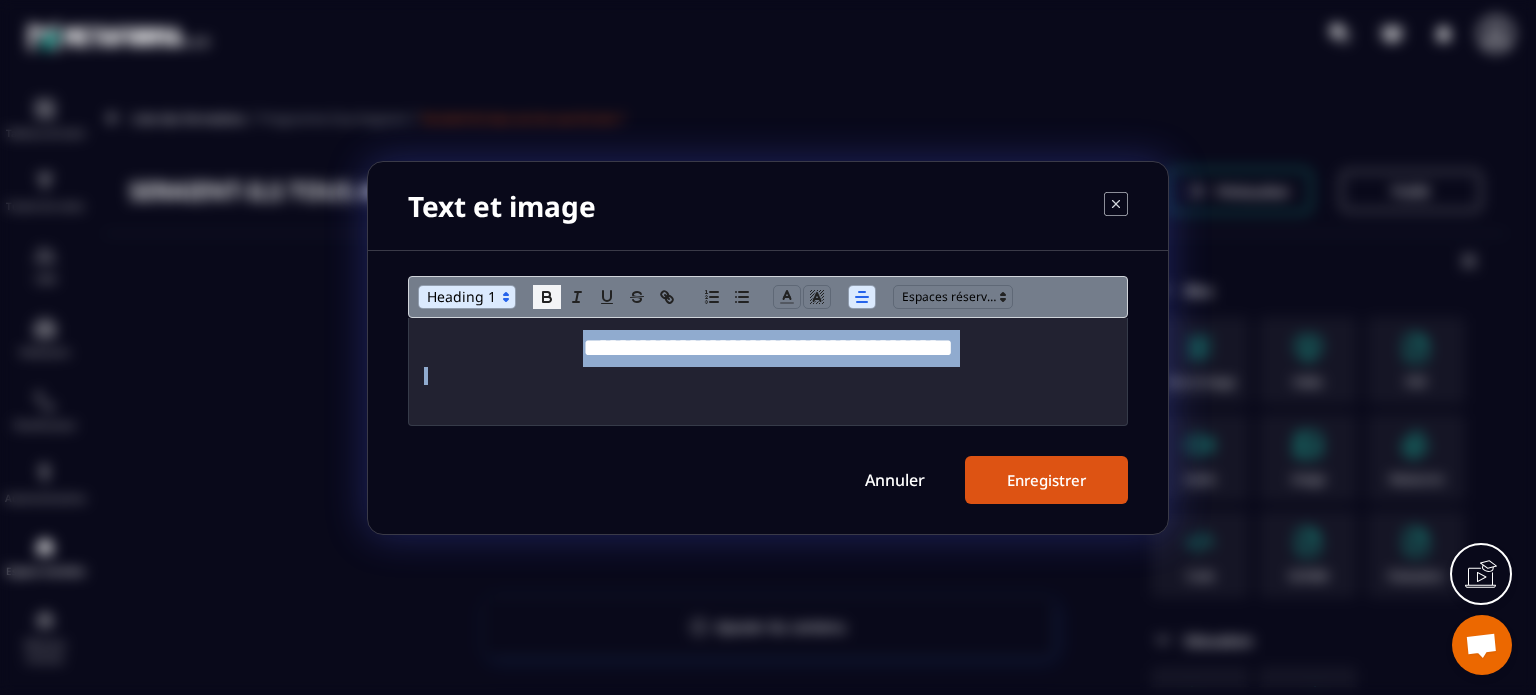 click 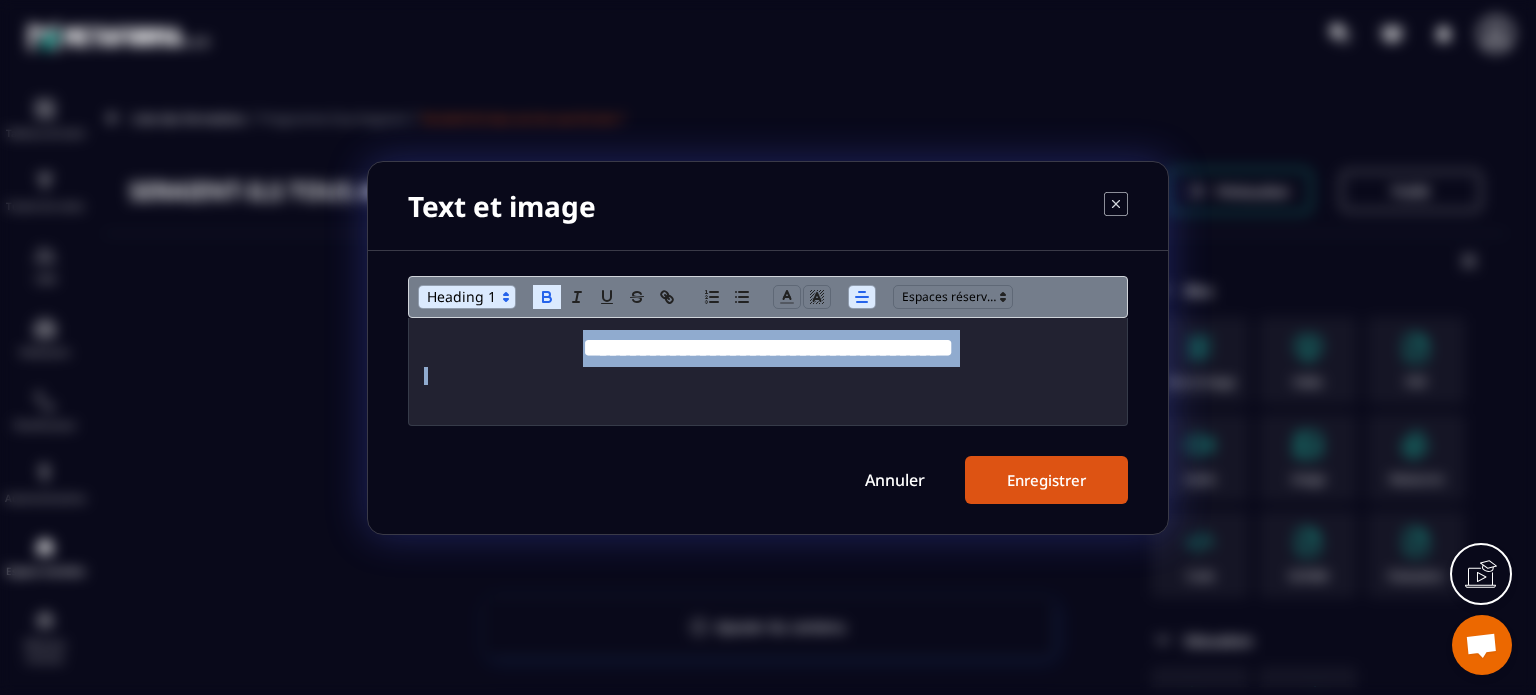 click at bounding box center [467, 297] 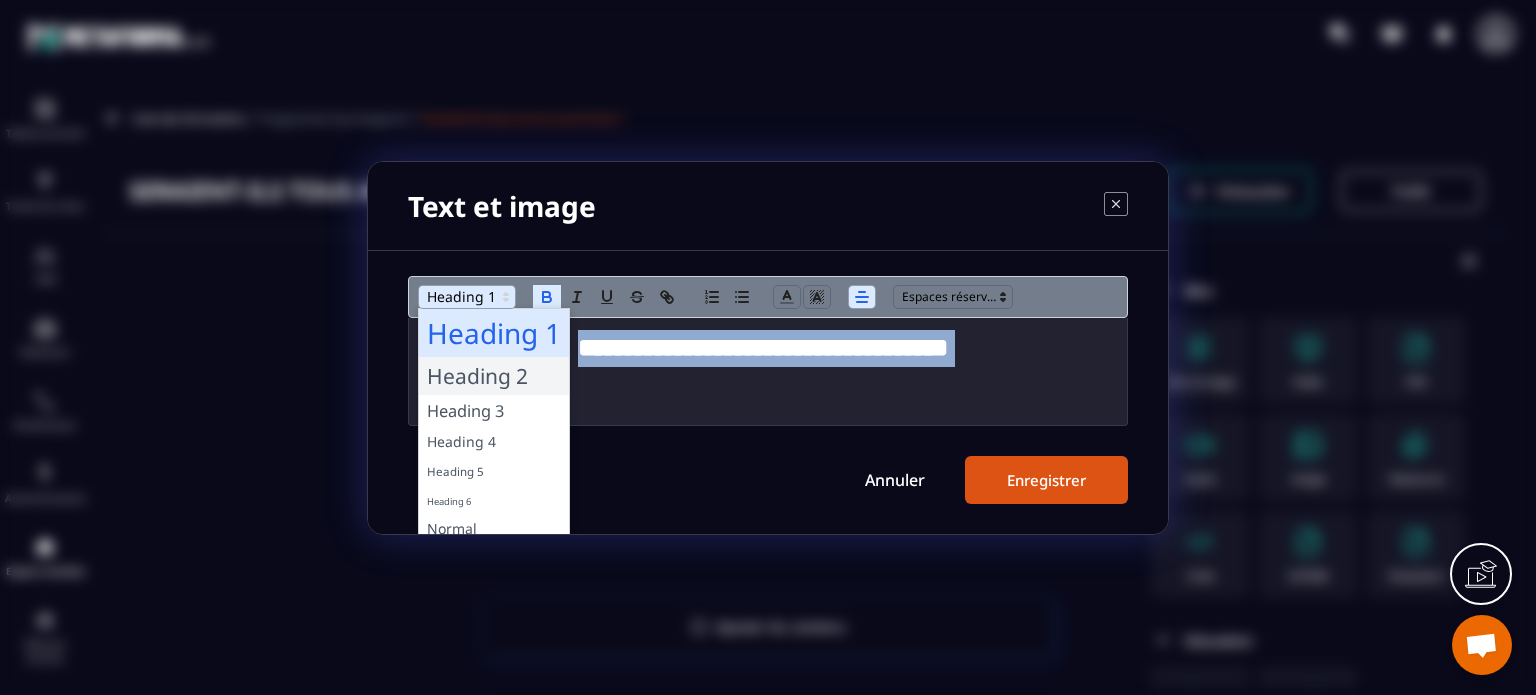 click at bounding box center (494, 376) 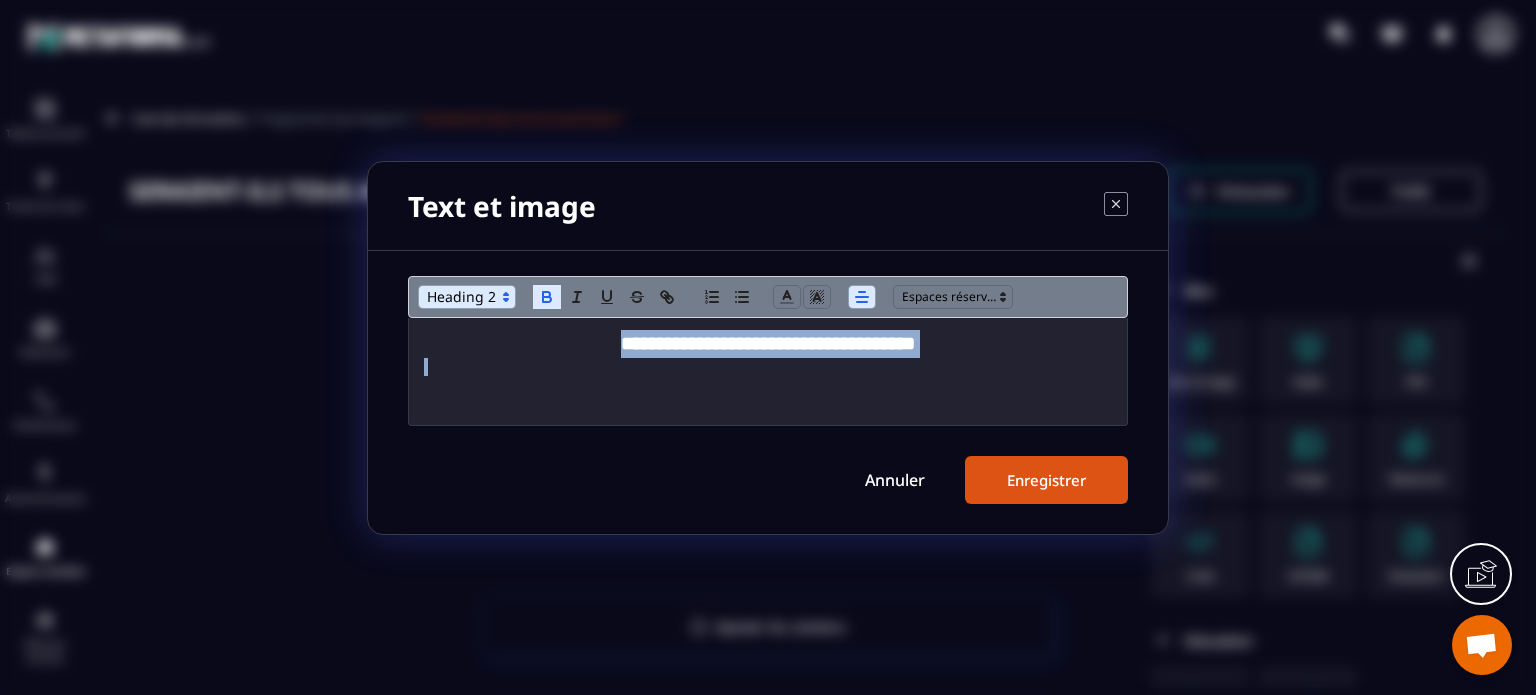 click on "Enregistrer" at bounding box center [1046, 480] 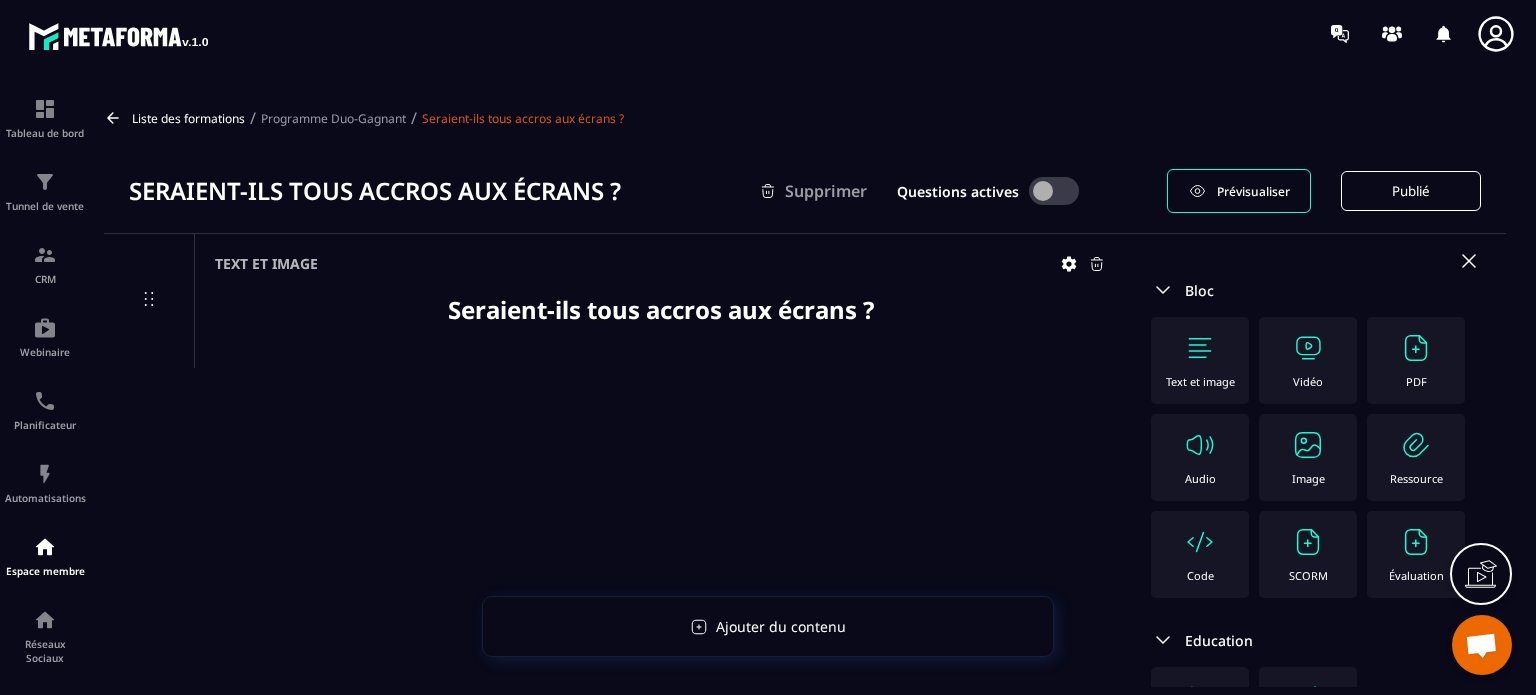 click on "Image" 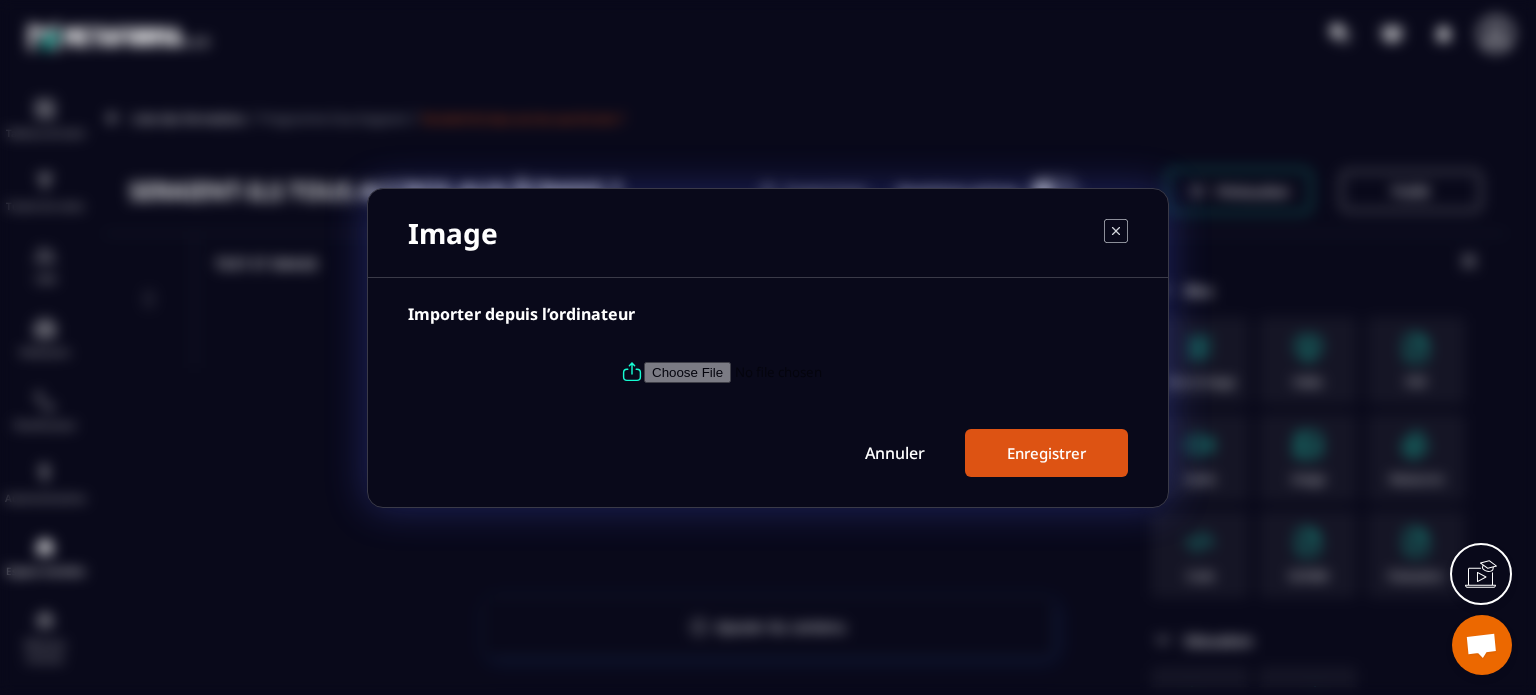 click at bounding box center (780, 371) 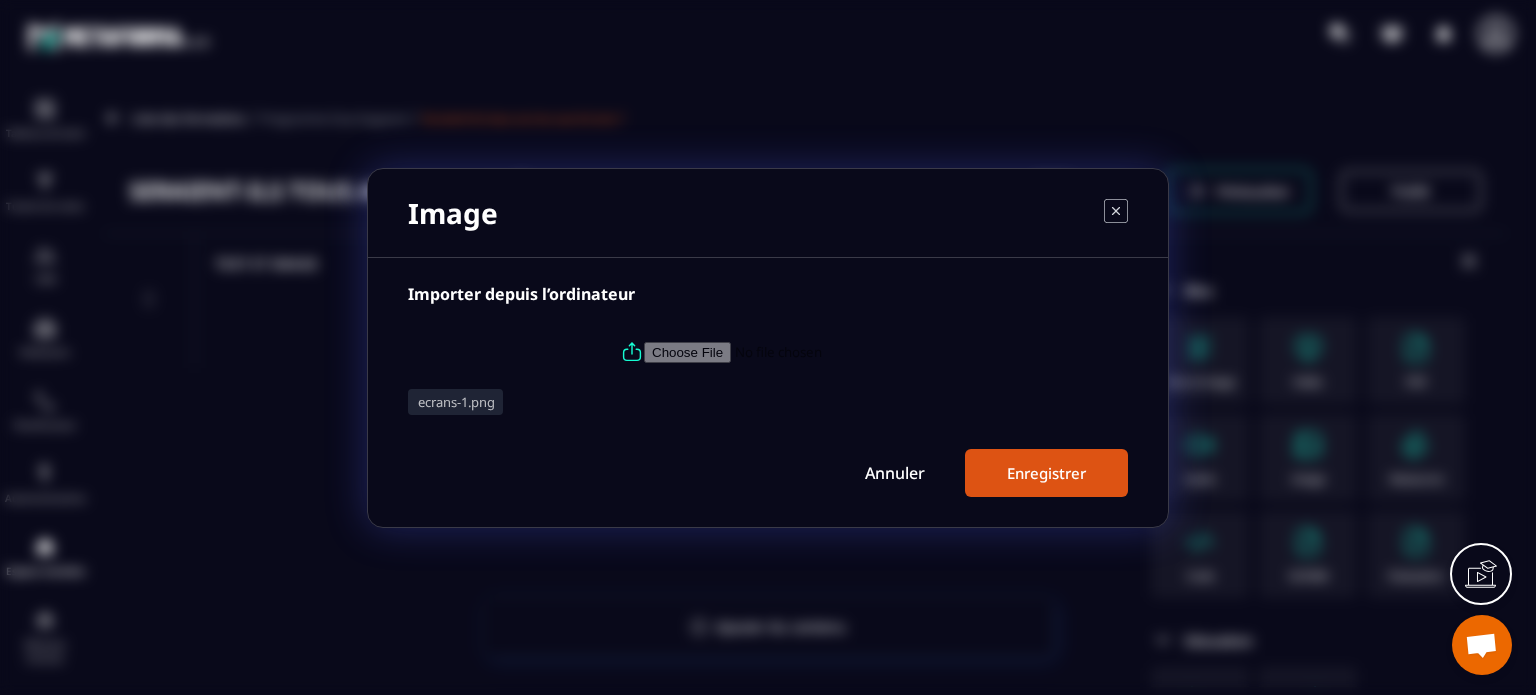 click on "Enregistrer" at bounding box center [1046, 473] 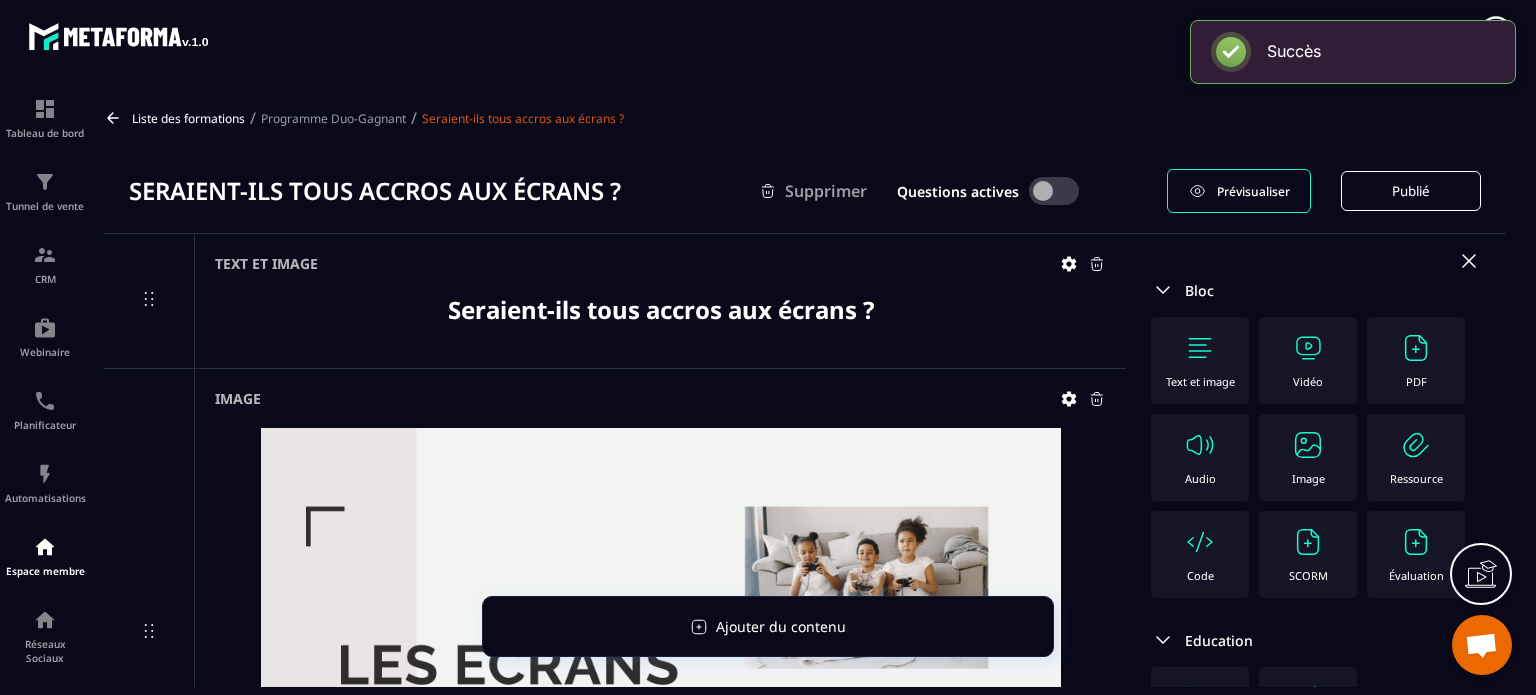 click on "Image" at bounding box center (1308, 457) 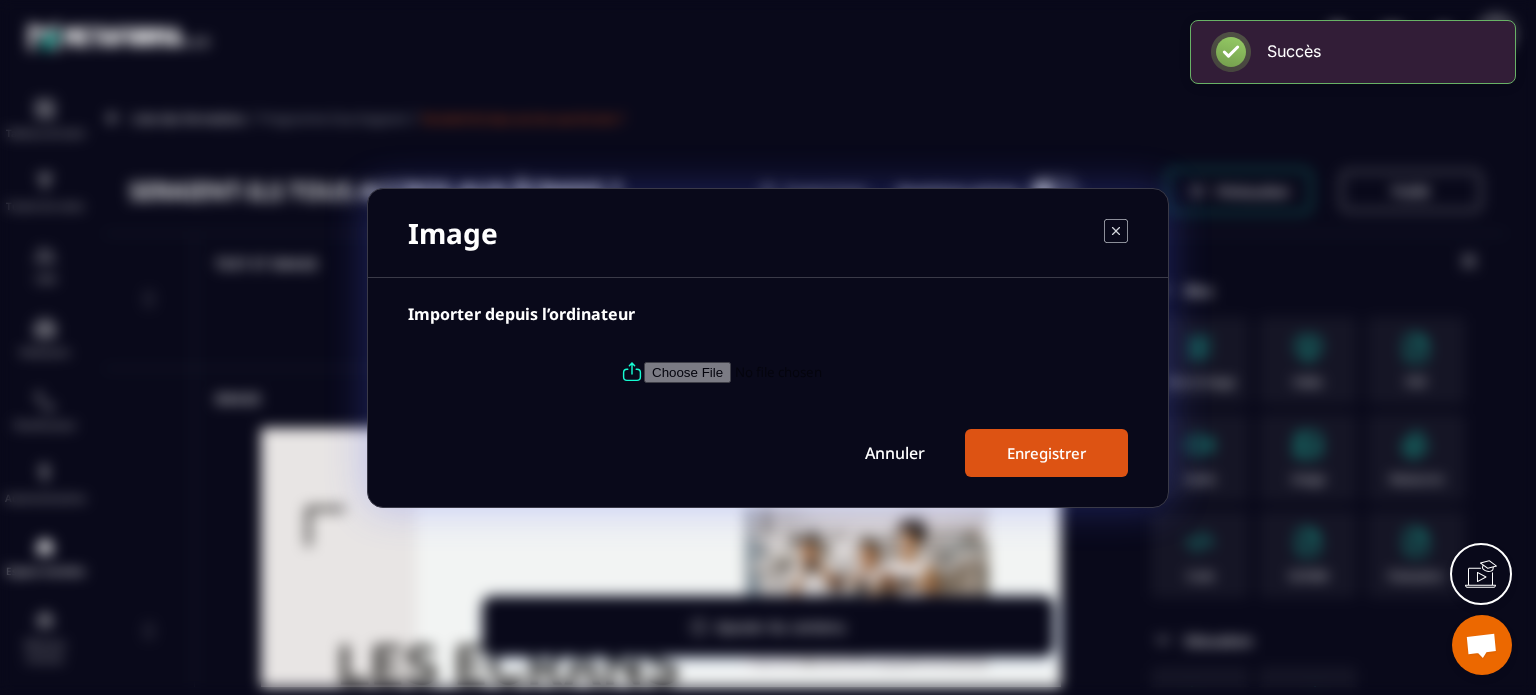 click at bounding box center [780, 371] 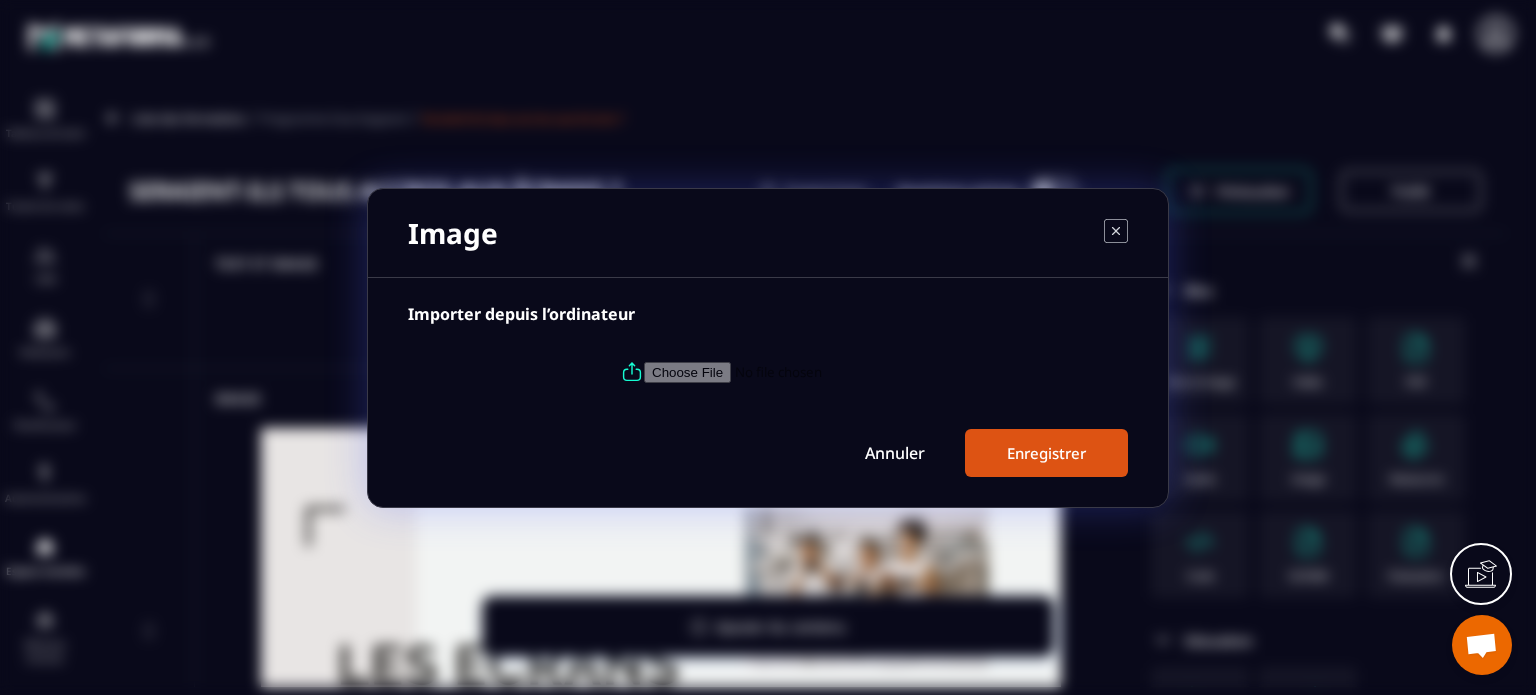 type on "**********" 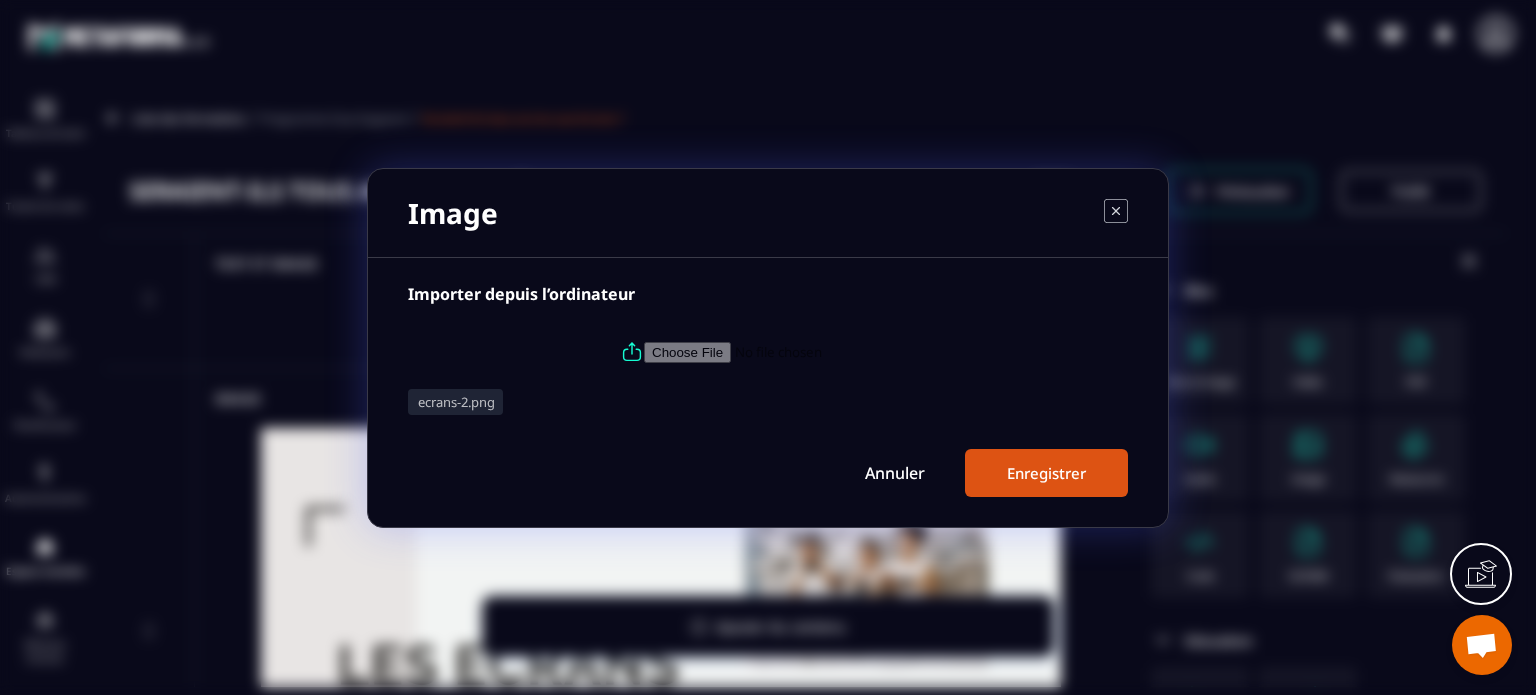 click on "Enregistrer" at bounding box center (1046, 473) 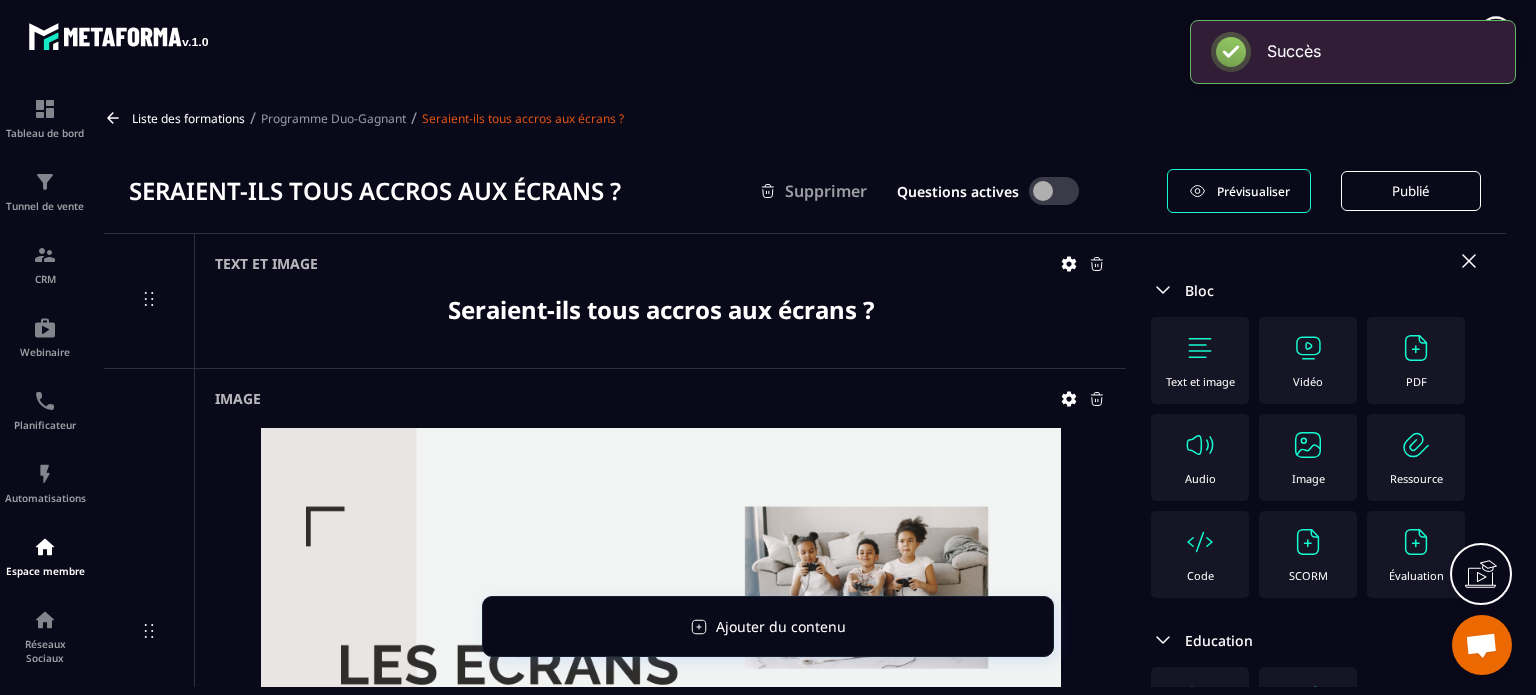 click at bounding box center (1308, 445) 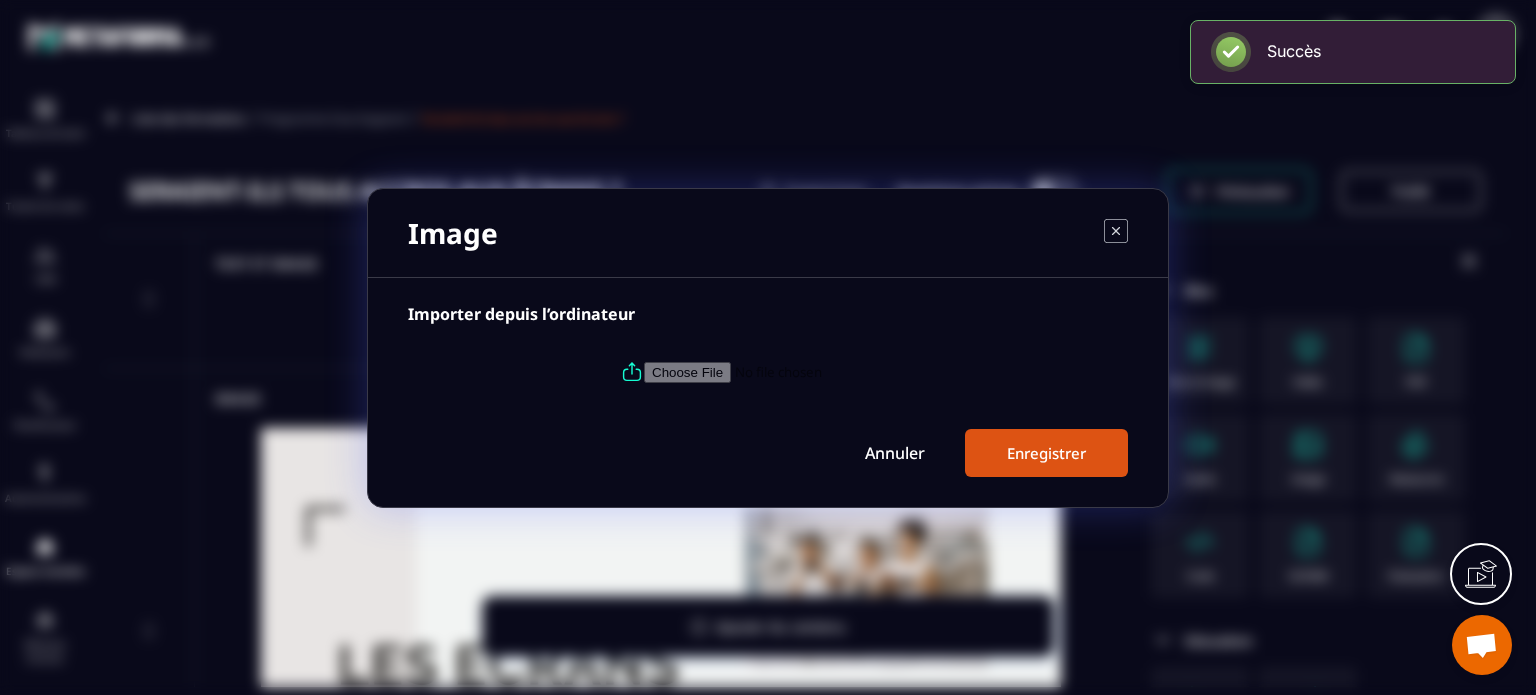 click at bounding box center (780, 371) 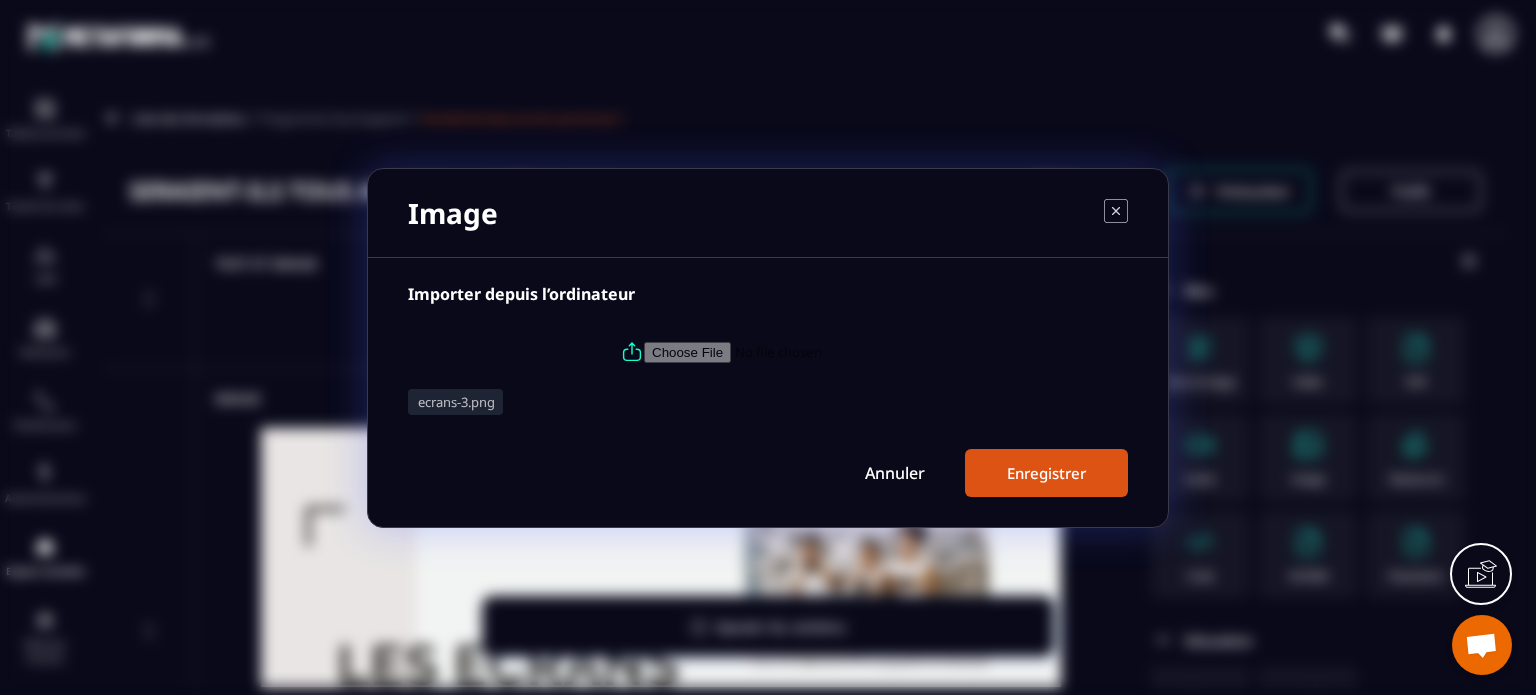 click on "Enregistrer" at bounding box center (1046, 473) 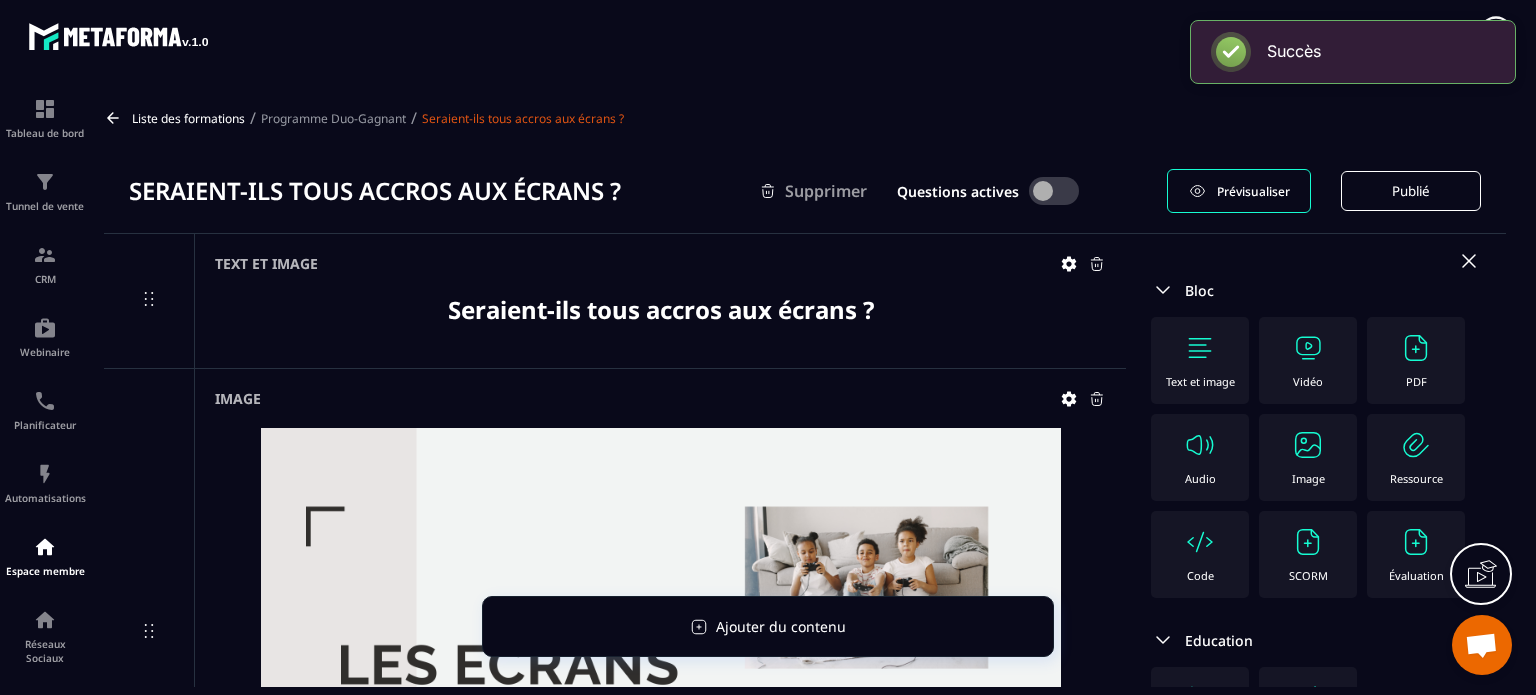 click on "Image" at bounding box center [660, 633] 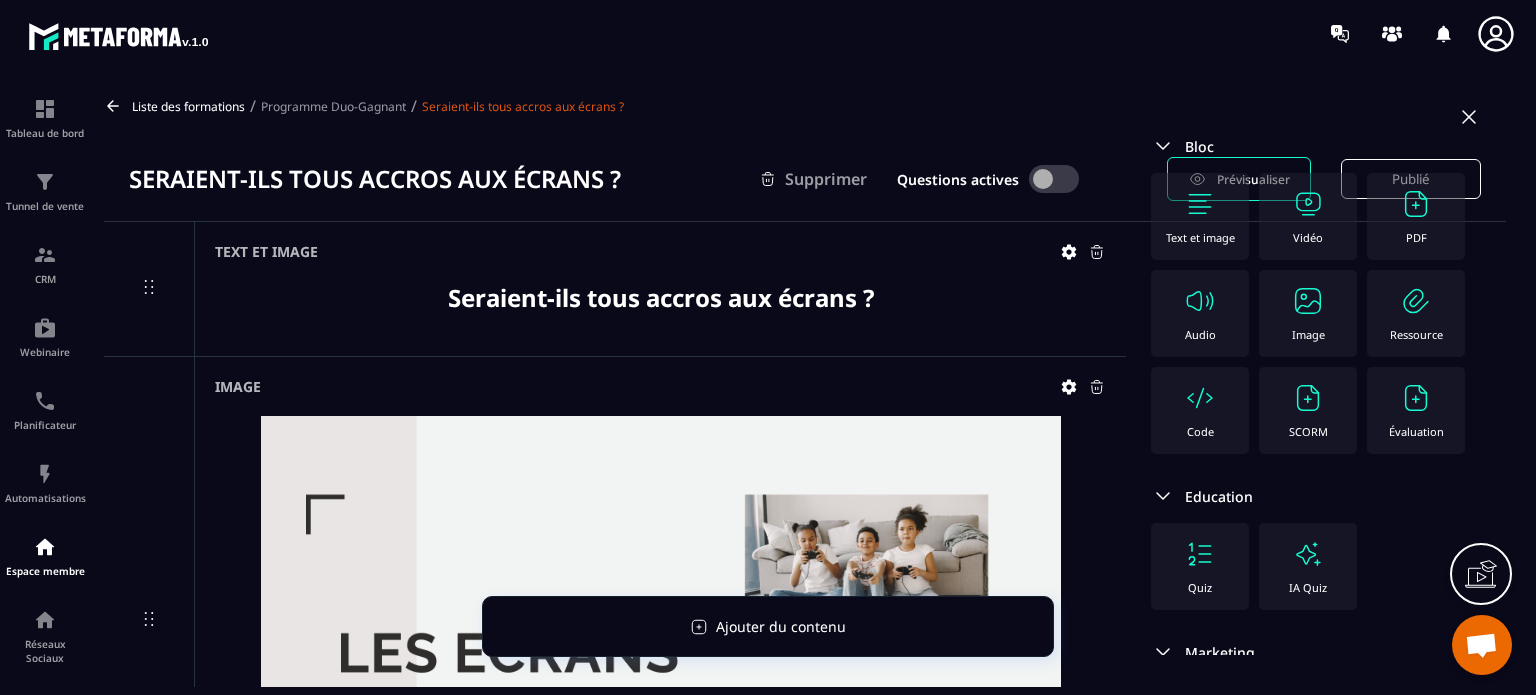 scroll, scrollTop: 0, scrollLeft: 0, axis: both 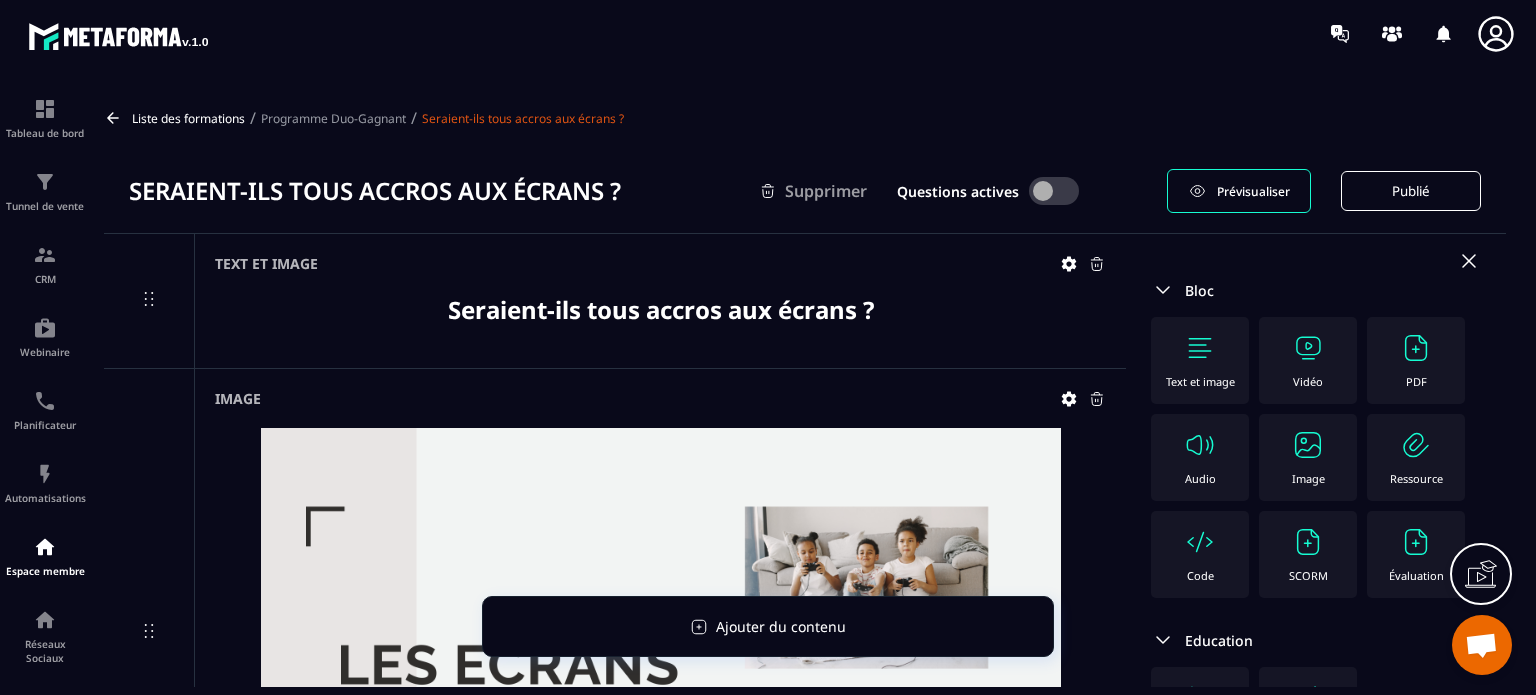 click on "Image" at bounding box center (1308, 457) 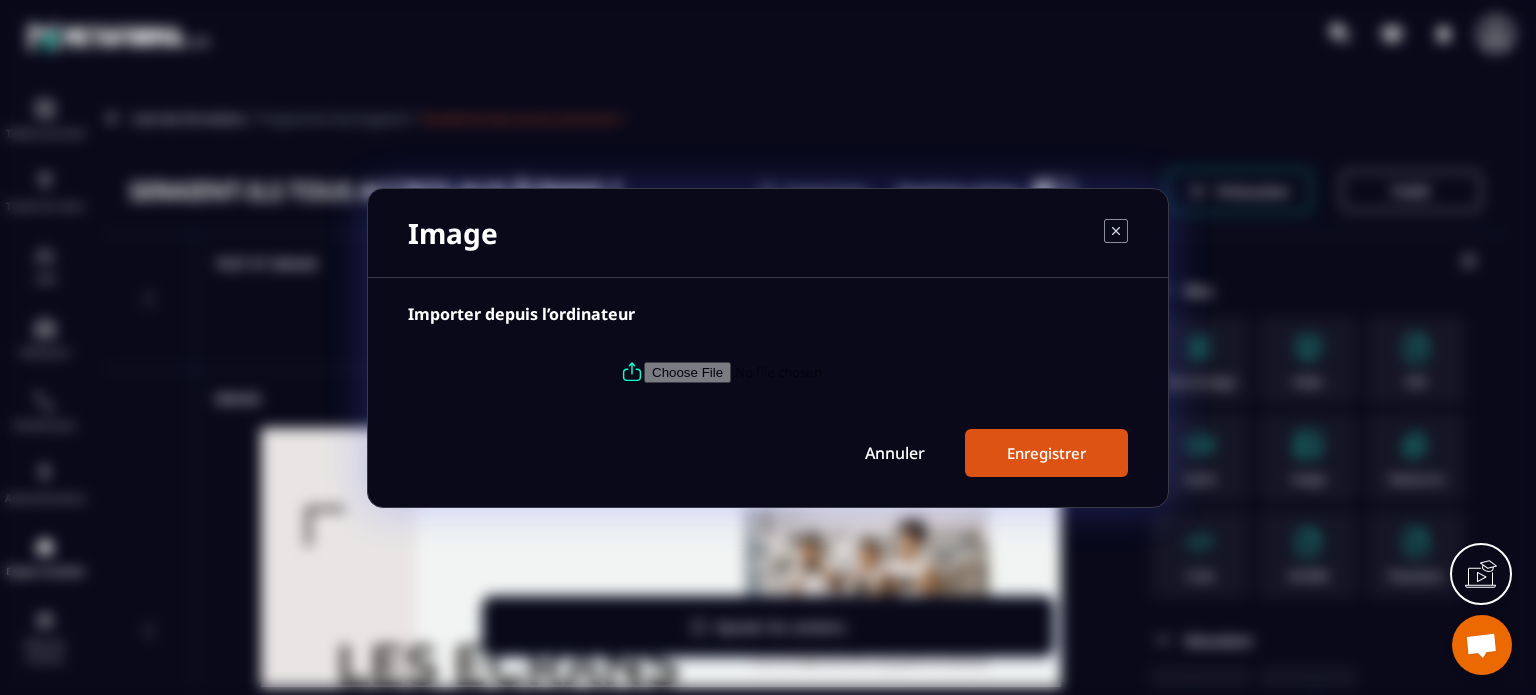 click at bounding box center [780, 371] 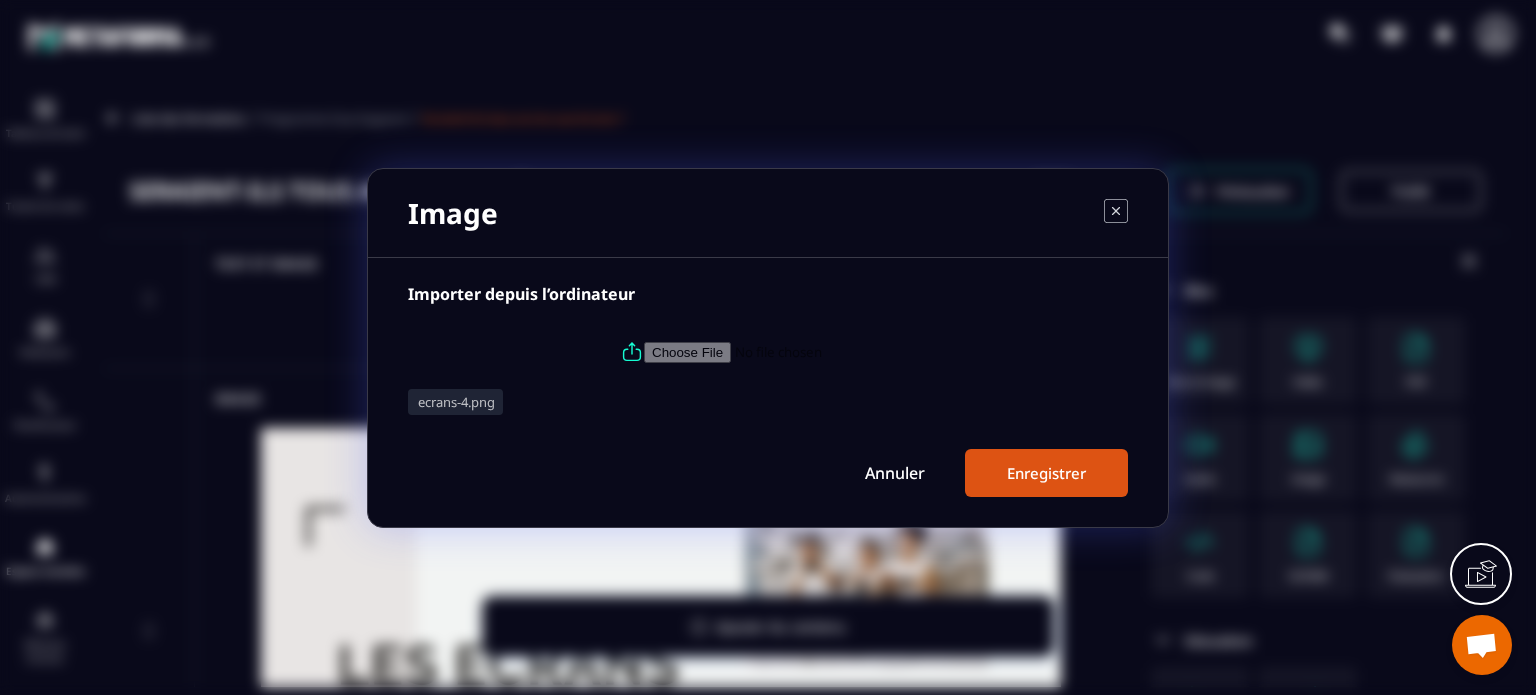 click on "Enregistrer" at bounding box center [1046, 473] 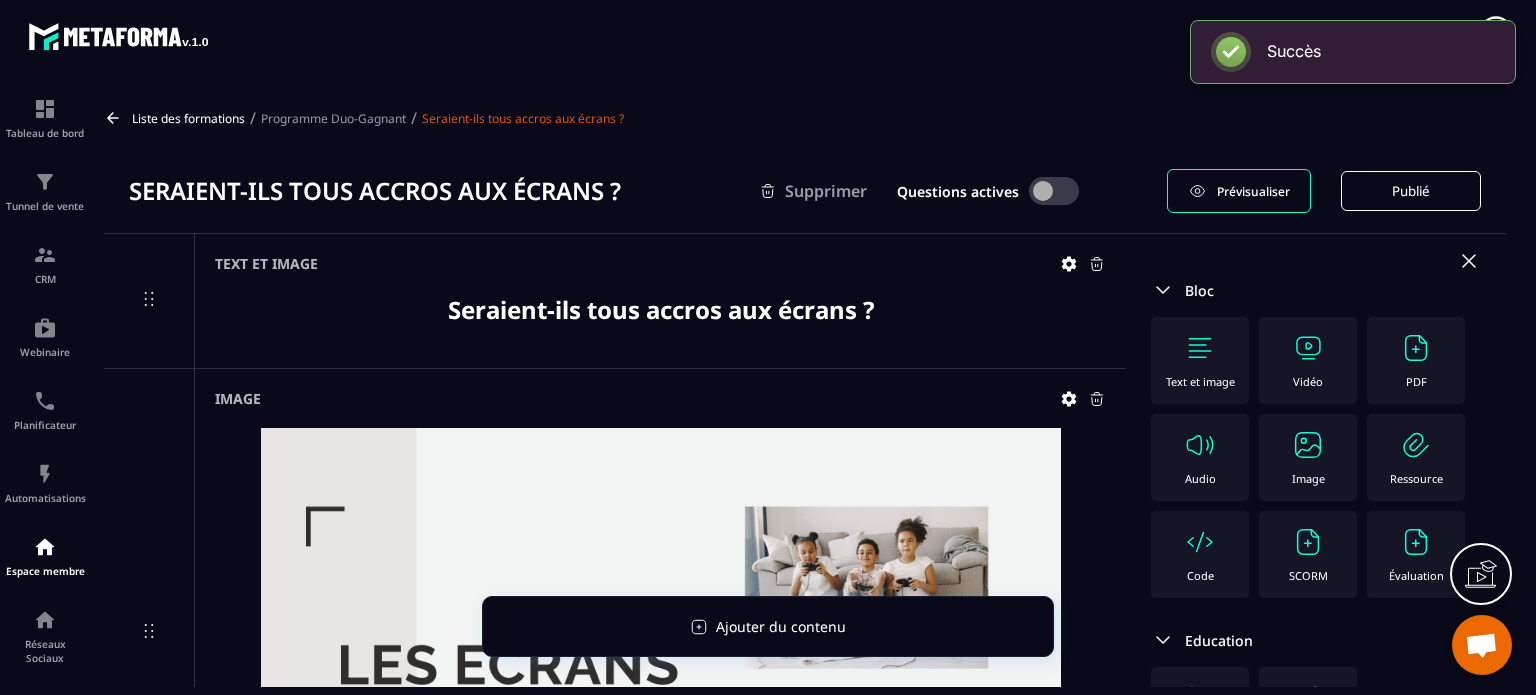 click on "Image" at bounding box center [1308, 478] 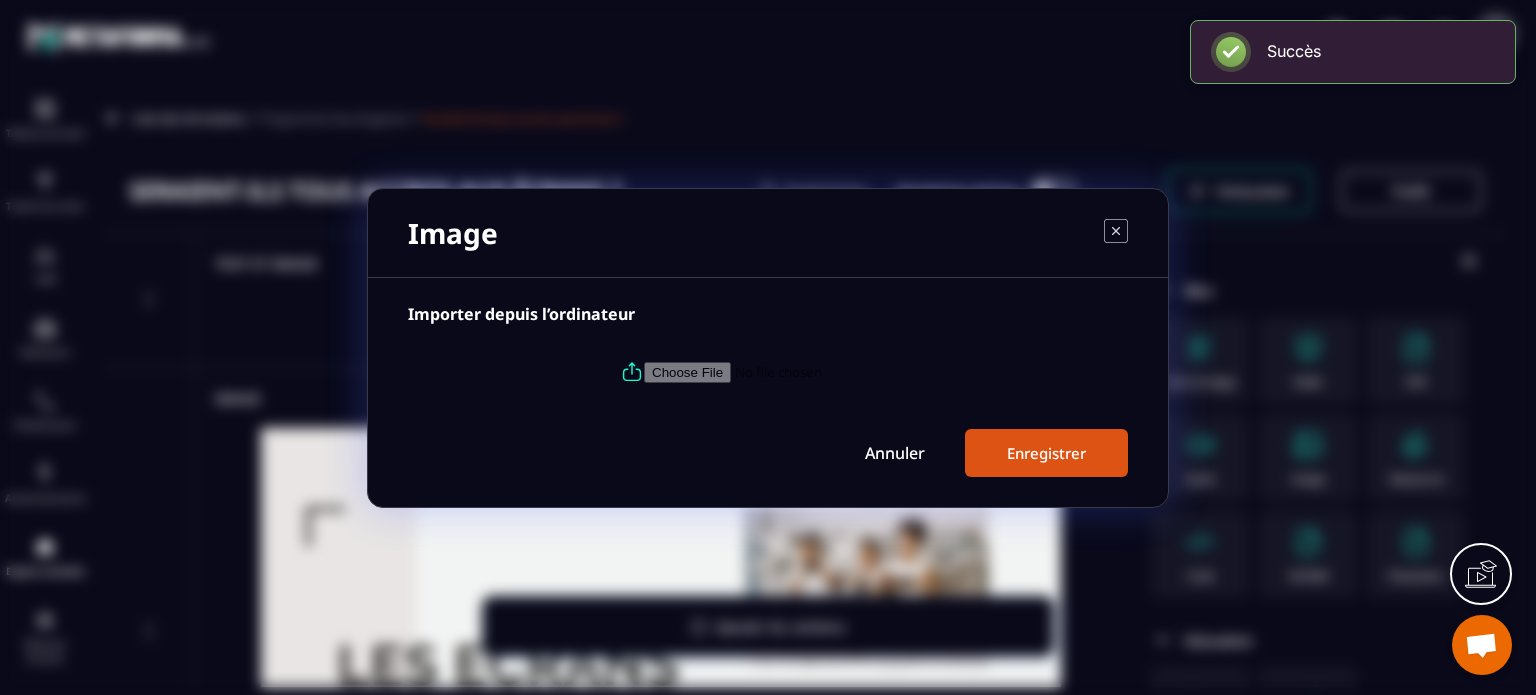 click at bounding box center (780, 371) 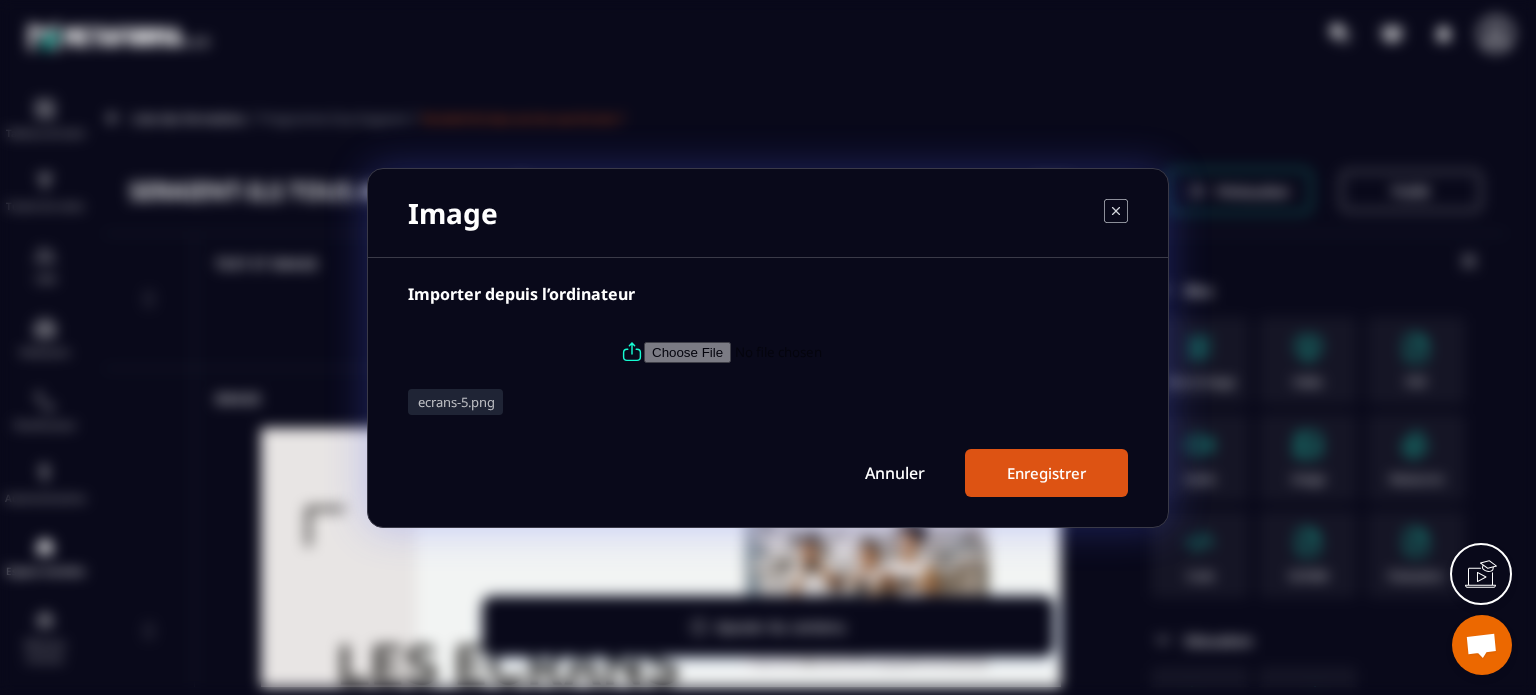 click on "Enregistrer" at bounding box center (1046, 473) 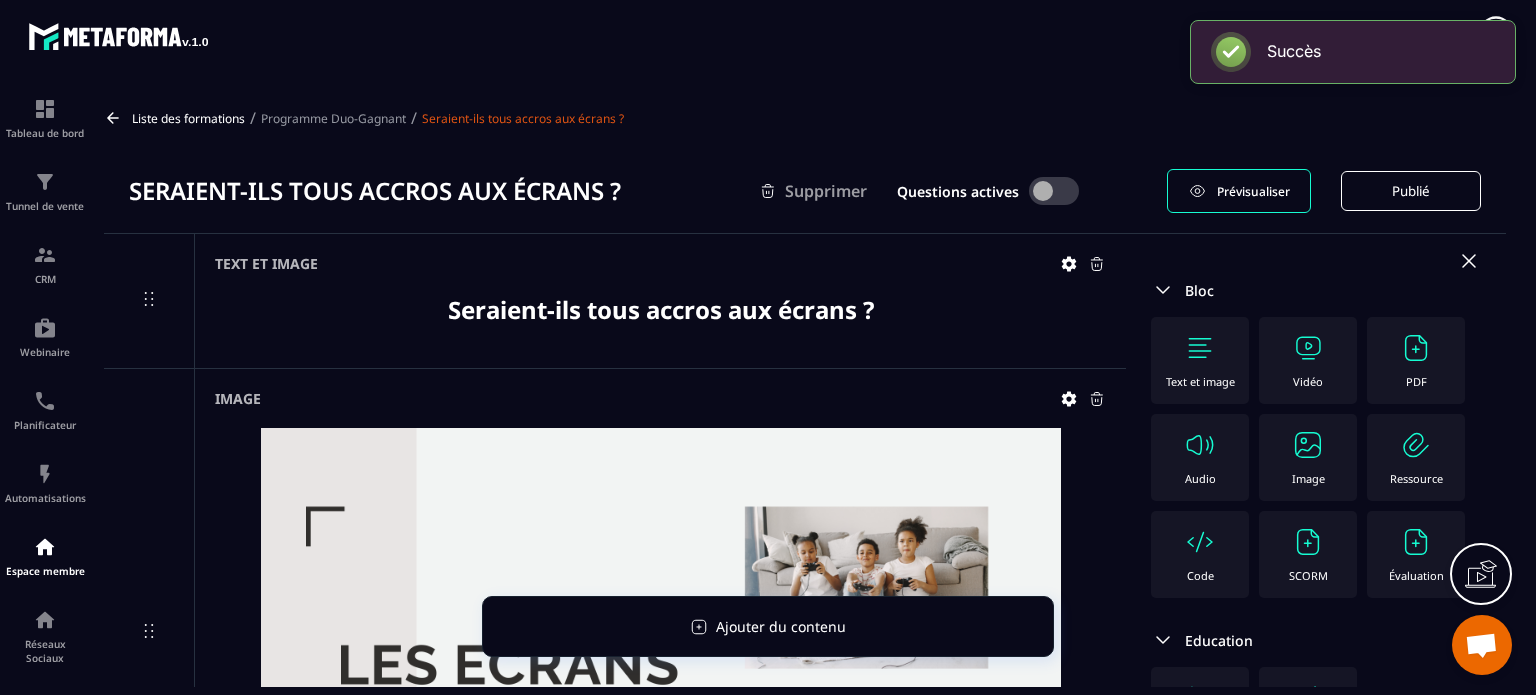 click at bounding box center (1308, 445) 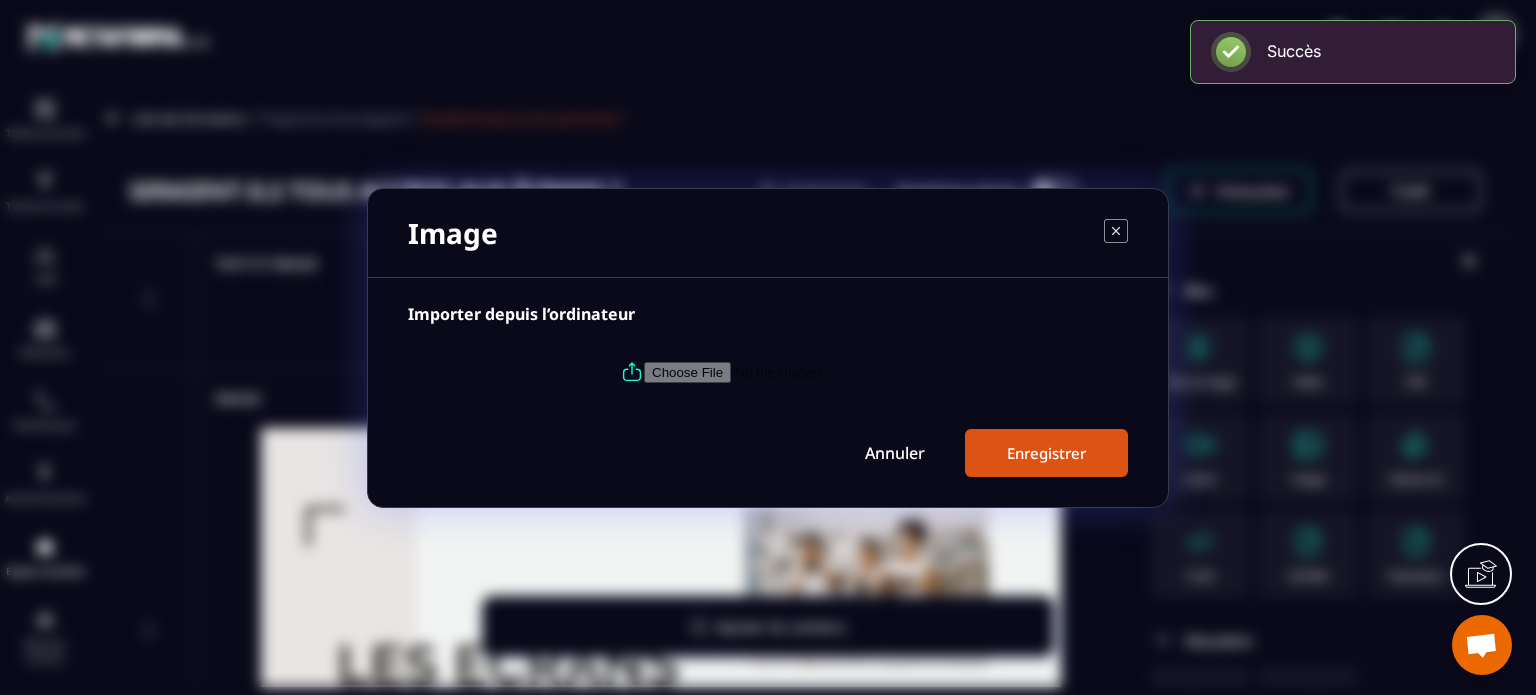 click at bounding box center (780, 371) 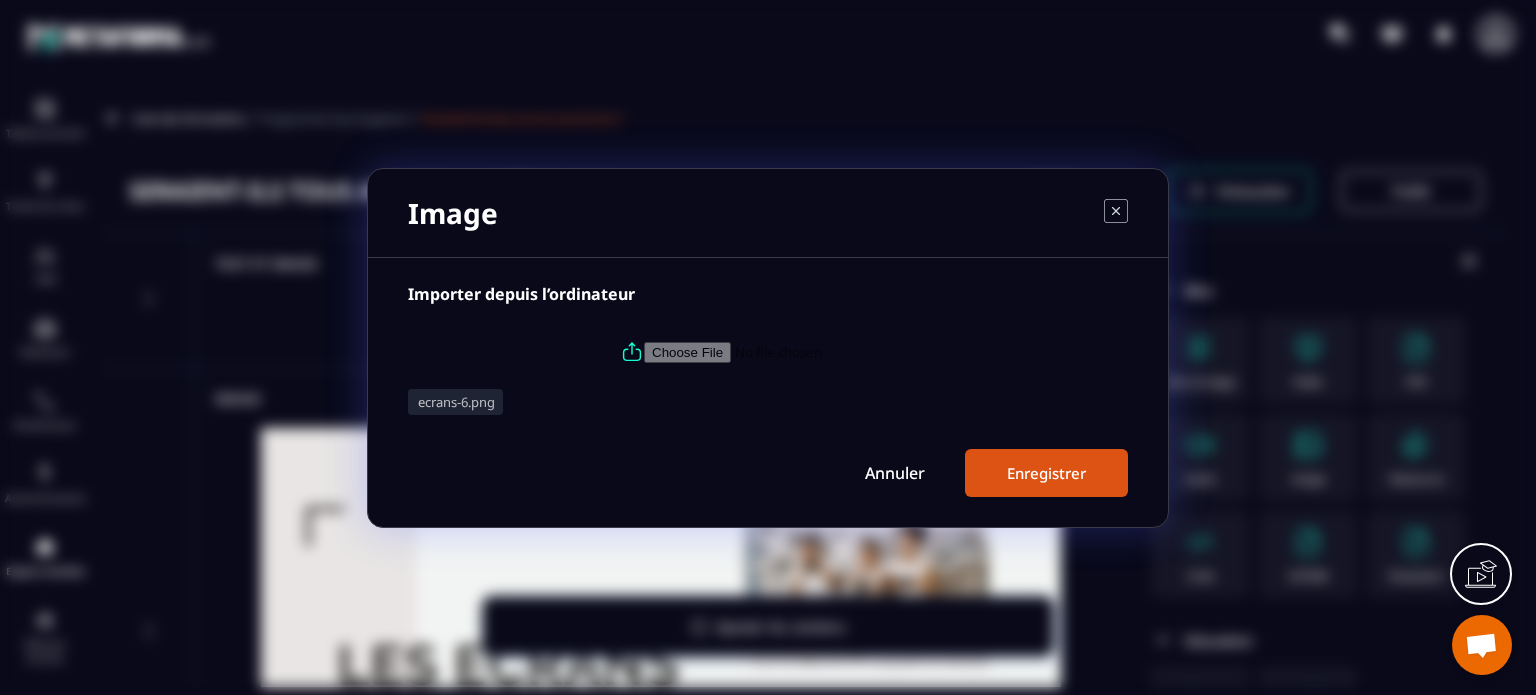 click on "Enregistrer" at bounding box center [1046, 473] 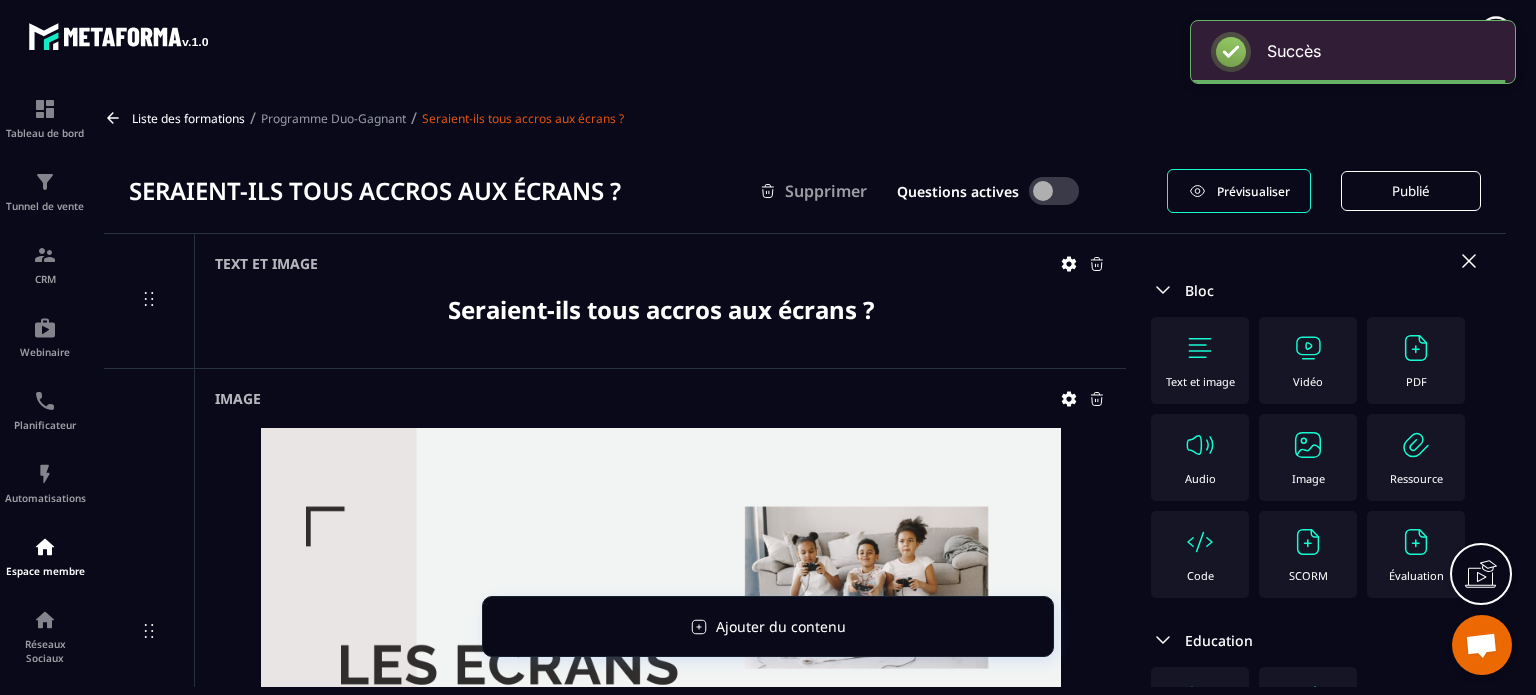 click at bounding box center [1308, 445] 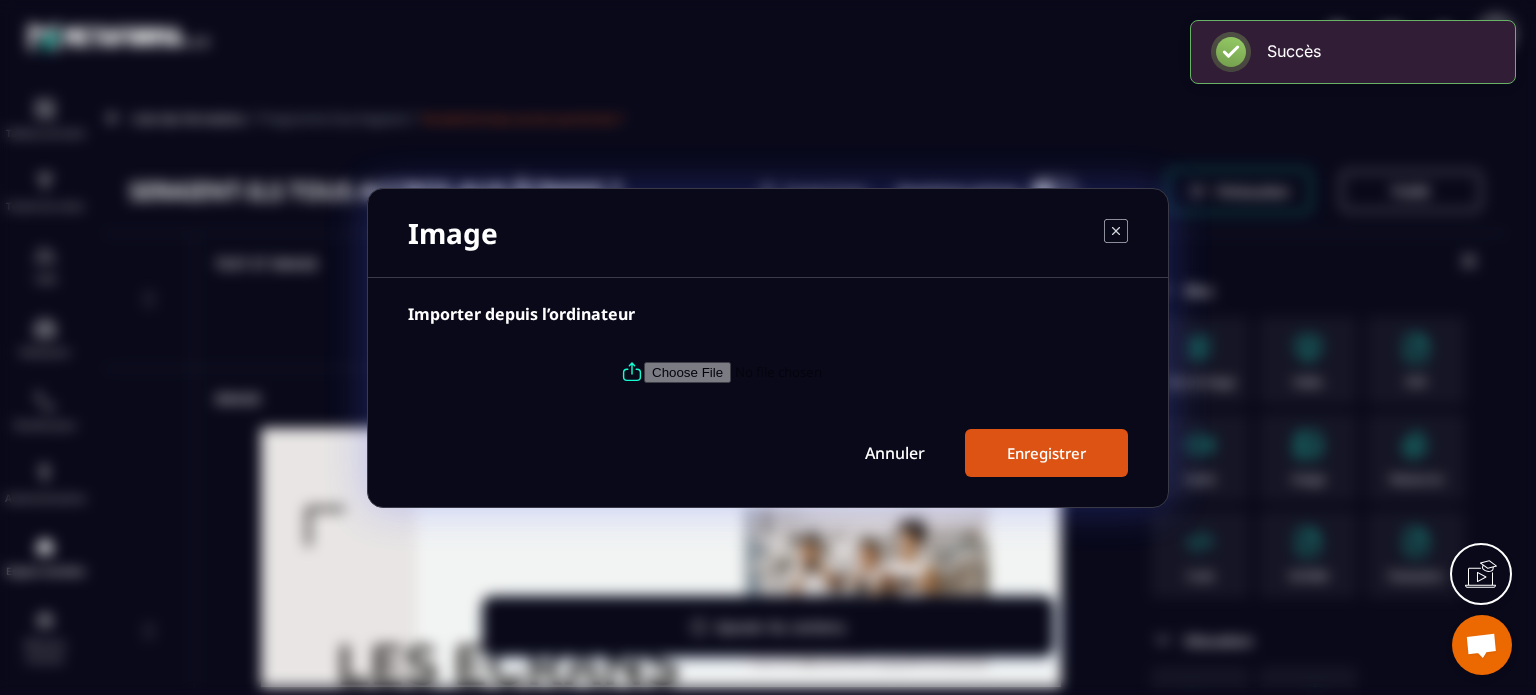 click at bounding box center [780, 371] 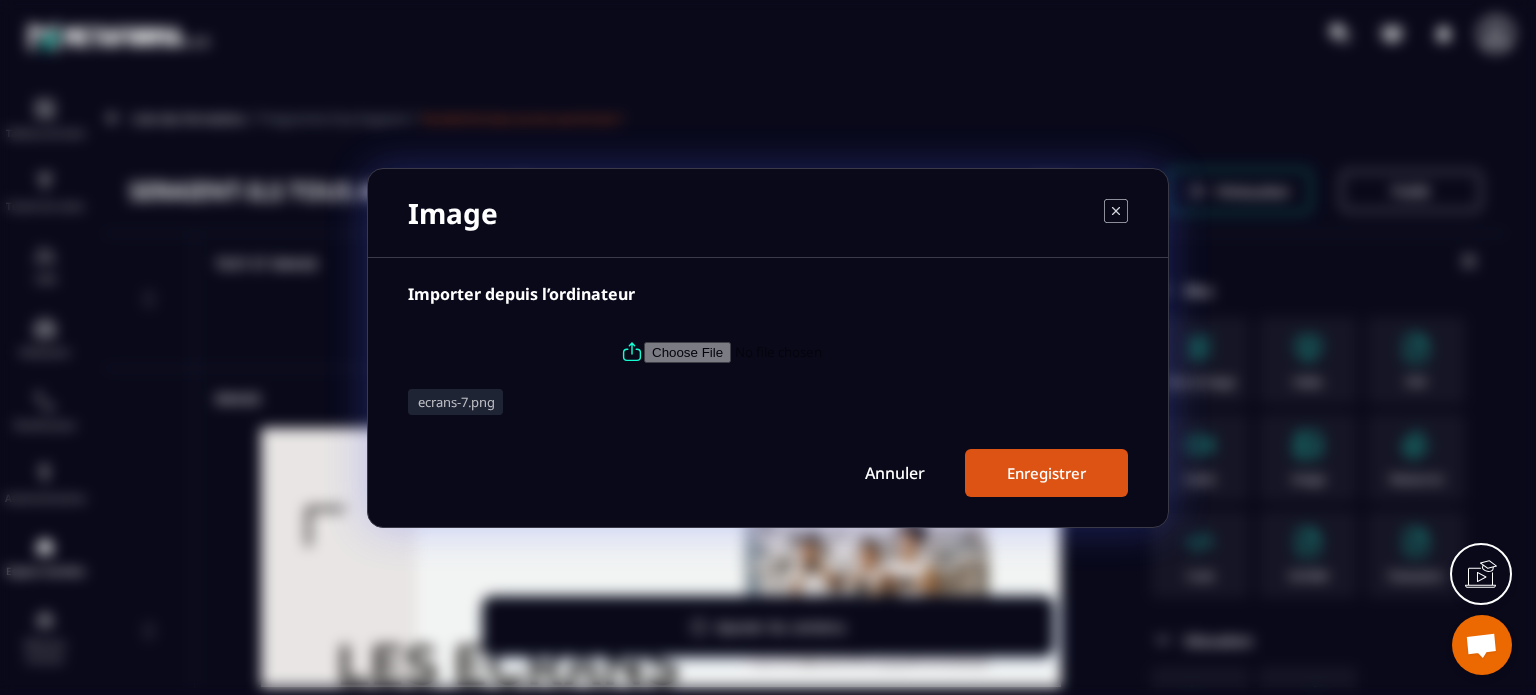 click on "Enregistrer" at bounding box center (1046, 473) 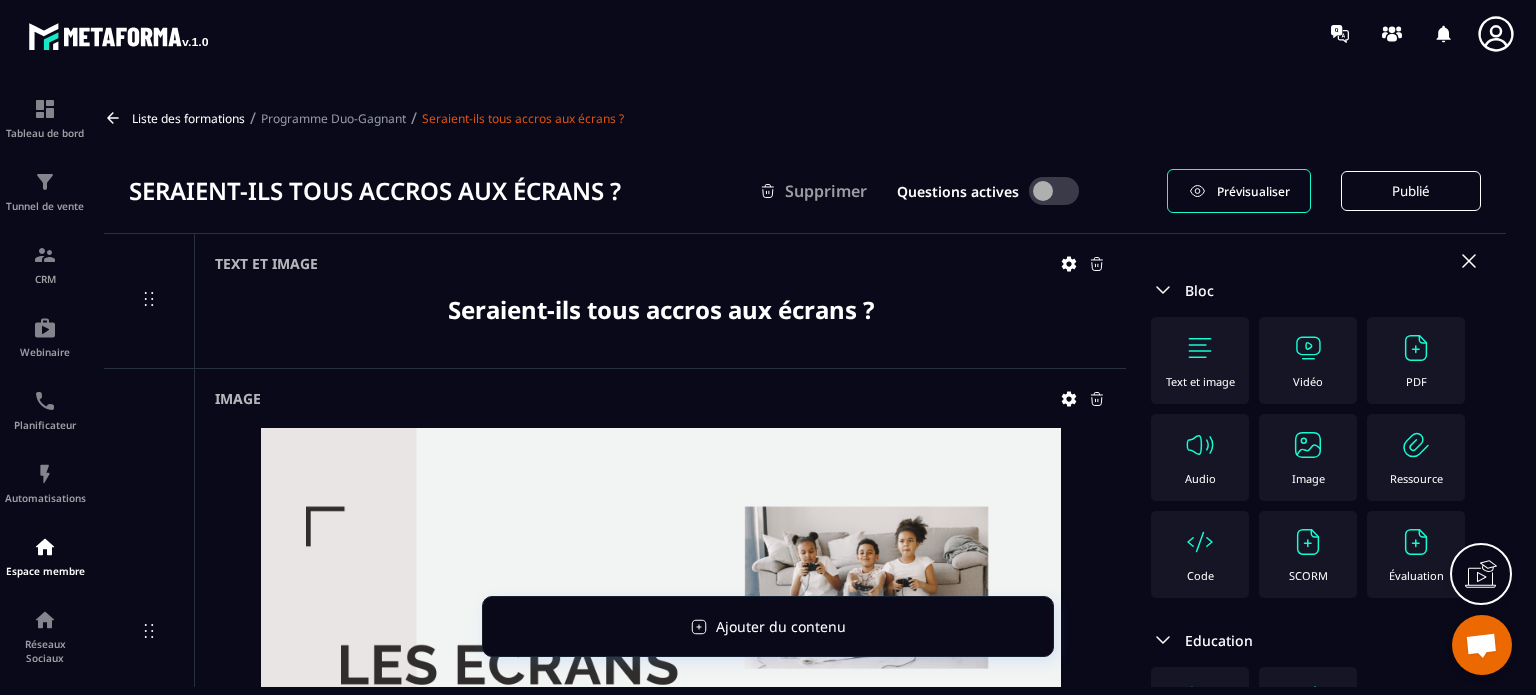 click on "PDF" at bounding box center (1416, 360) 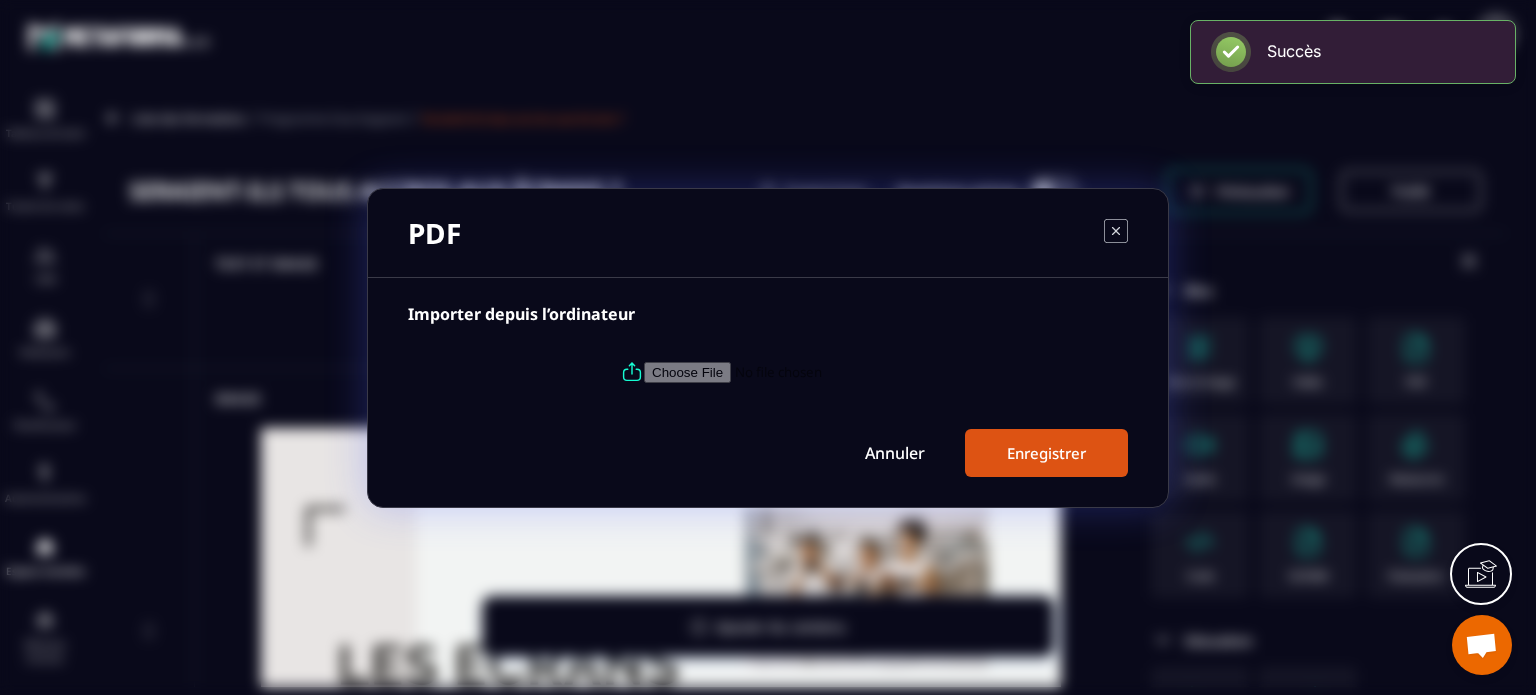 click on "Annuler" at bounding box center [895, 453] 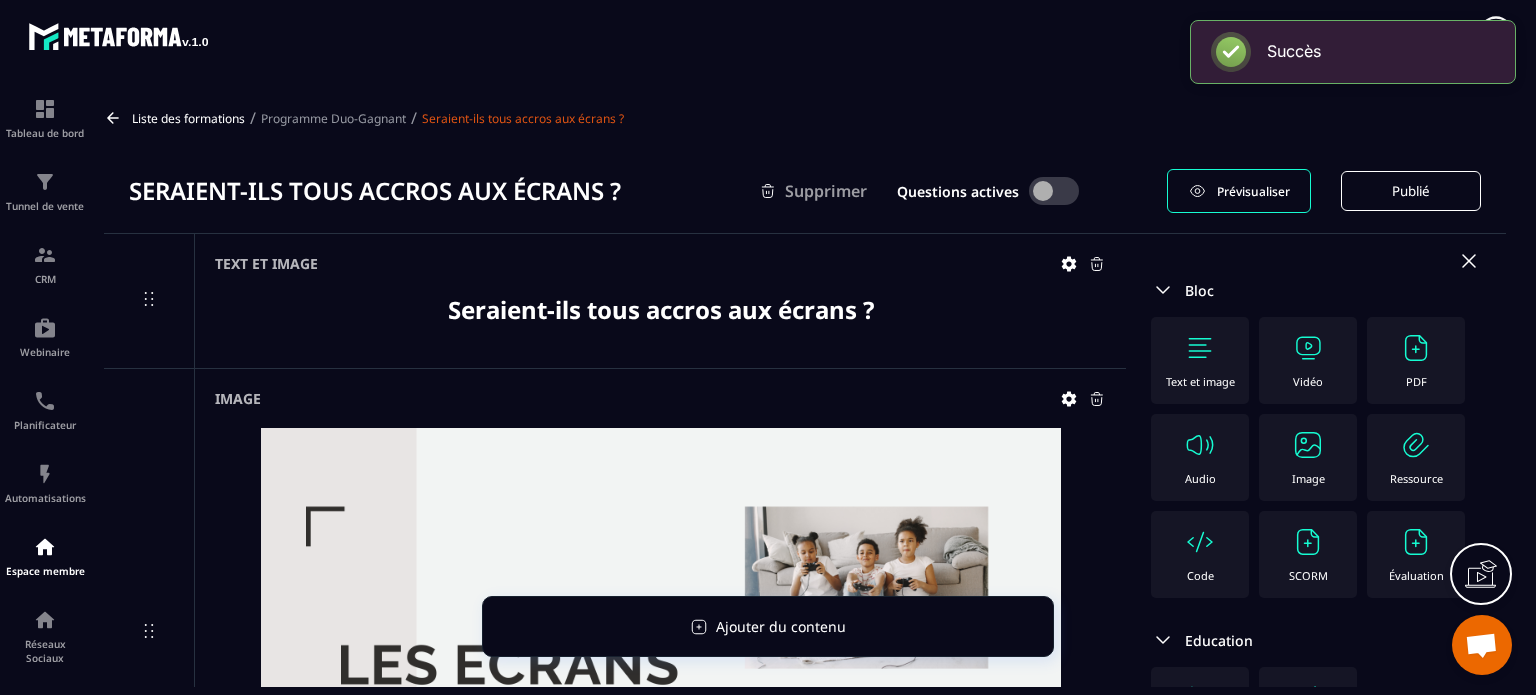 click on "Image" at bounding box center [1308, 457] 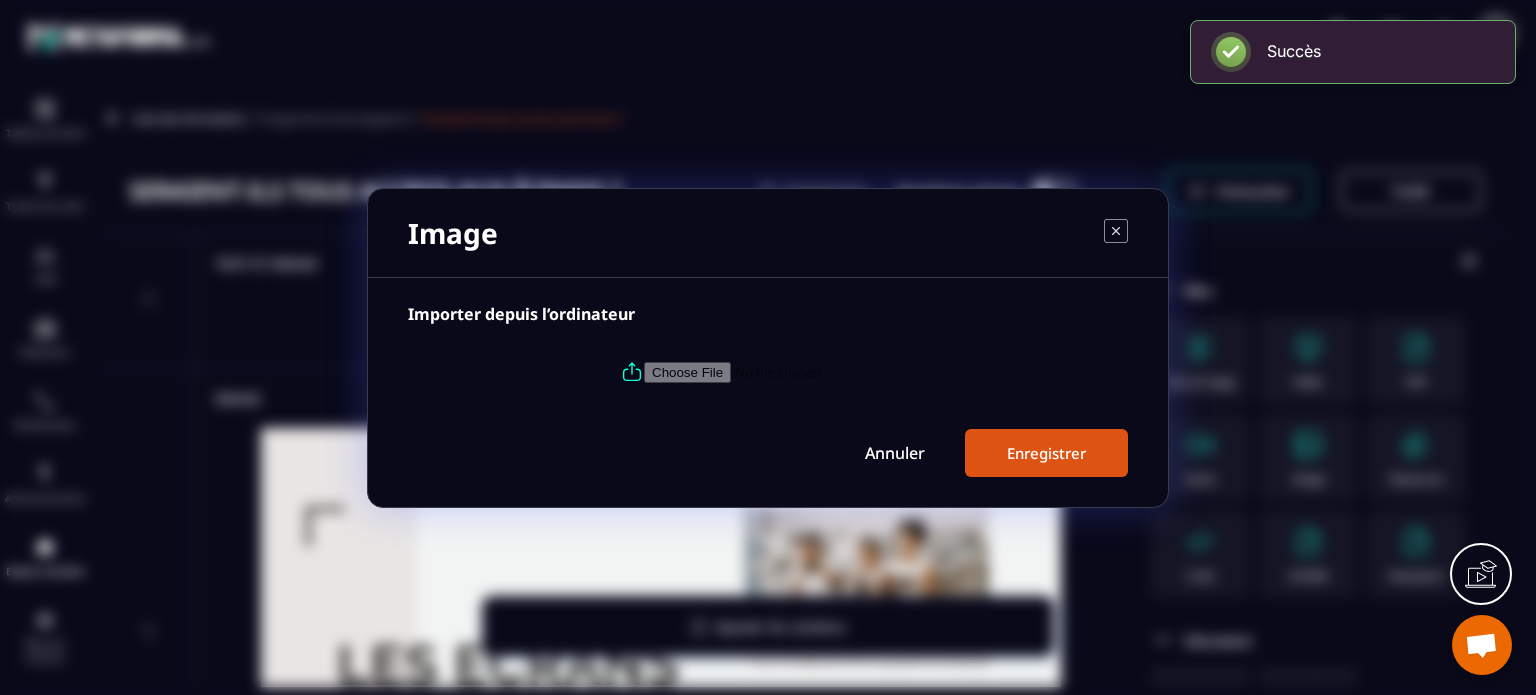 click at bounding box center [780, 371] 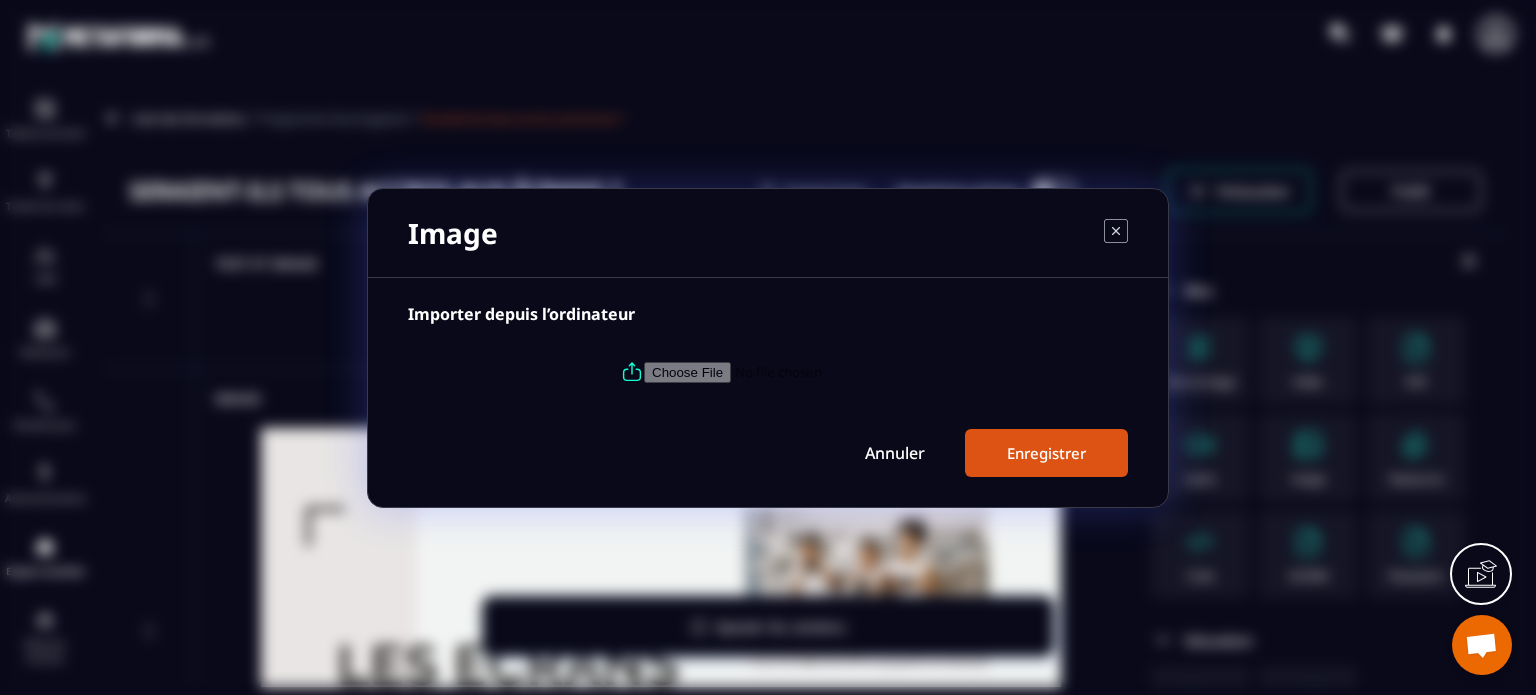 type on "**********" 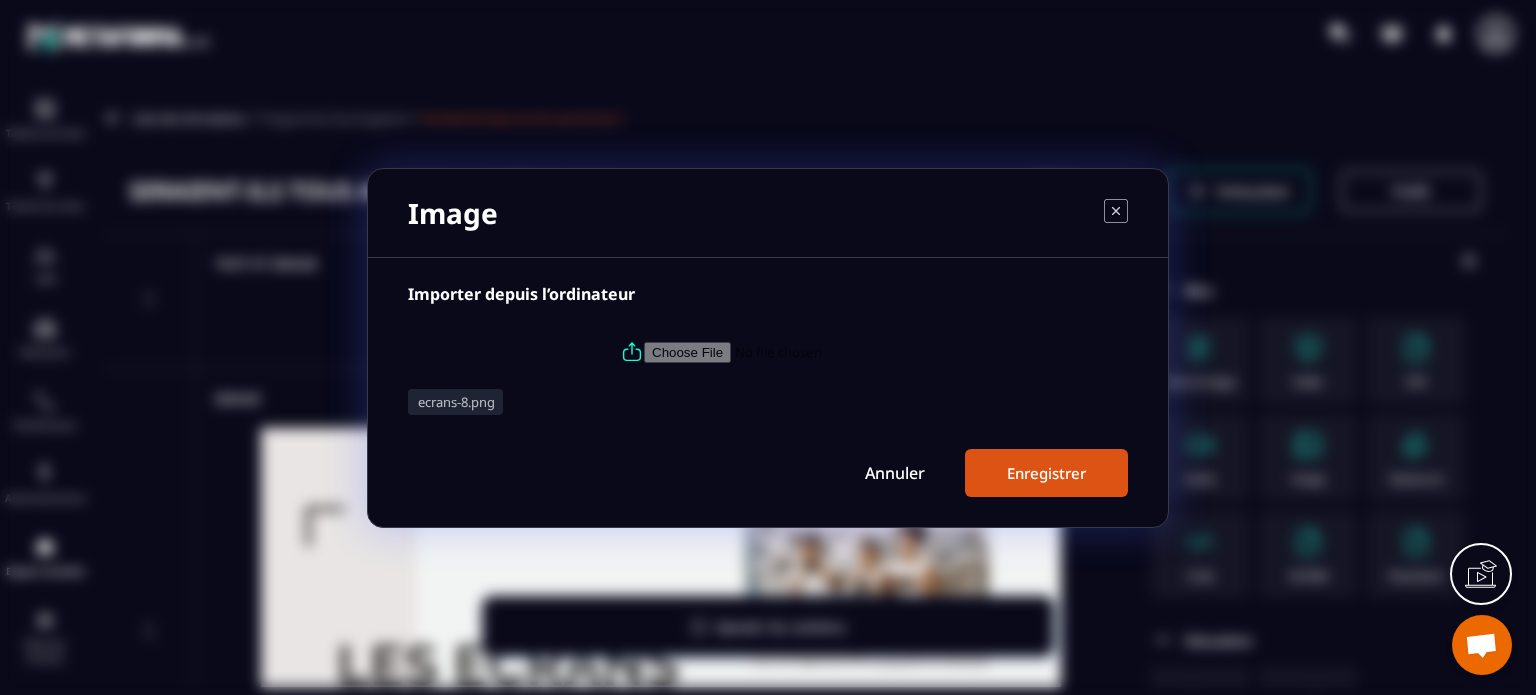 click on "Enregistrer" at bounding box center (1046, 473) 